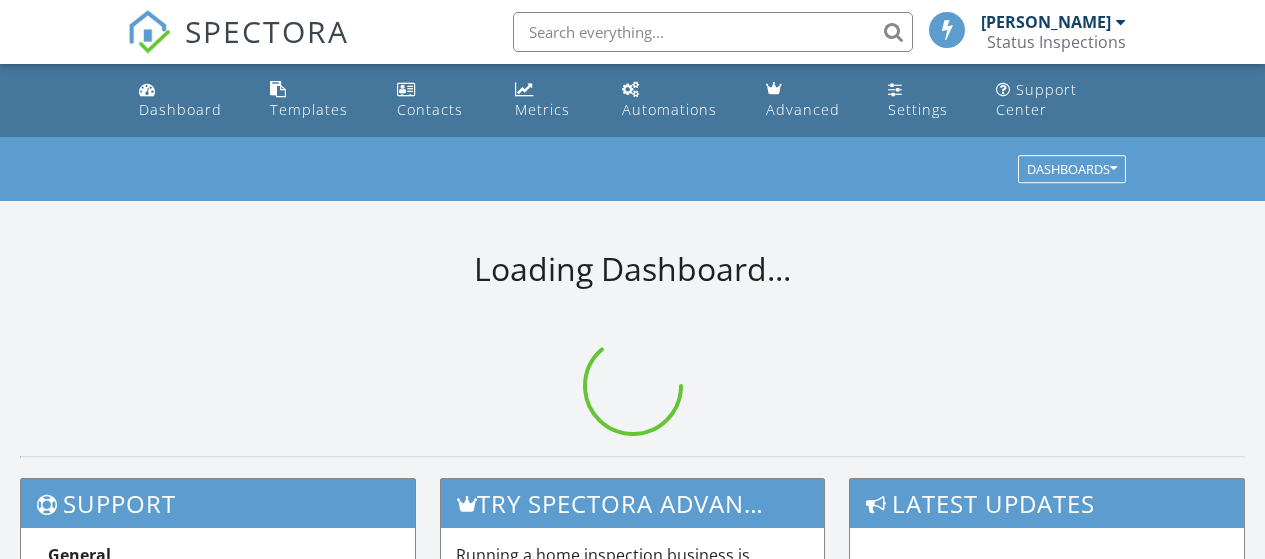 scroll, scrollTop: 0, scrollLeft: 0, axis: both 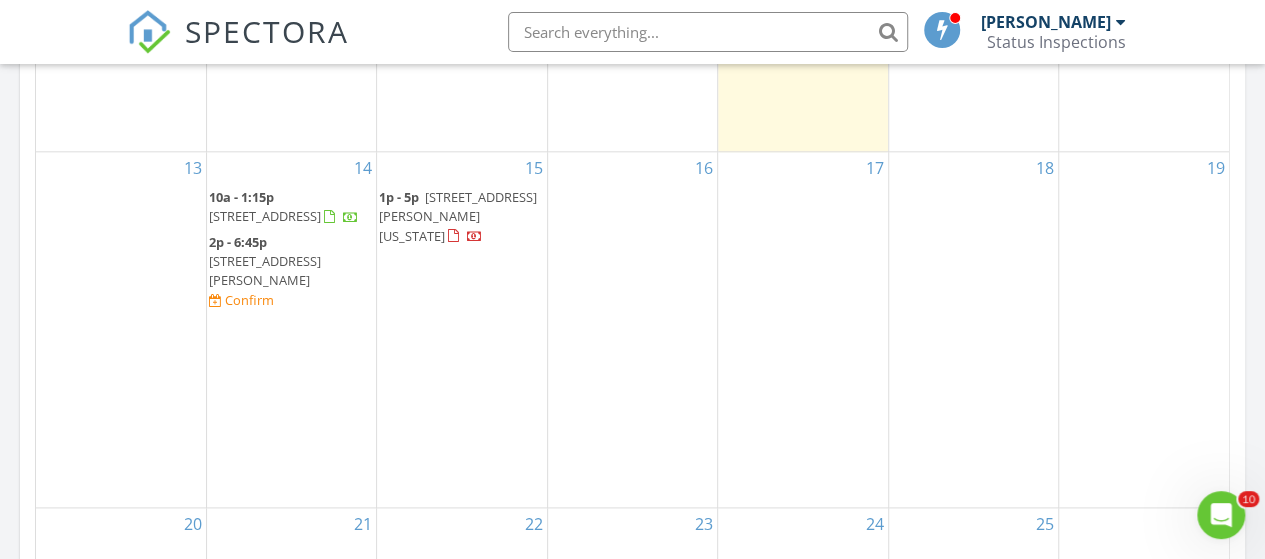 click on "4603 SE 16th Ct, Gresham 97080" at bounding box center [265, 270] 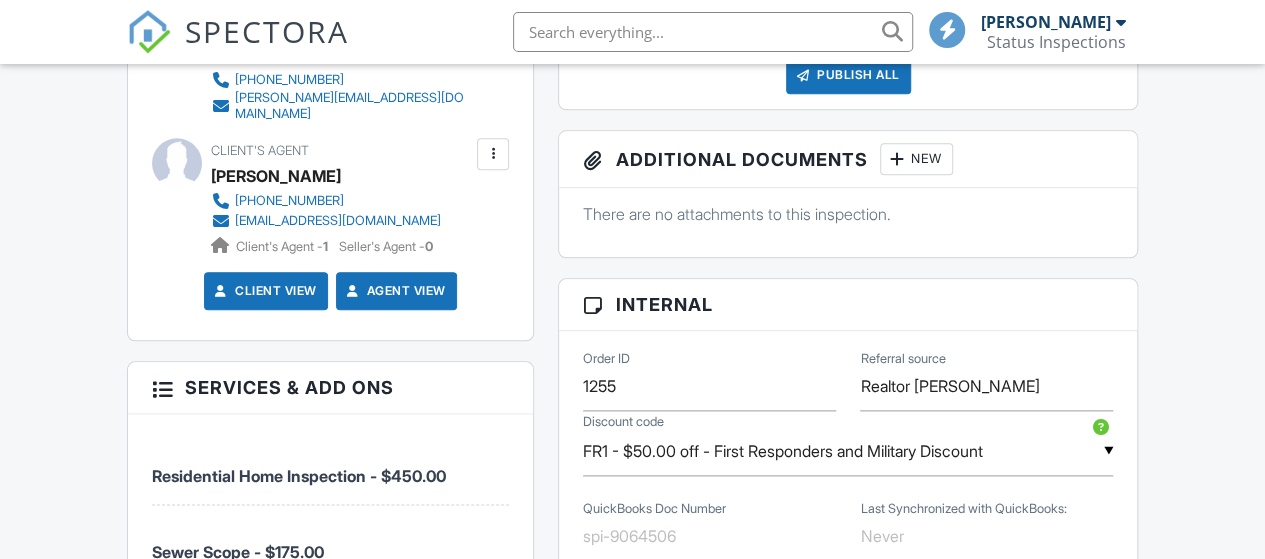 scroll, scrollTop: 1074, scrollLeft: 0, axis: vertical 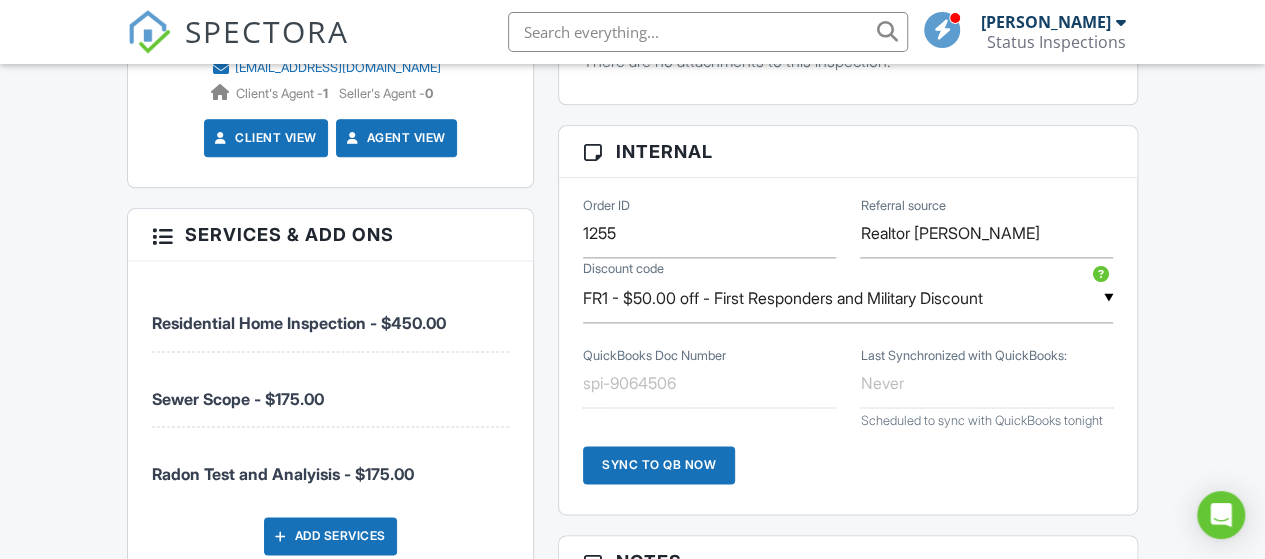 click on "FR1 - $50.00 off - First Responders and Military Discount" at bounding box center (848, 298) 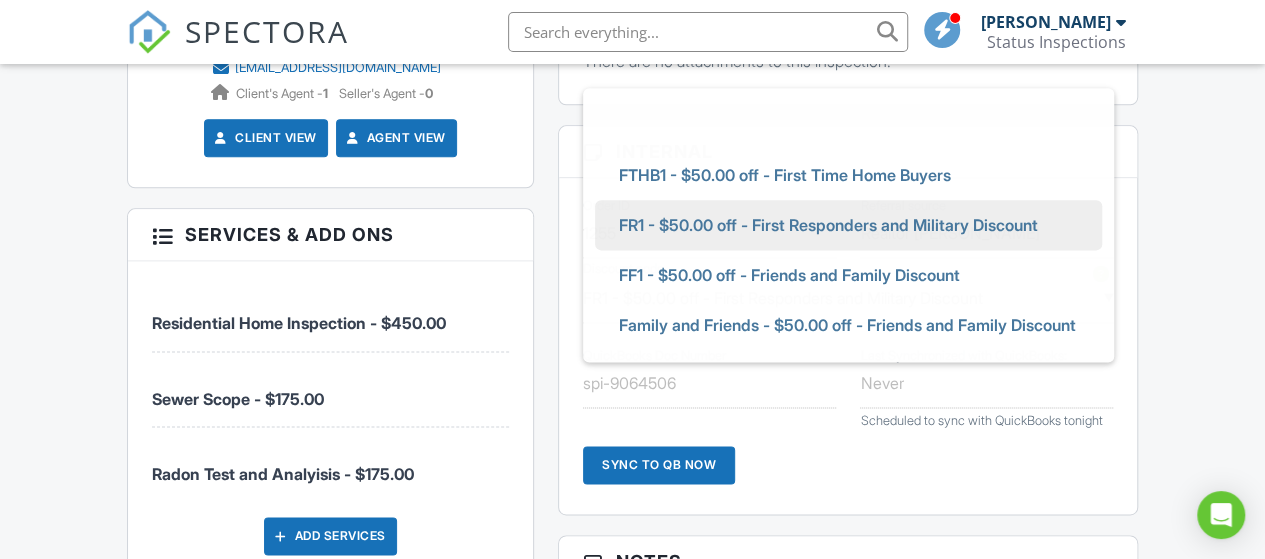 scroll, scrollTop: 0, scrollLeft: 0, axis: both 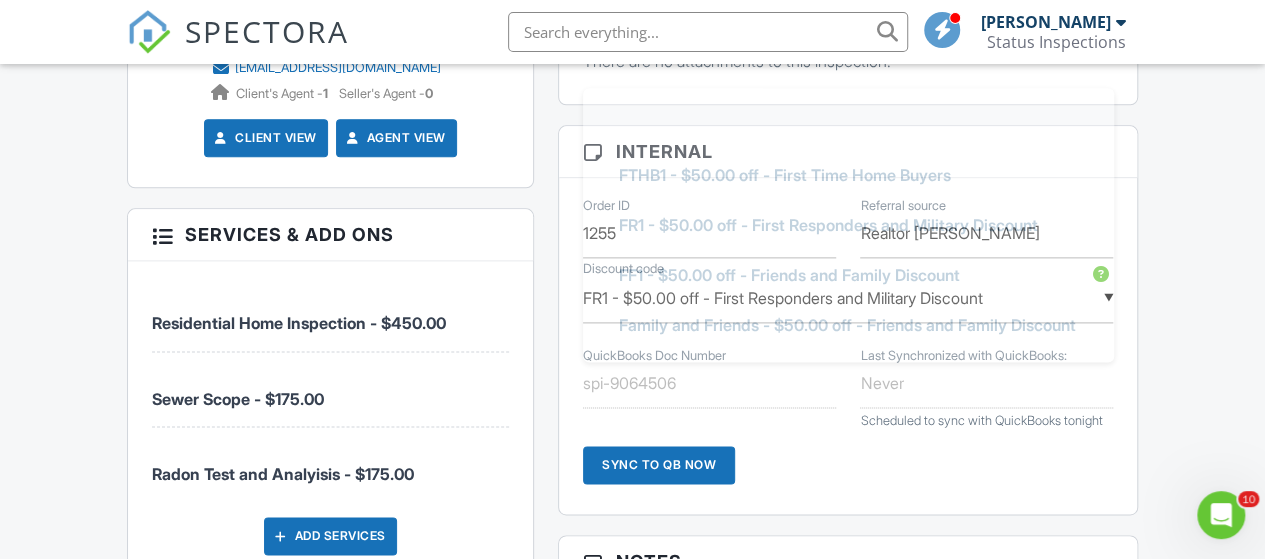 click on "FTHB1 - $50.00 off - First Time Home Buyers FR1 - $50.00 off - First Responders and Military Discount FF1 - $50.00 off - Friends and Family Discount Family and Friends - $50.00 off - Friends and Family Discount" at bounding box center [848, 225] 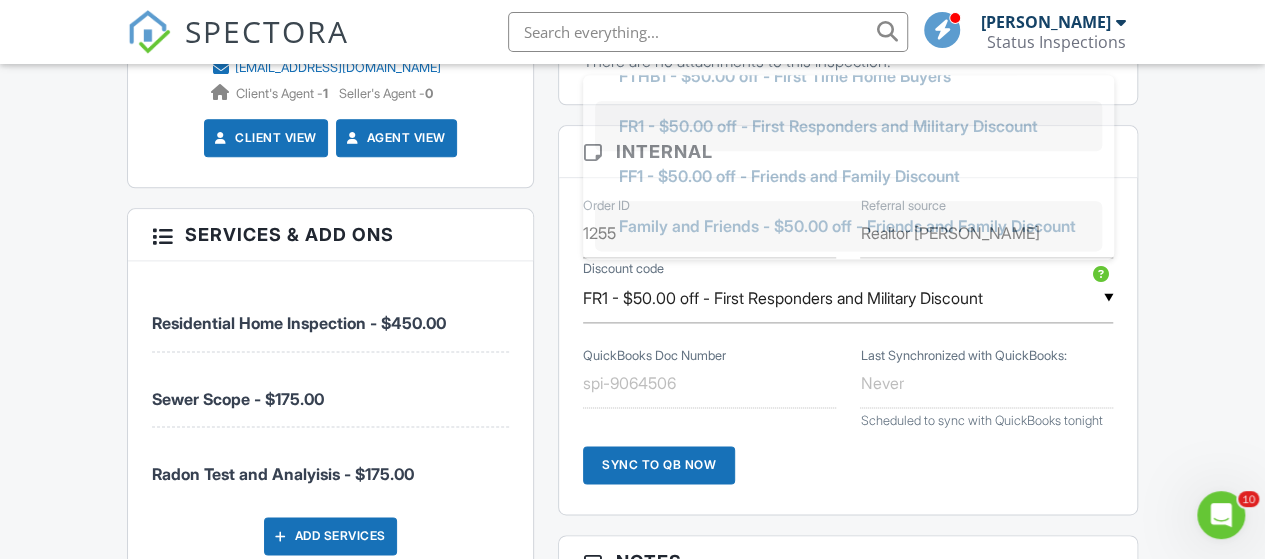 scroll, scrollTop: 13, scrollLeft: 0, axis: vertical 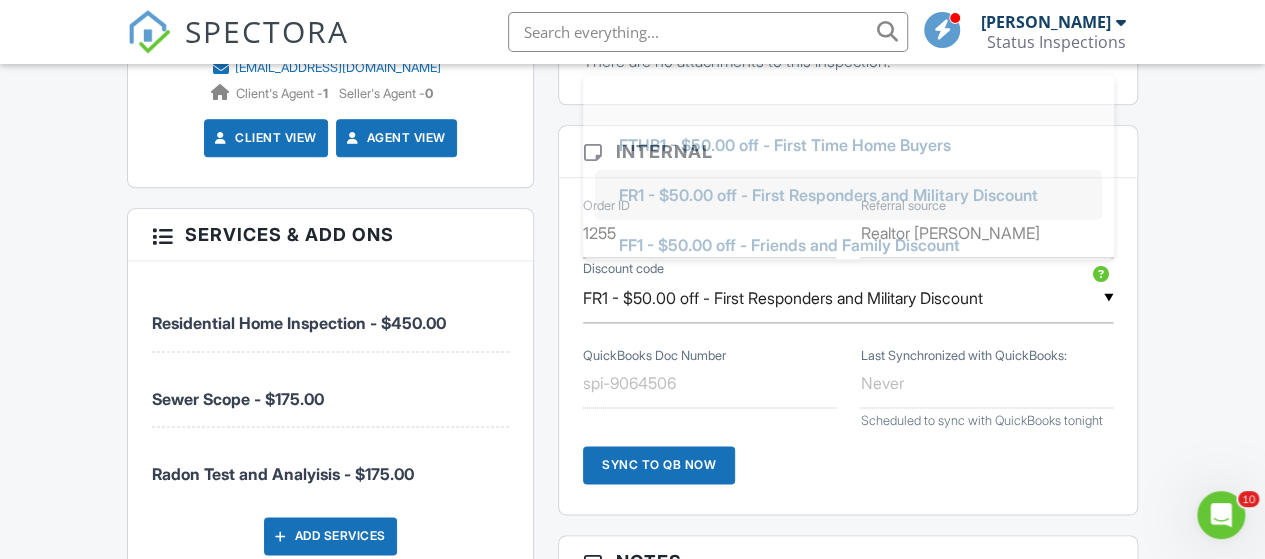 drag, startPoint x: 1036, startPoint y: 315, endPoint x: 1005, endPoint y: 316, distance: 31.016125 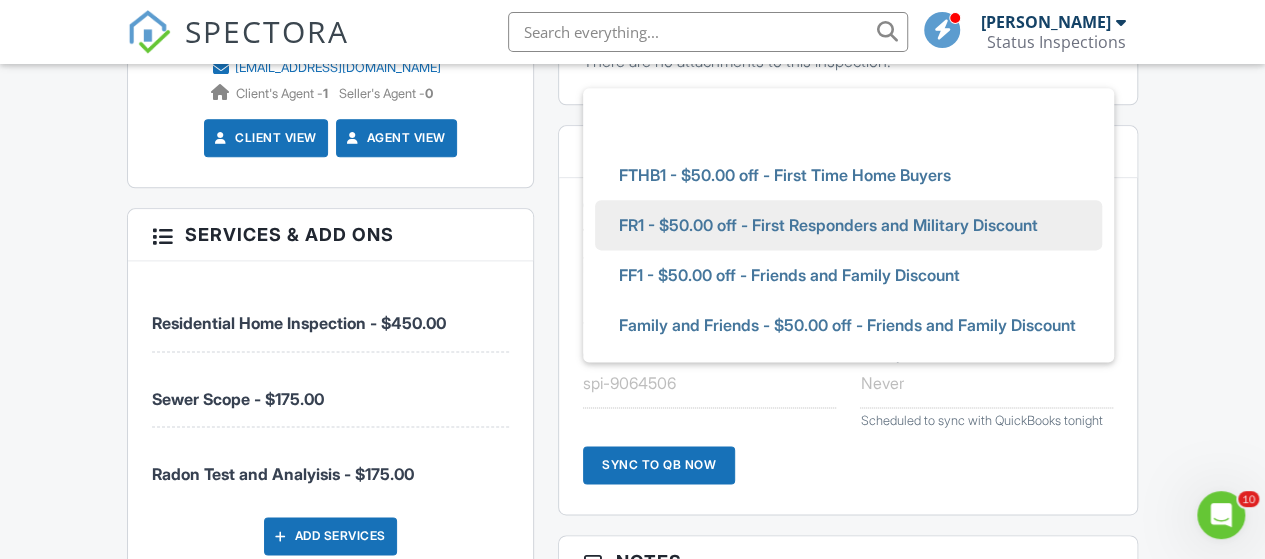click on "Dashboard
Templates
Contacts
Metrics
Automations
Advanced
Settings
Support Center
Inspection Details
Client View
More
Property Details
Reschedule
Reorder / Copy
Share
Cancel
Delete
Print Order
Convert to V9
Disable Pass on CC Fees
View Change Log
07/14/2025  2:00 pm
- 6:45 pm
4603 SE 16th Ct
Gresham, OR 97080
Built
1974
1880
sq. ft.
Lot Size
7000
sq.ft.
3
bedrooms
2.0
bathrooms
+ −  Leaflet   |   © MapTiler   © OpenStreetMap contributors
This is an Unconfirmed Inspection!
This inspection hasn't been confirmed yet. If you'd like to make changes to this inspection go ahead and when you're ready confirm the inspection below.
Confirm with notifications disabled" at bounding box center (632, 289) 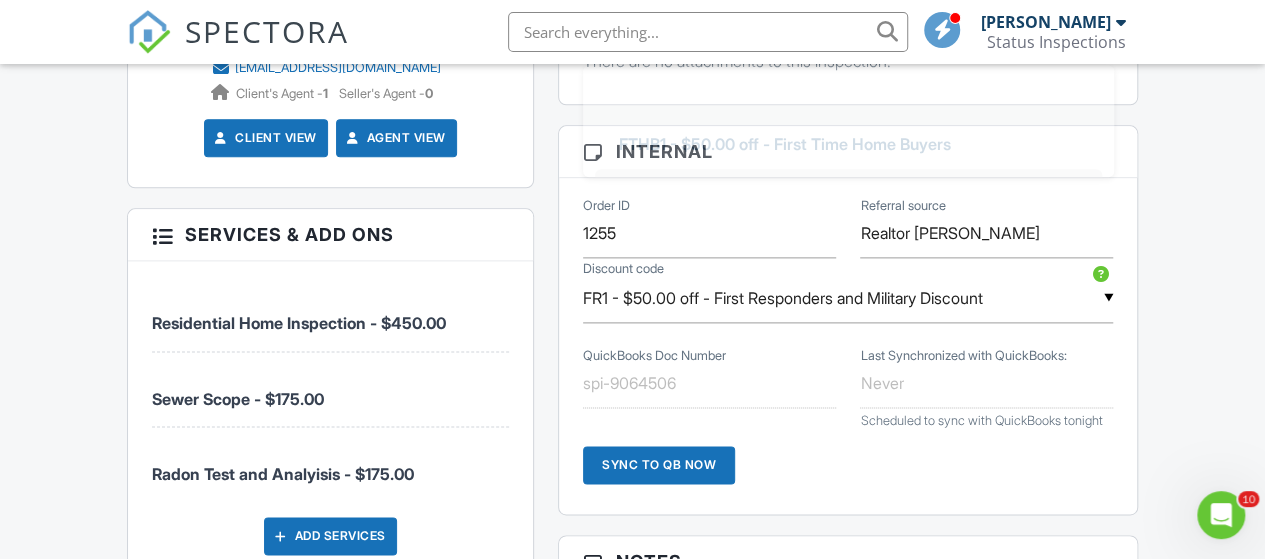 scroll, scrollTop: 6, scrollLeft: 0, axis: vertical 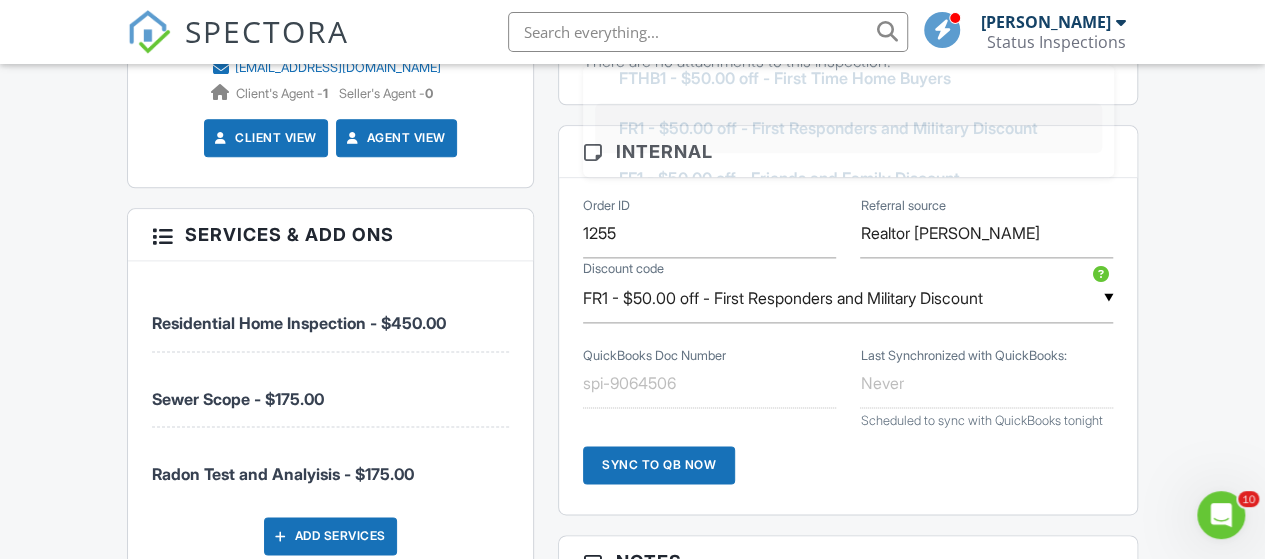click on "FR1 - $50.00 off - First Responders and Military Discount" at bounding box center (848, 298) 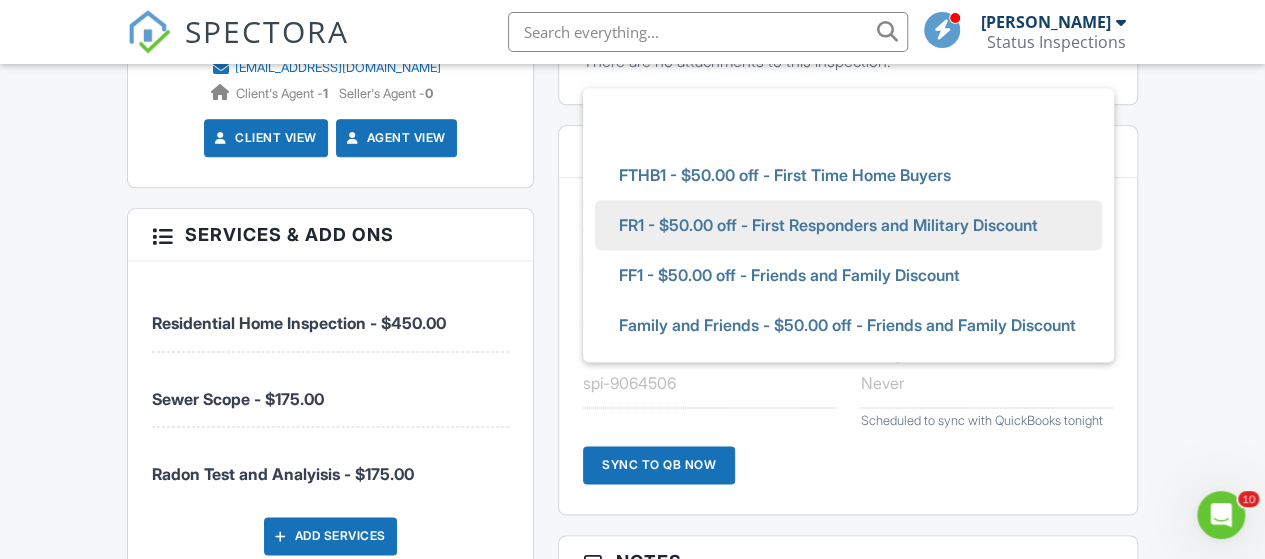 scroll, scrollTop: 0, scrollLeft: 0, axis: both 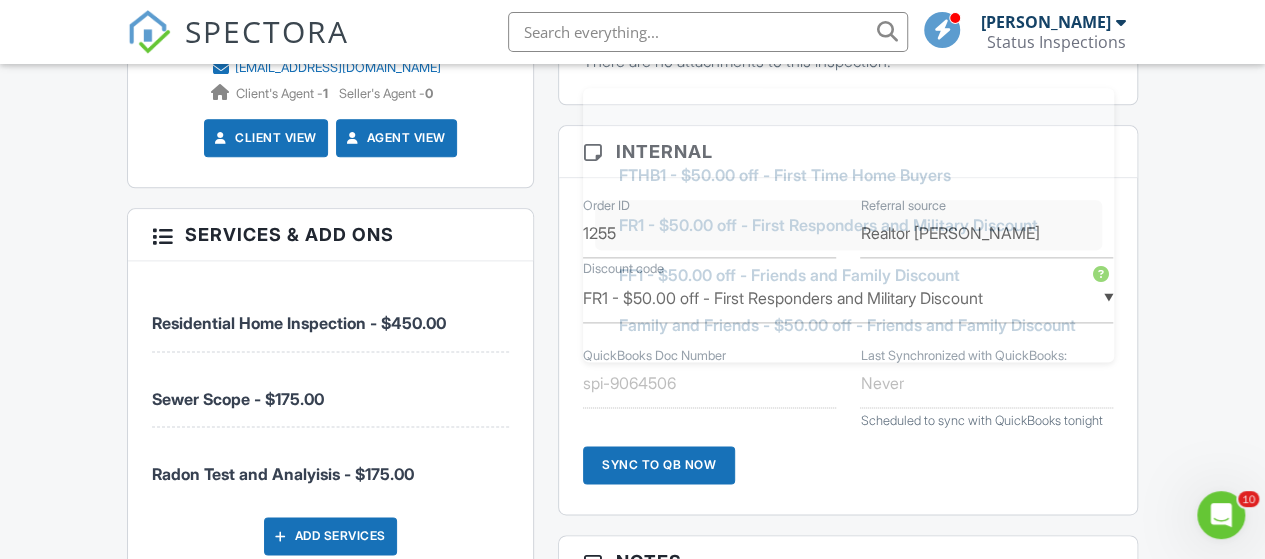 click on "FR1 - $50.00 off - First Responders and Military Discount" at bounding box center [828, 225] 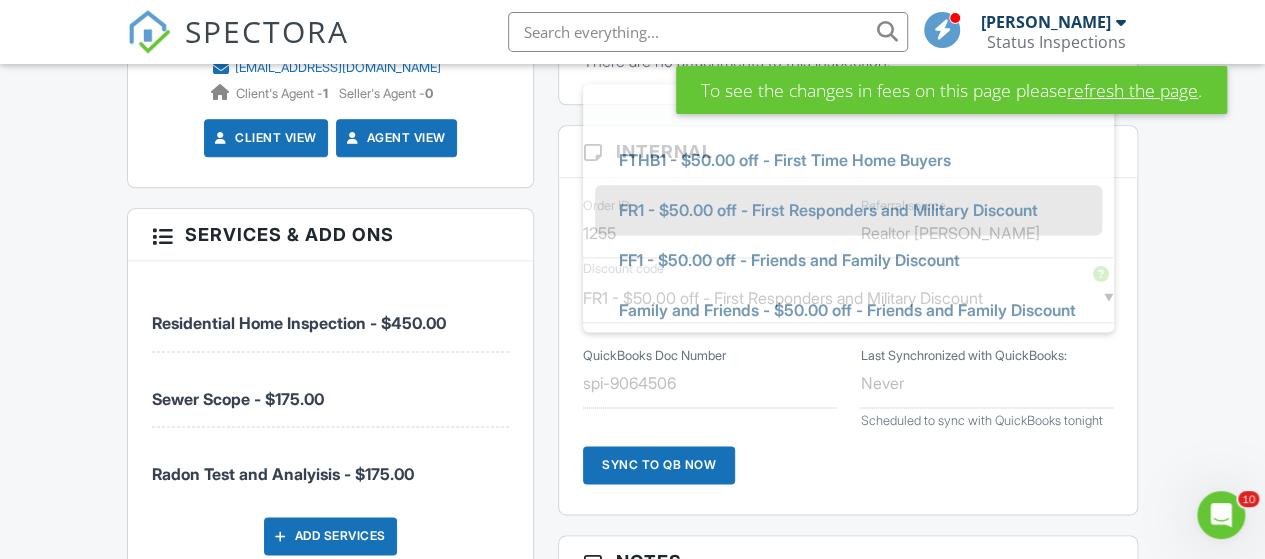 scroll, scrollTop: 0, scrollLeft: 0, axis: both 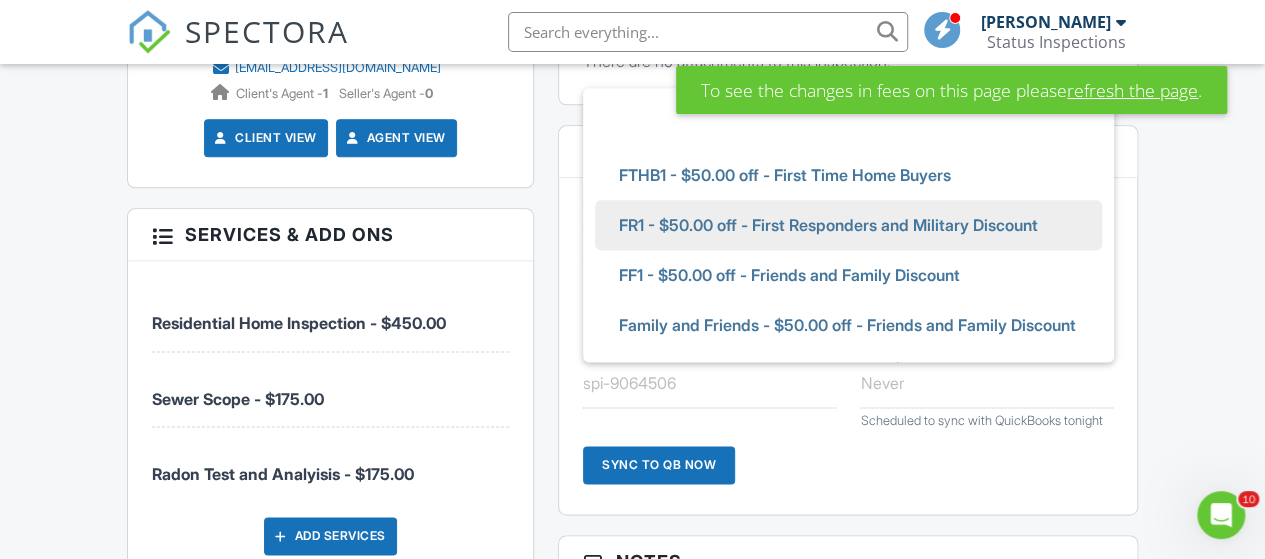 drag, startPoint x: 662, startPoint y: 312, endPoint x: 1192, endPoint y: 325, distance: 530.1594 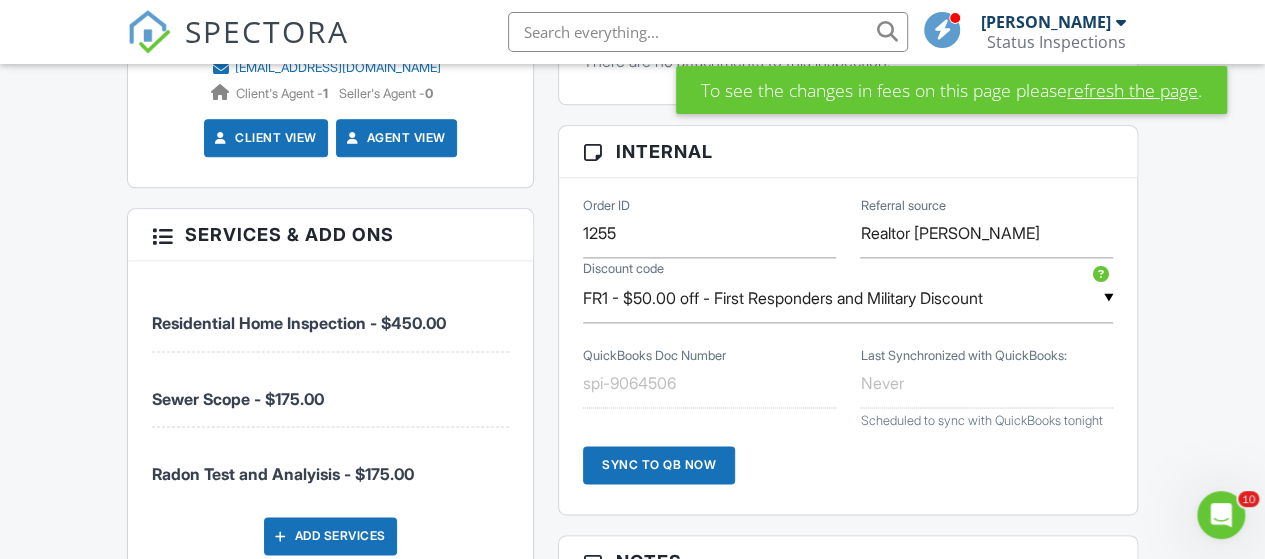 click on "Dashboard
Templates
Contacts
Metrics
Automations
Advanced
Settings
Support Center
Inspection Details
Client View
More
Property Details
Reschedule
Reorder / Copy
Share
Cancel
Delete
Print Order
Convert to V9
Disable Pass on CC Fees
View Change Log
07/14/2025  2:00 pm
- 6:45 pm
4603 SE 16th Ct
Gresham, OR 97080
Built
1974
1880
sq. ft.
Lot Size
7000
sq.ft.
3
bedrooms
2.0
bathrooms
+ −  Leaflet   |   © MapTiler   © OpenStreetMap contributors
This is an Unconfirmed Inspection!
This inspection hasn't been confirmed yet. If you'd like to make changes to this inspection go ahead and when you're ready confirm the inspection below.
Confirm with notifications disabled" at bounding box center (632, 289) 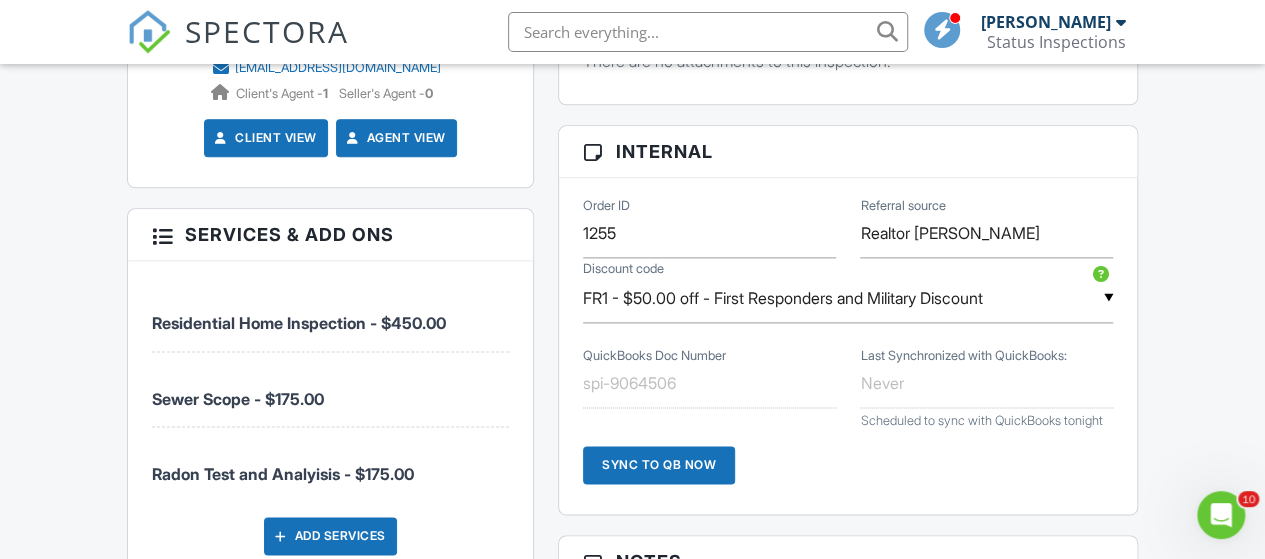 click at bounding box center (1100, 274) 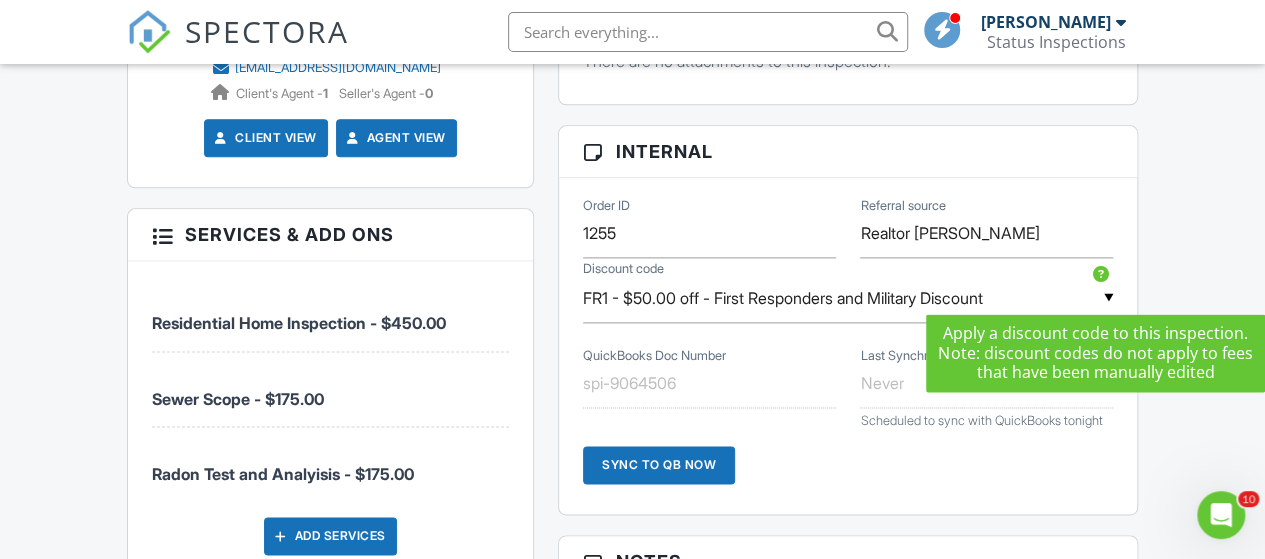 click at bounding box center [1100, 274] 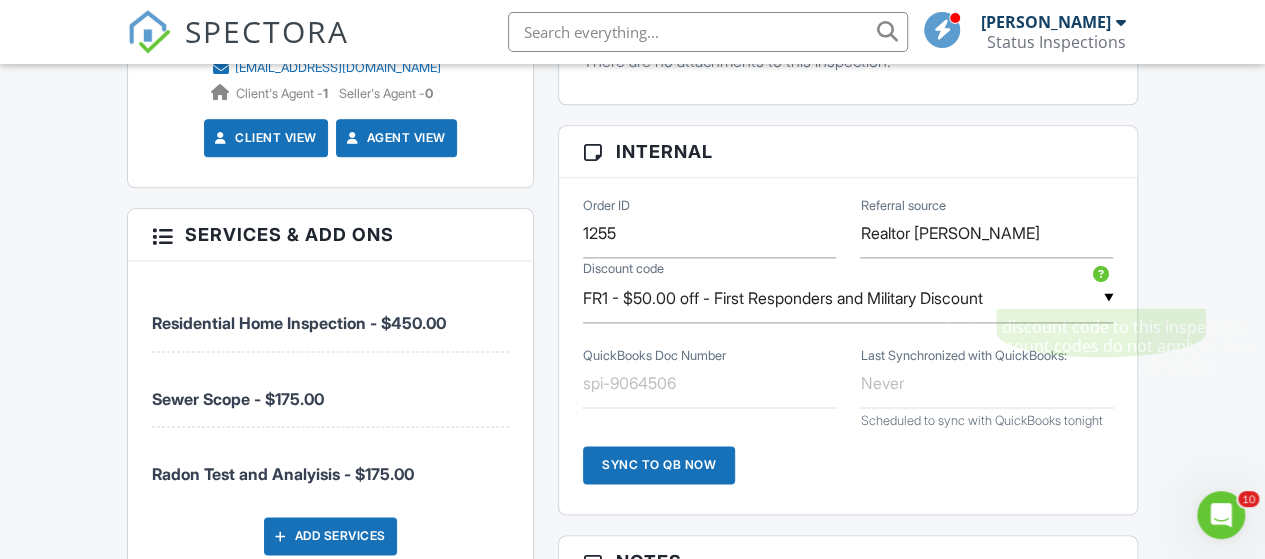 click at bounding box center (1100, 274) 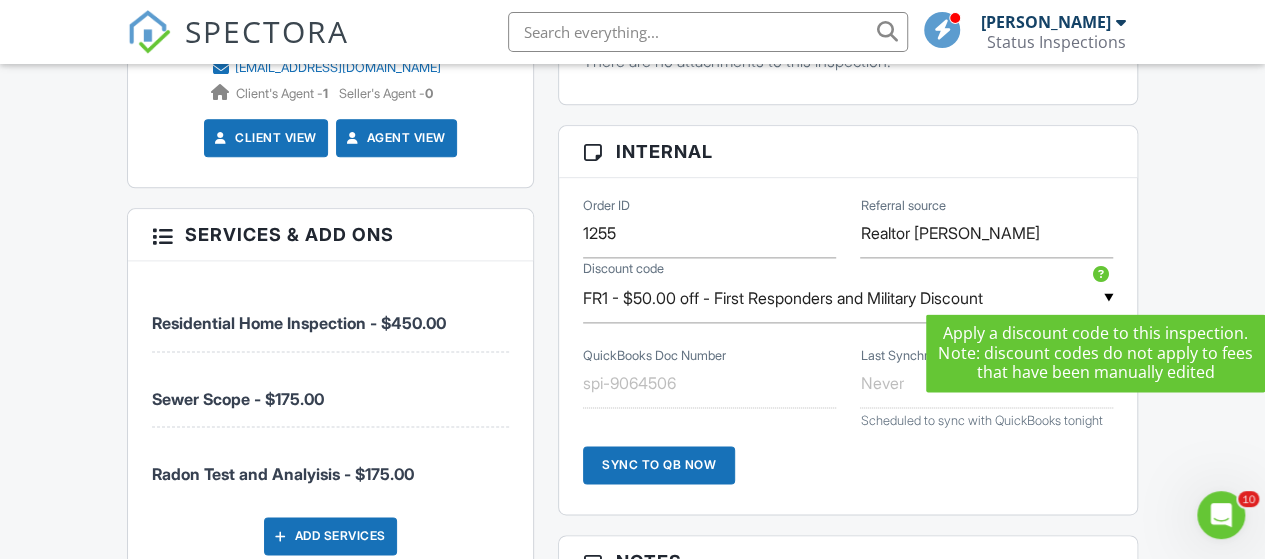 click at bounding box center [1100, 274] 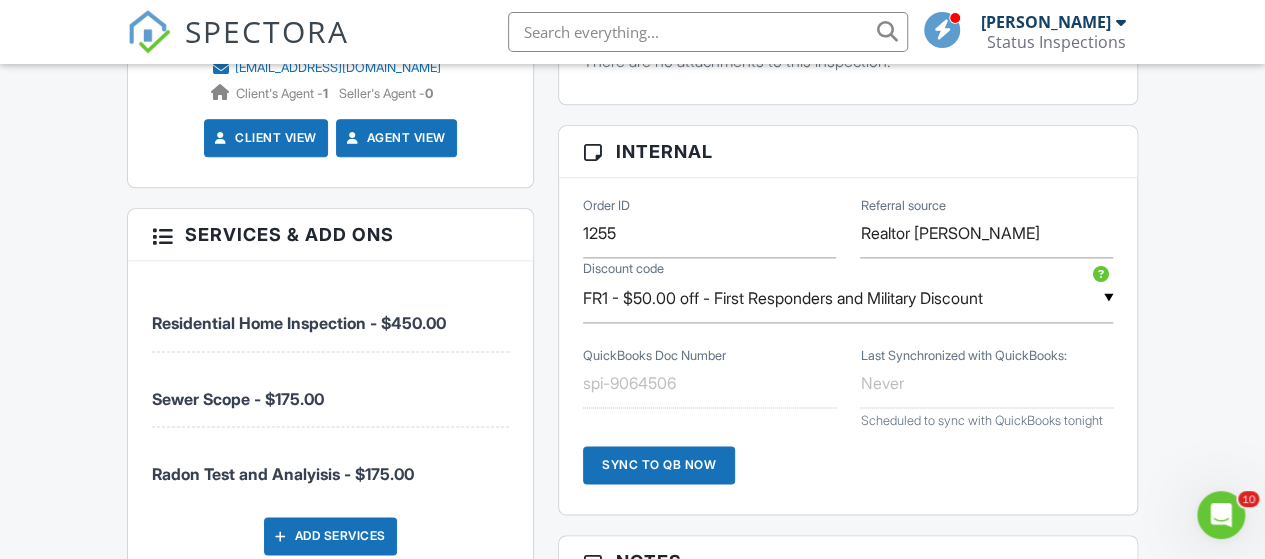 click on "FR1 - $50.00 off - First Responders and Military Discount" at bounding box center (848, 298) 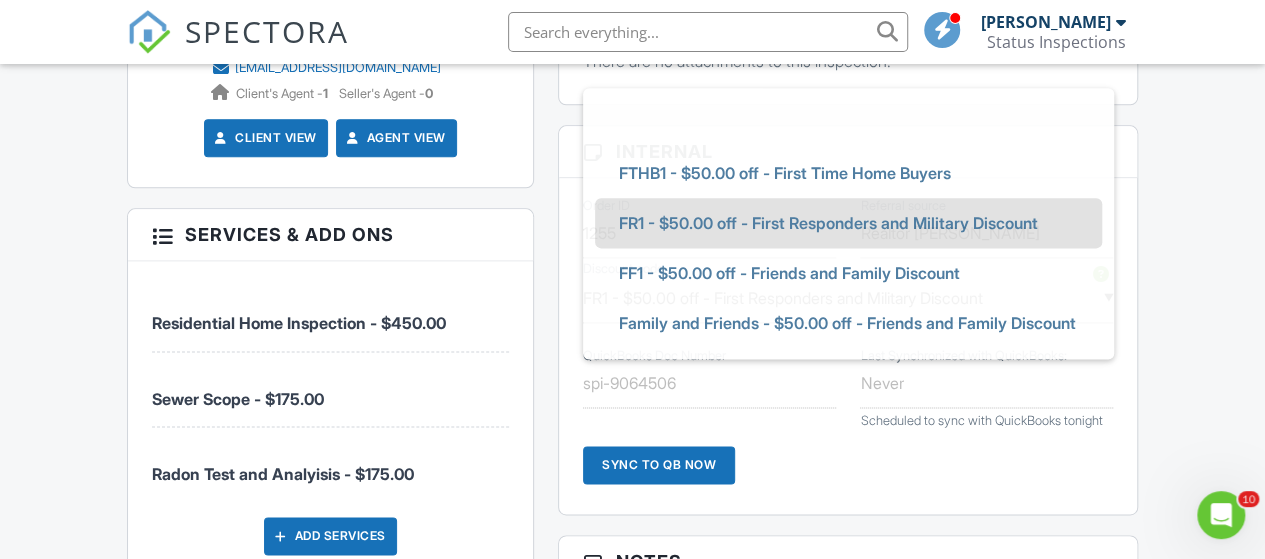 scroll, scrollTop: 0, scrollLeft: 0, axis: both 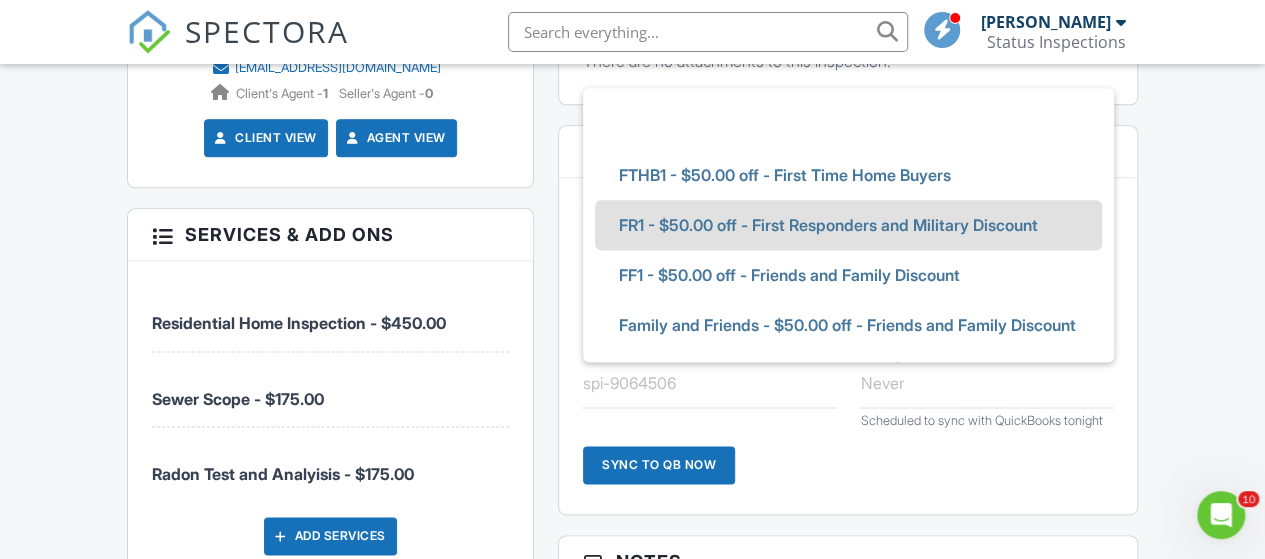 click on "Dashboard
Templates
Contacts
Metrics
Automations
Advanced
Settings
Support Center
Inspection Details
Client View
More
Property Details
Reschedule
Reorder / Copy
Share
Cancel
Delete
Print Order
Convert to V9
Disable Pass on CC Fees
View Change Log
07/14/2025  2:00 pm
- 6:45 pm
4603 SE 16th Ct
Gresham, OR 97080
Built
1974
1880
sq. ft.
Lot Size
7000
sq.ft.
3
bedrooms
2.0
bathrooms
+ −  Leaflet   |   © MapTiler   © OpenStreetMap contributors
This is an Unconfirmed Inspection!
This inspection hasn't been confirmed yet. If you'd like to make changes to this inspection go ahead and when you're ready confirm the inspection below.
Confirm with notifications disabled" at bounding box center [632, 289] 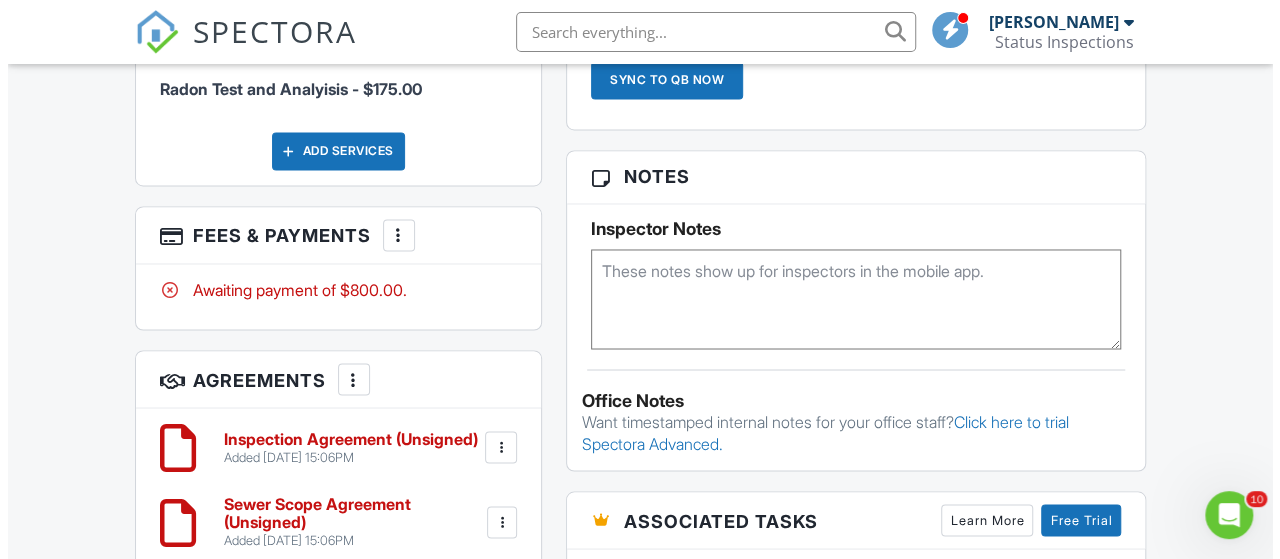 scroll, scrollTop: 1559, scrollLeft: 0, axis: vertical 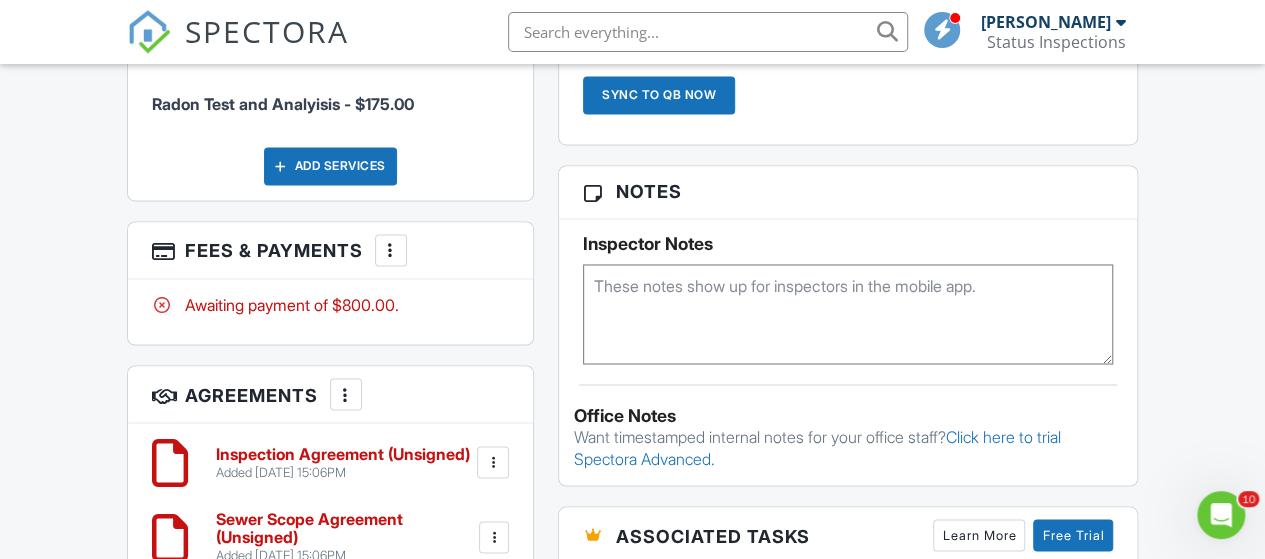 click at bounding box center (391, 250) 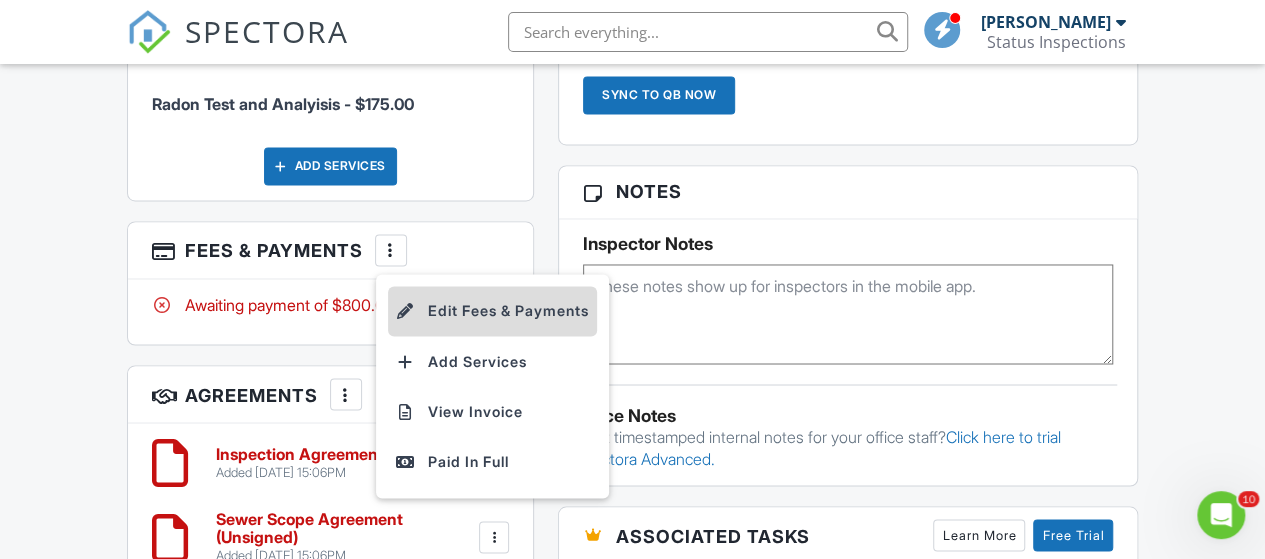 click on "Edit Fees & Payments" at bounding box center (492, 311) 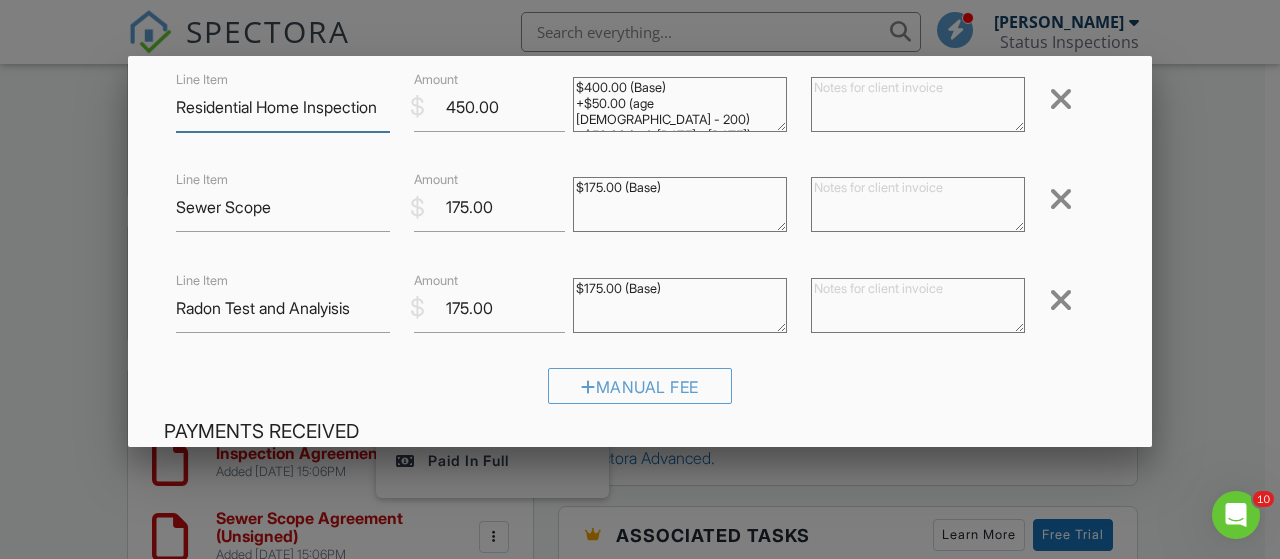 scroll, scrollTop: 131, scrollLeft: 0, axis: vertical 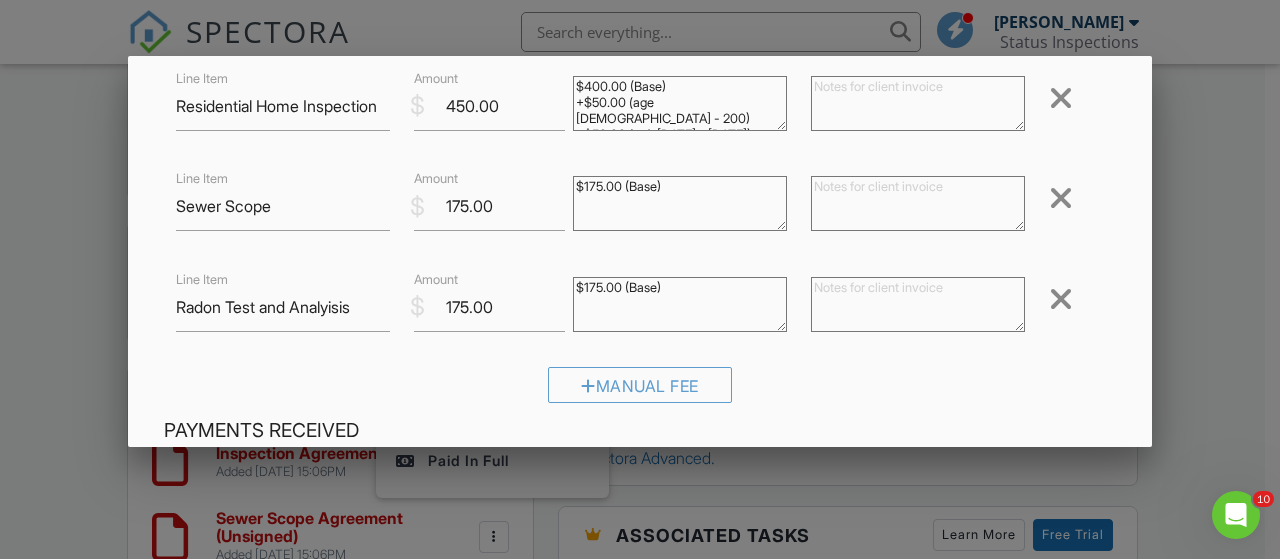 click at bounding box center [1061, 299] 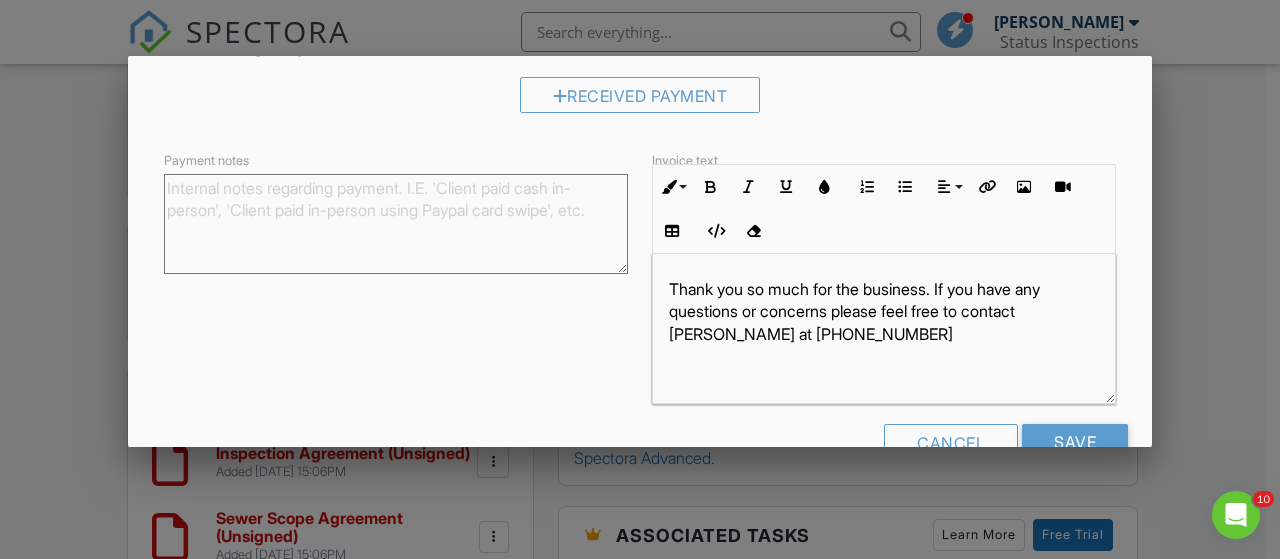 scroll, scrollTop: 463, scrollLeft: 0, axis: vertical 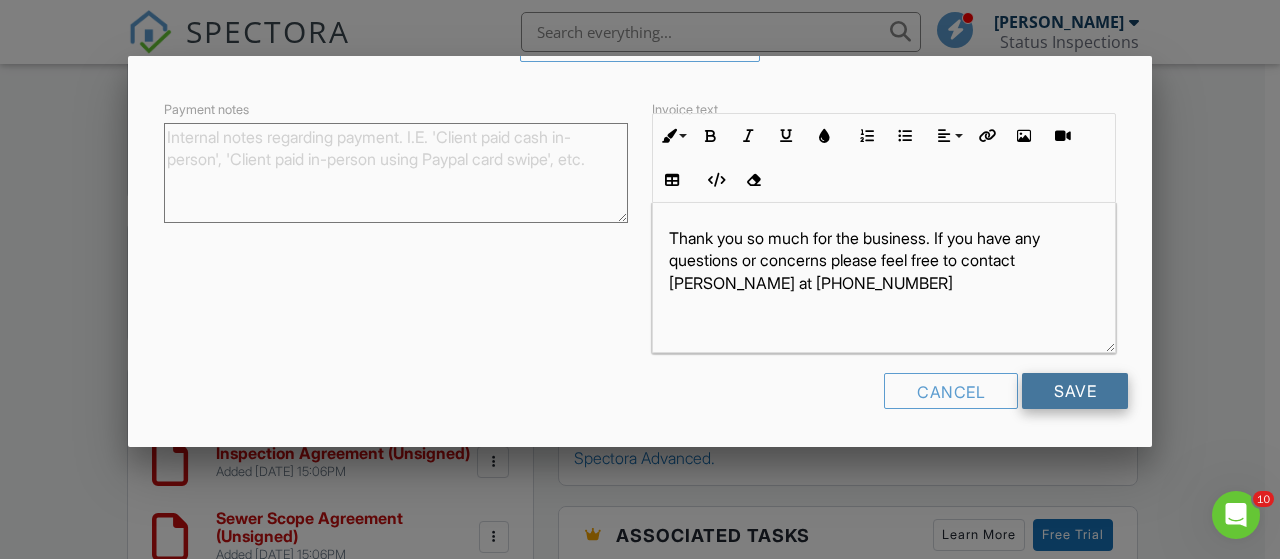 click on "Save" at bounding box center [1075, 391] 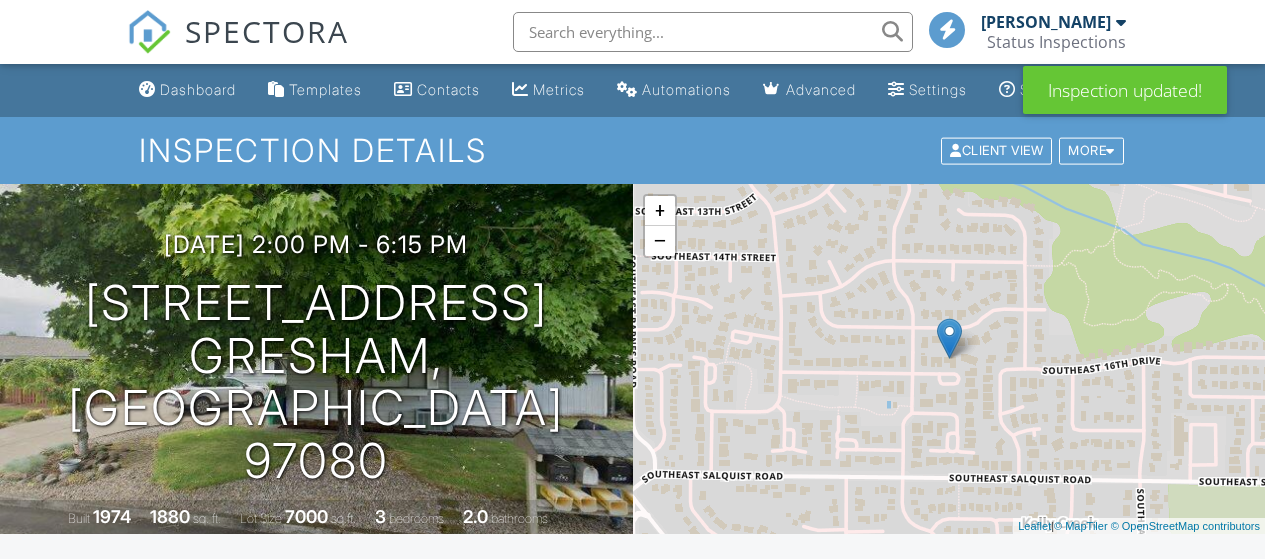 scroll, scrollTop: 1135, scrollLeft: 0, axis: vertical 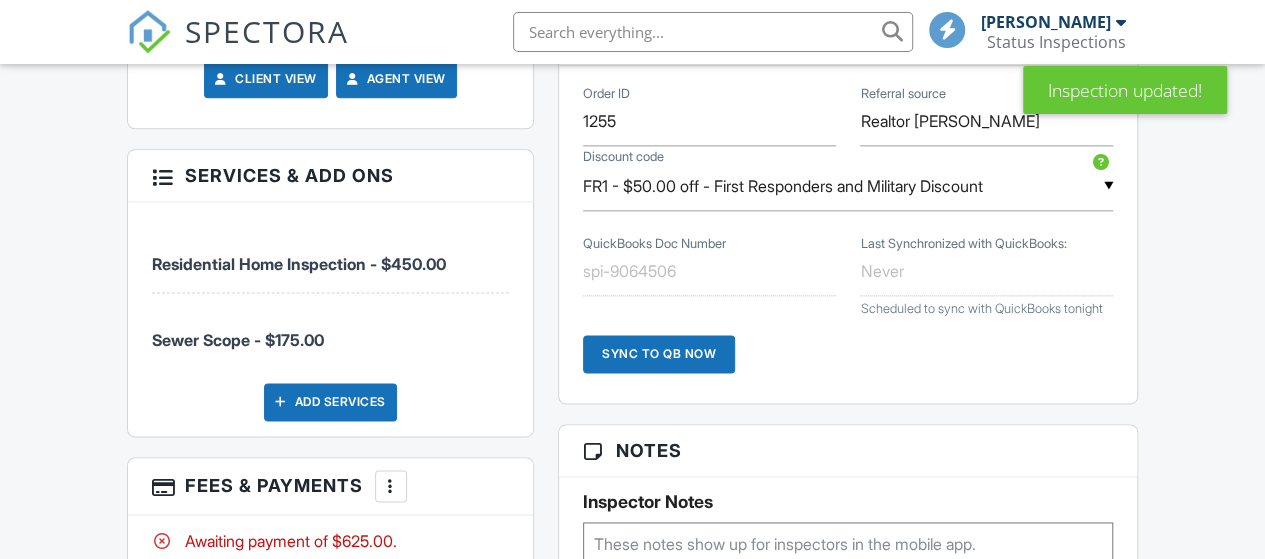 click on "Add Services" at bounding box center (330, 402) 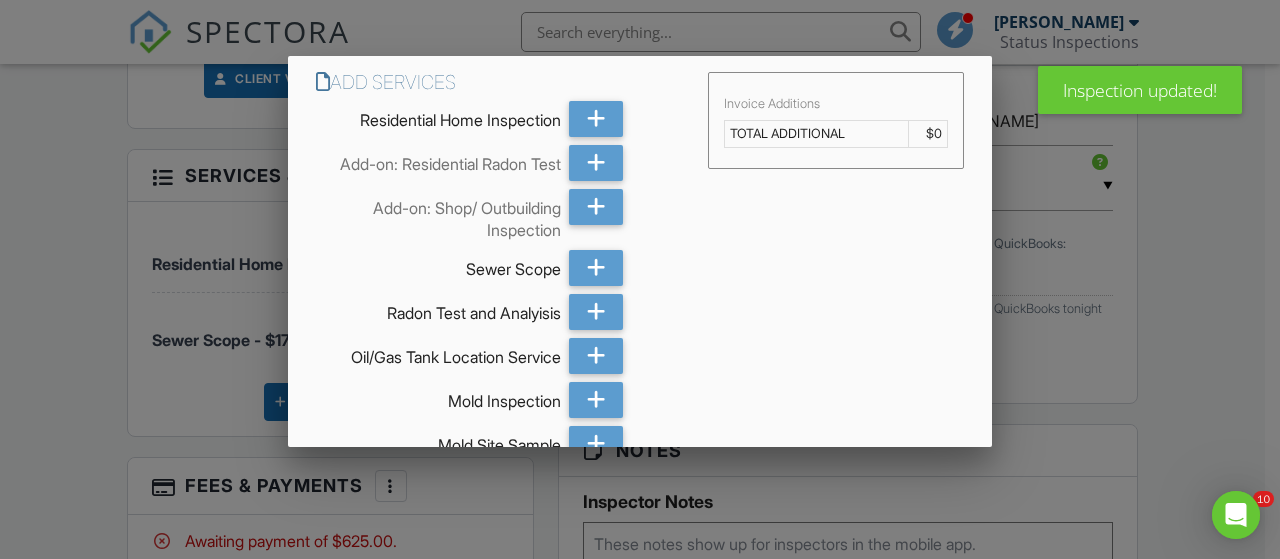 scroll, scrollTop: 0, scrollLeft: 0, axis: both 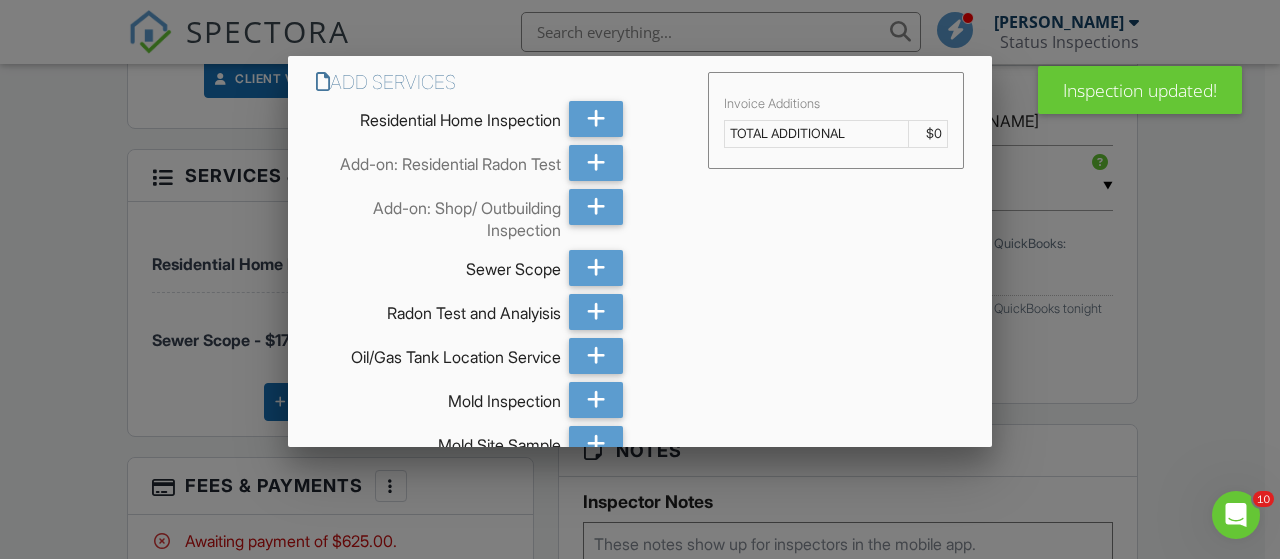 click at bounding box center (640, 249) 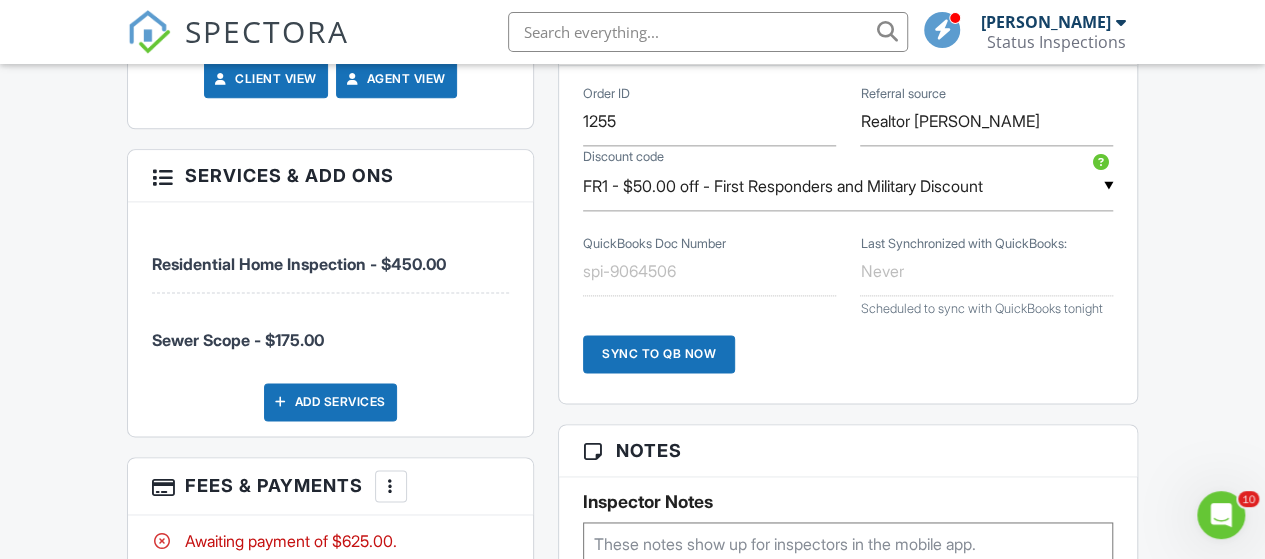 click at bounding box center [162, 175] 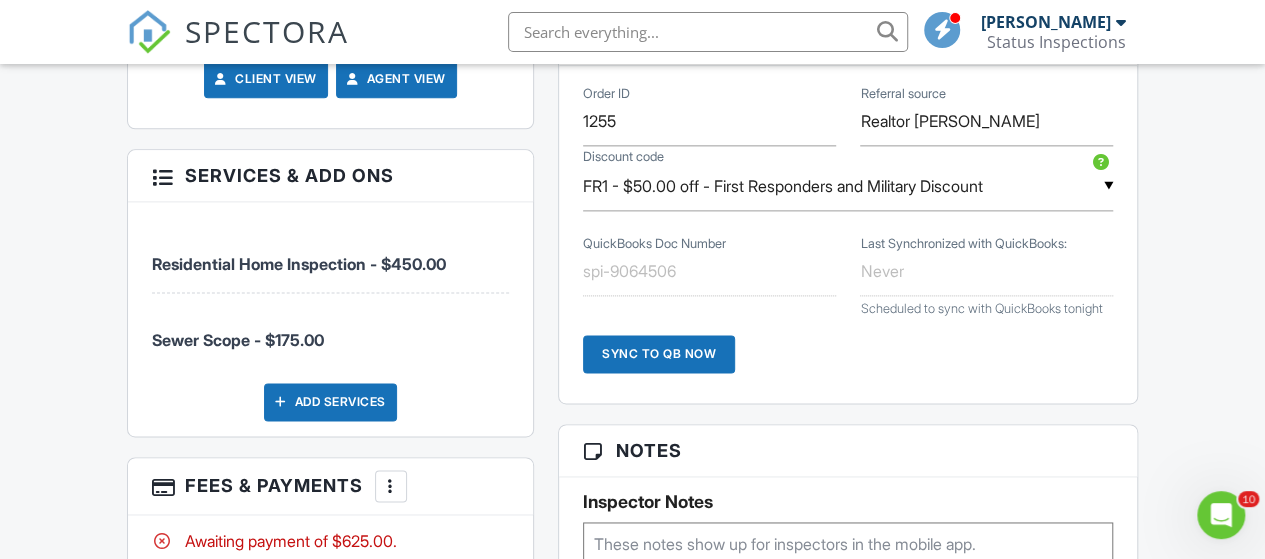 click on "Add Services" at bounding box center [330, 402] 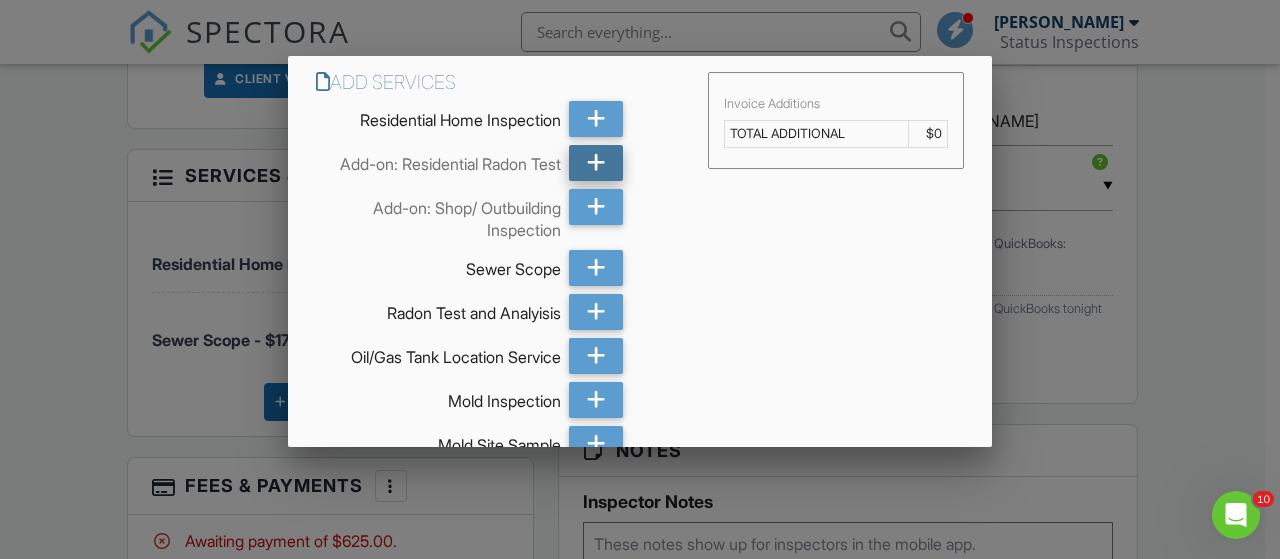 click at bounding box center (596, 163) 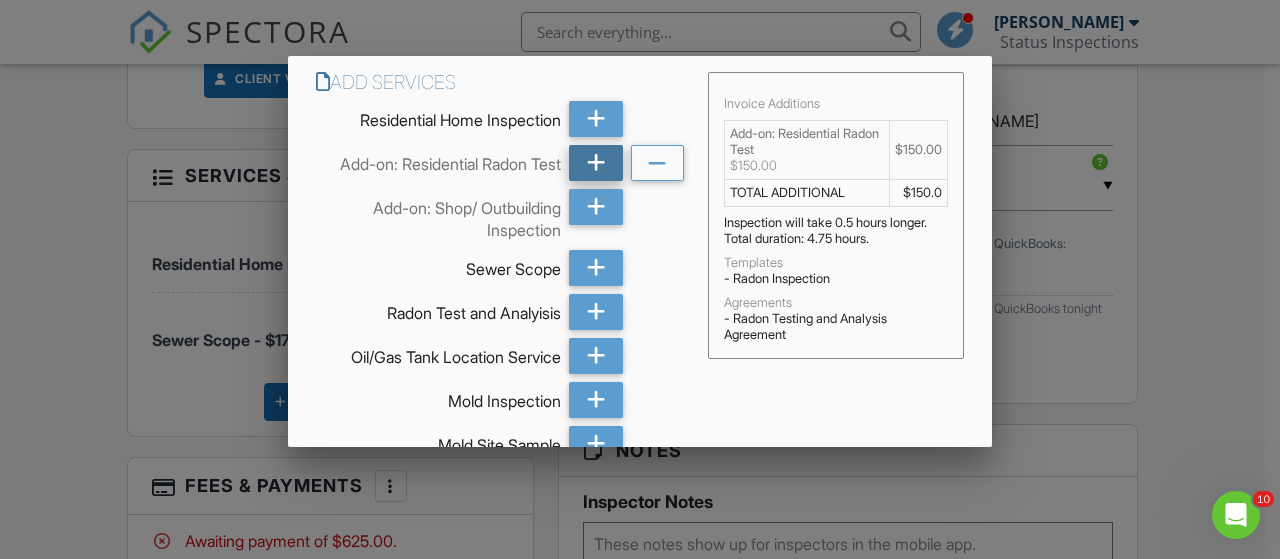 click at bounding box center [596, 163] 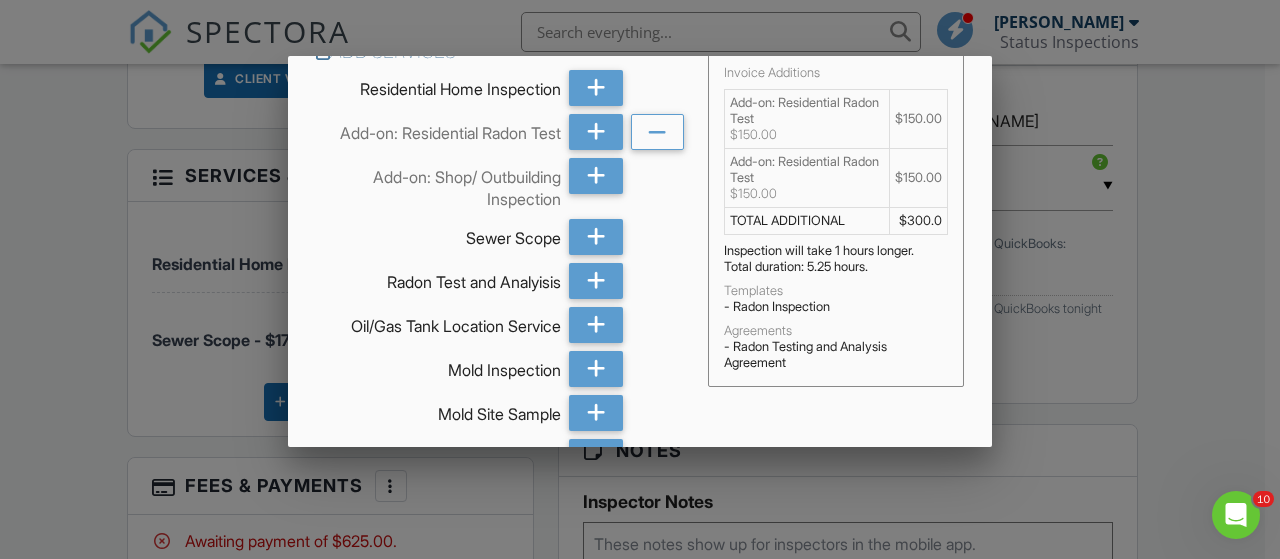 scroll, scrollTop: 0, scrollLeft: 0, axis: both 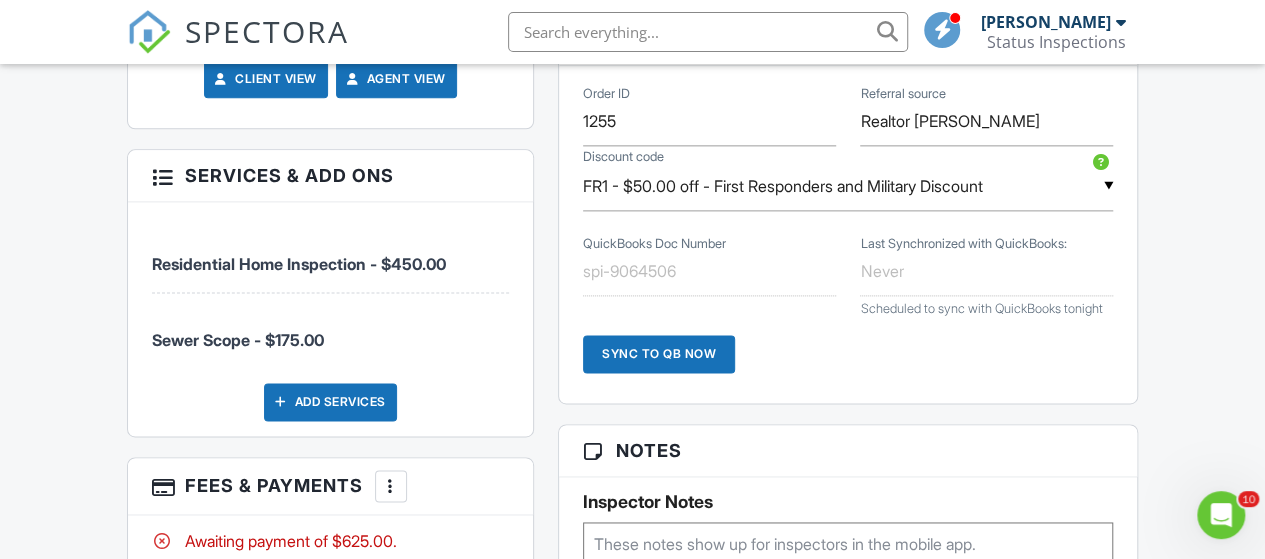 click on "Add Services" at bounding box center [330, 402] 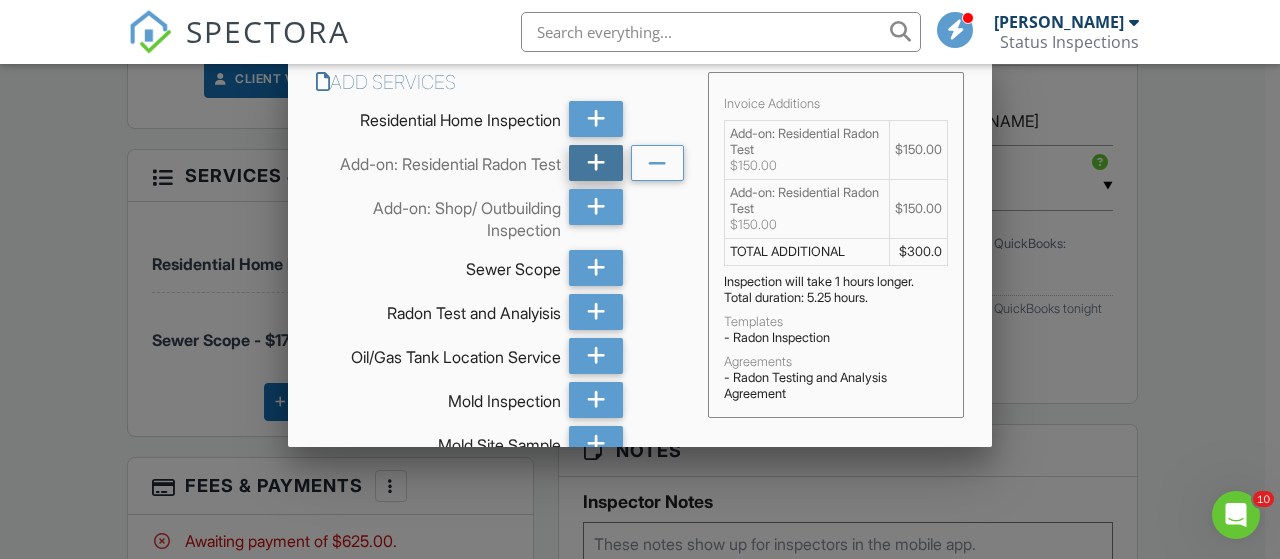 click at bounding box center (596, 163) 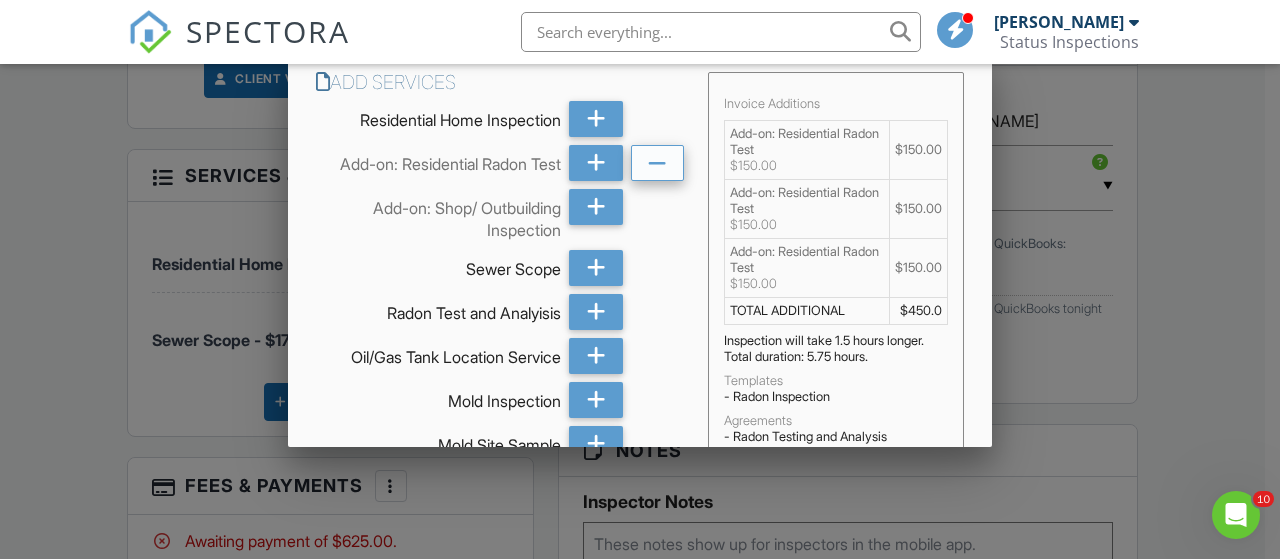 click at bounding box center (657, 164) 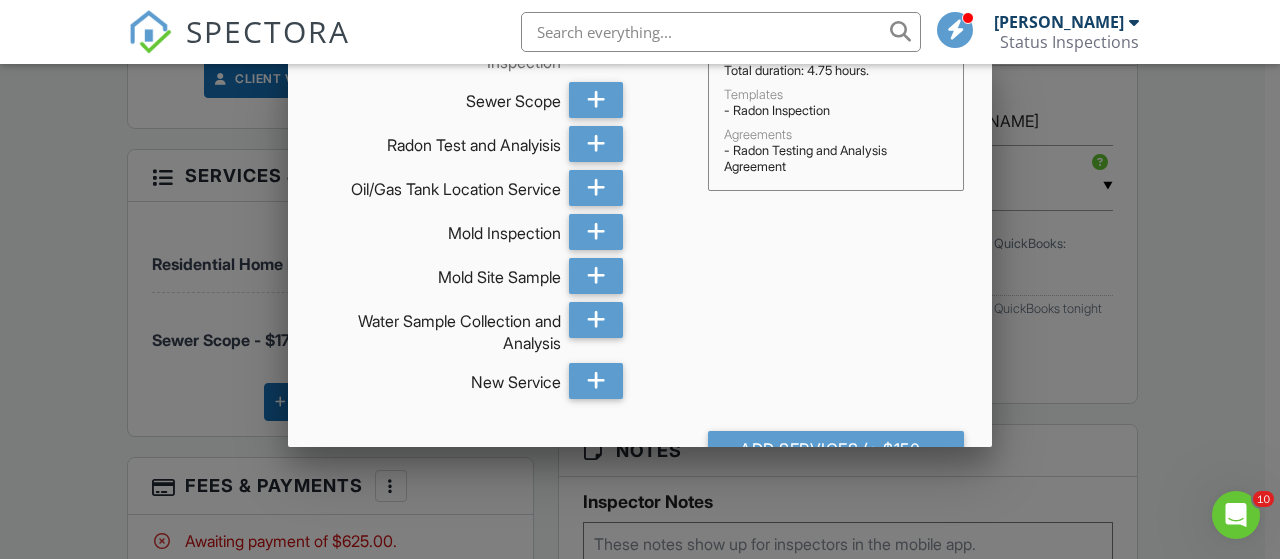 scroll, scrollTop: 218, scrollLeft: 0, axis: vertical 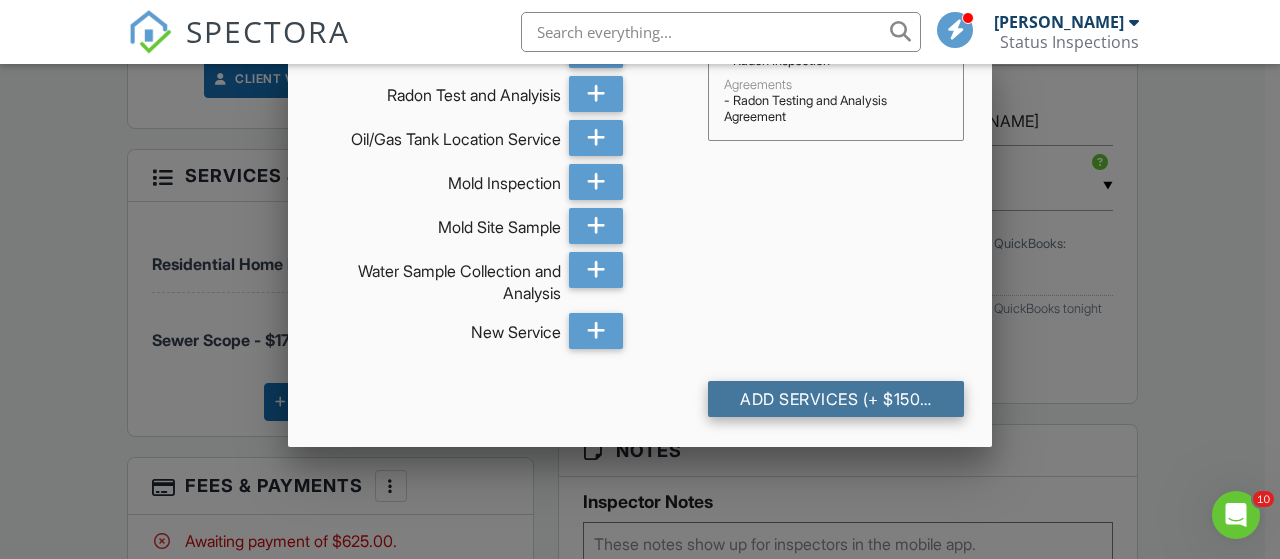 click on "Add Services
(+ $150.0)" at bounding box center (836, 399) 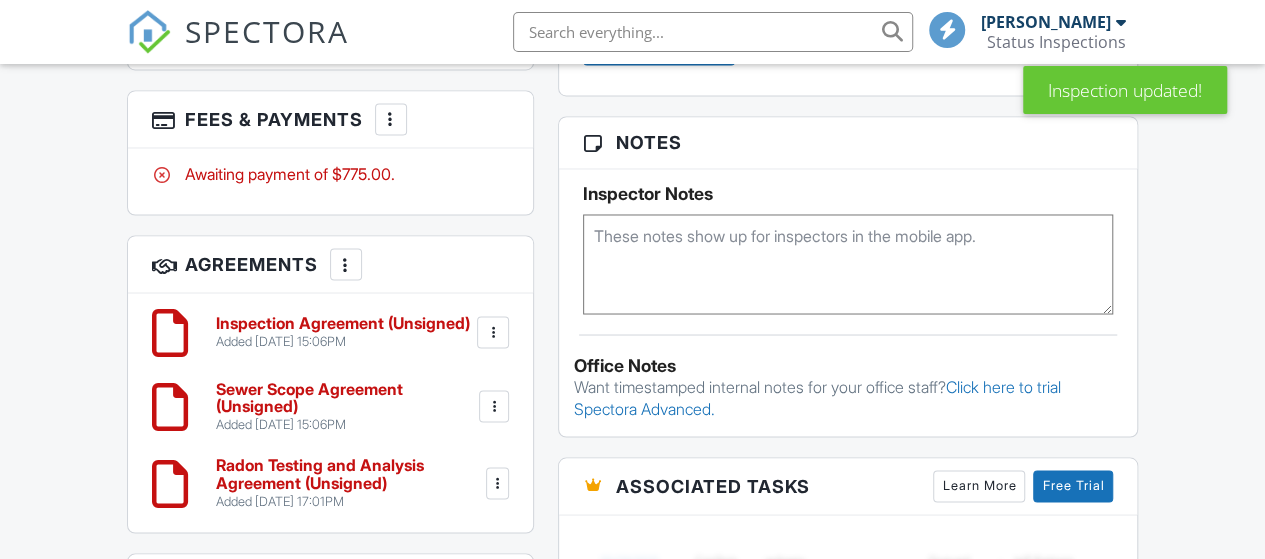 scroll, scrollTop: 0, scrollLeft: 0, axis: both 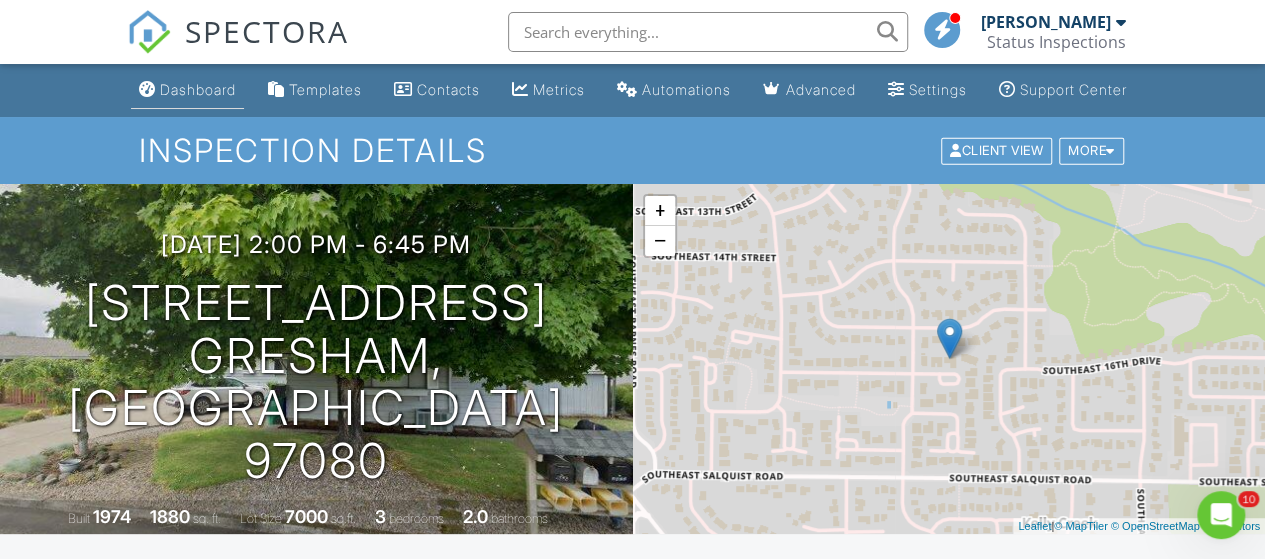 click on "Dashboard" at bounding box center (187, 90) 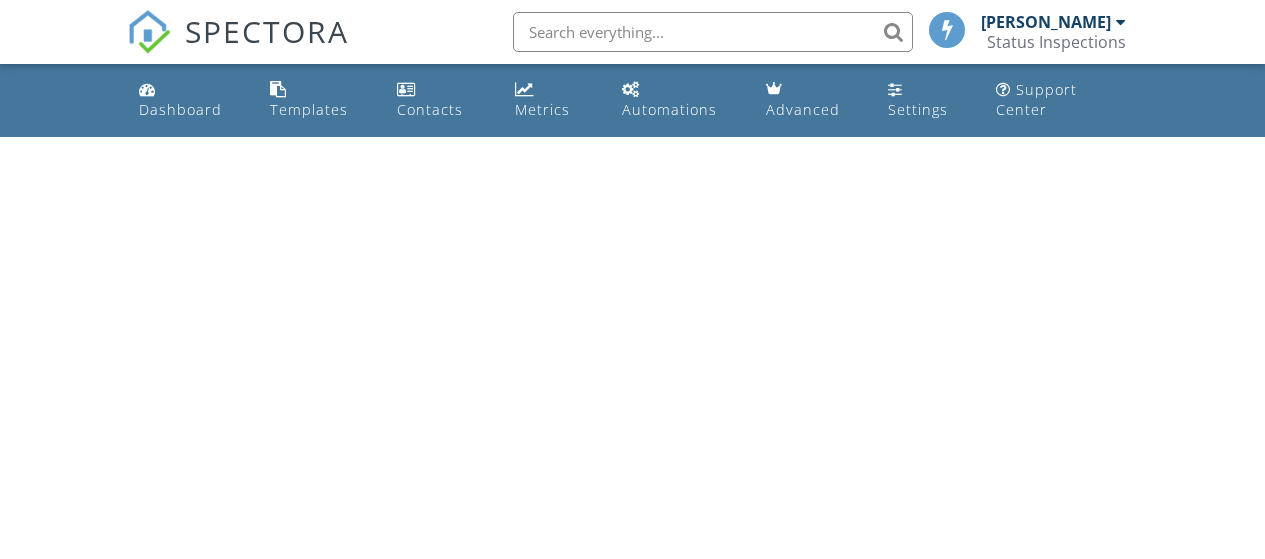 scroll, scrollTop: 0, scrollLeft: 0, axis: both 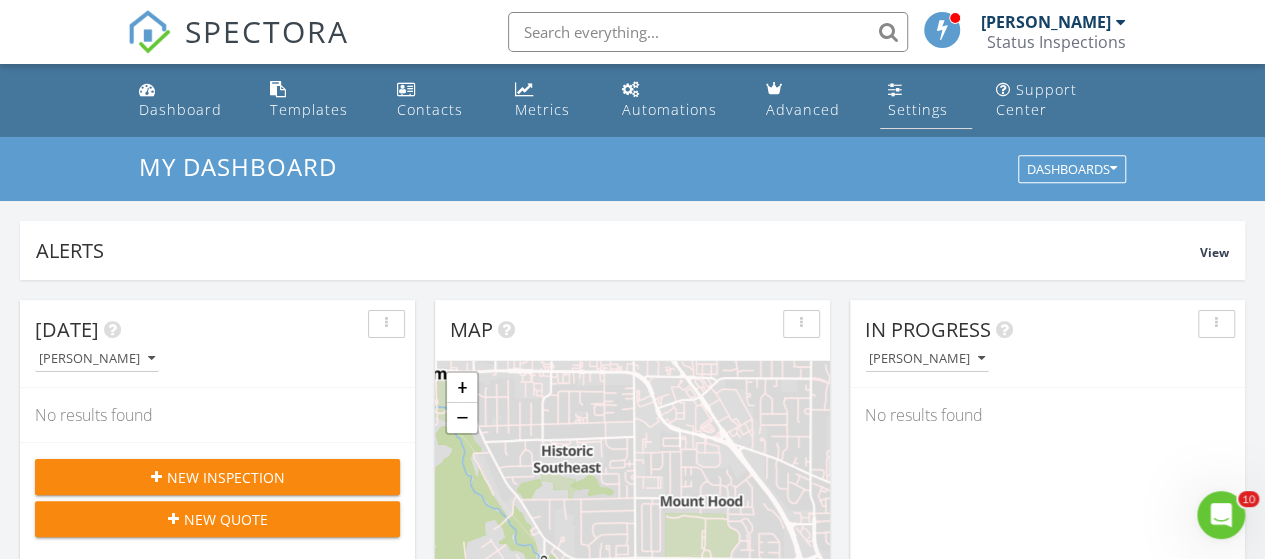 click on "Settings" at bounding box center [926, 100] 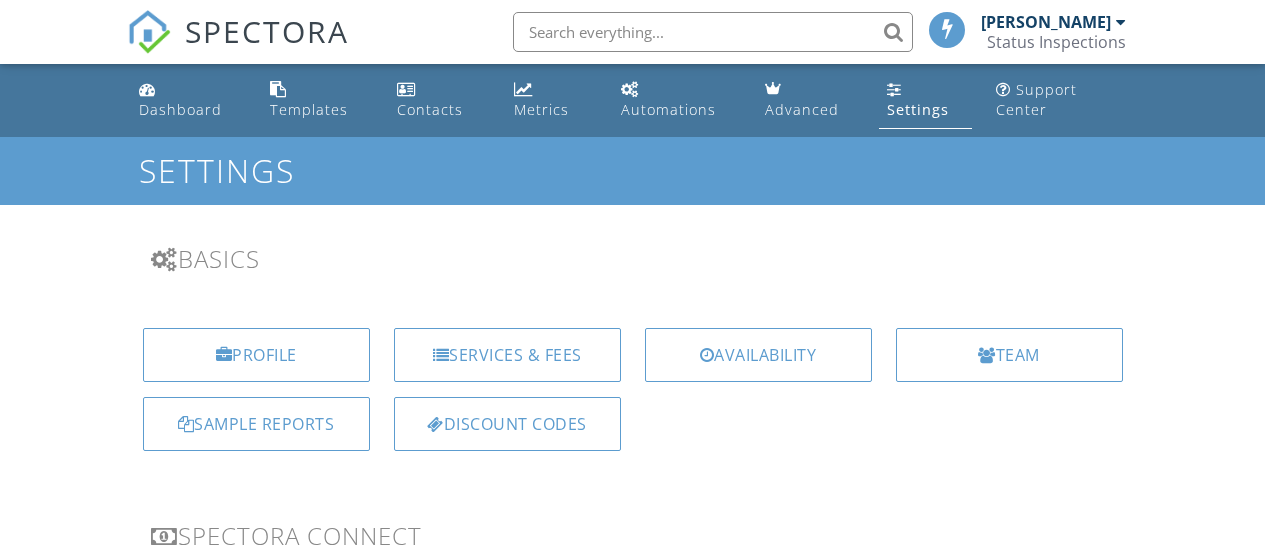 scroll, scrollTop: 0, scrollLeft: 0, axis: both 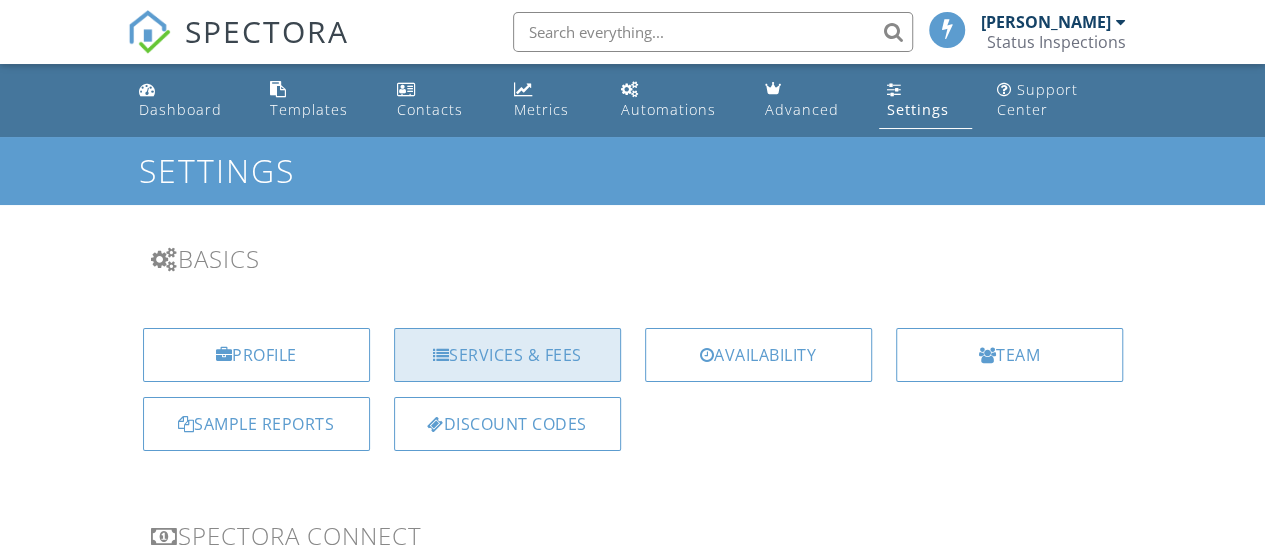 click on "Services & Fees" at bounding box center [507, 355] 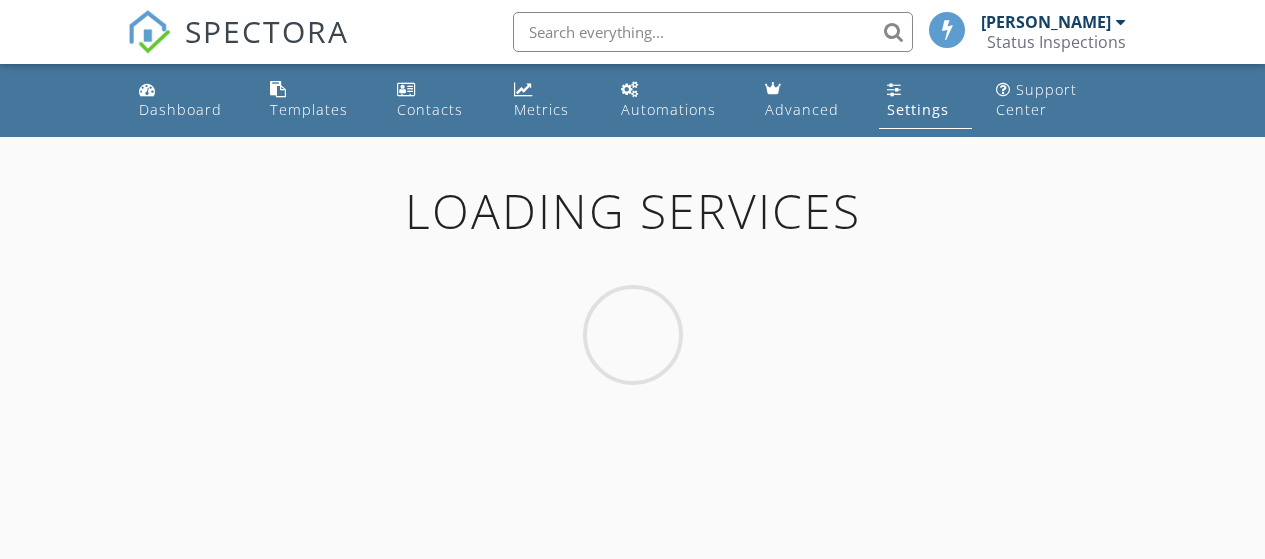 scroll, scrollTop: 0, scrollLeft: 0, axis: both 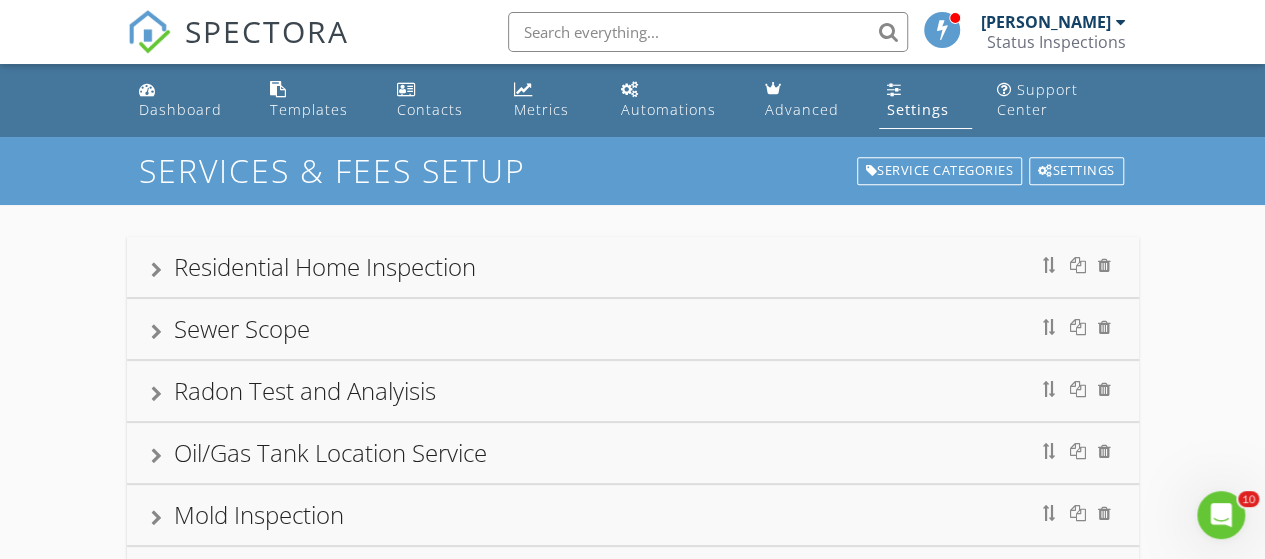 click on "Settings" at bounding box center [926, 100] 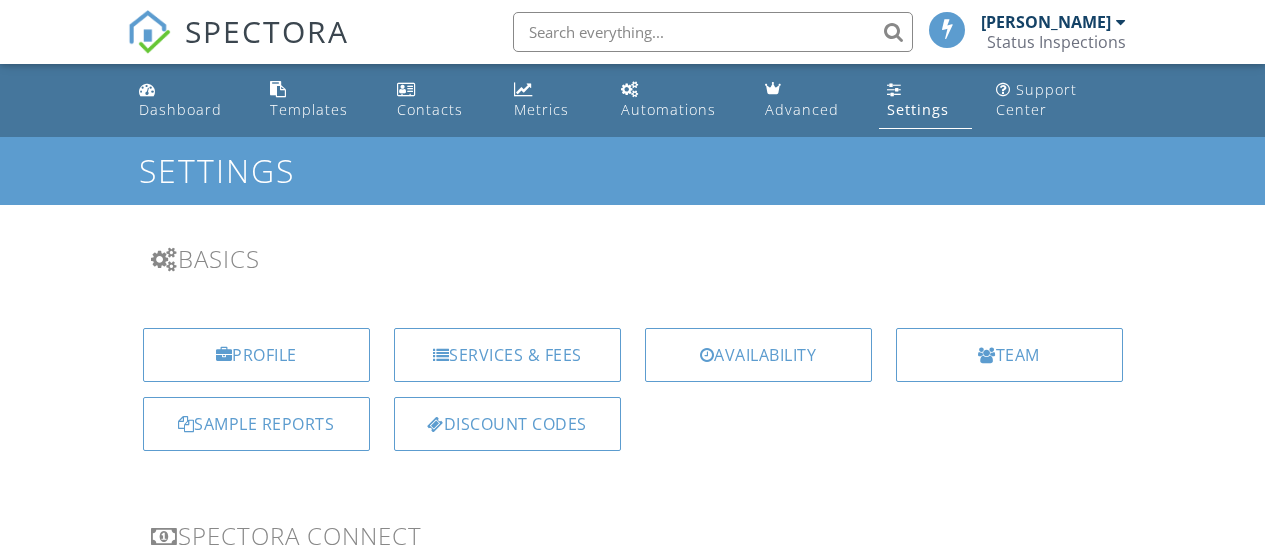 scroll, scrollTop: 0, scrollLeft: 0, axis: both 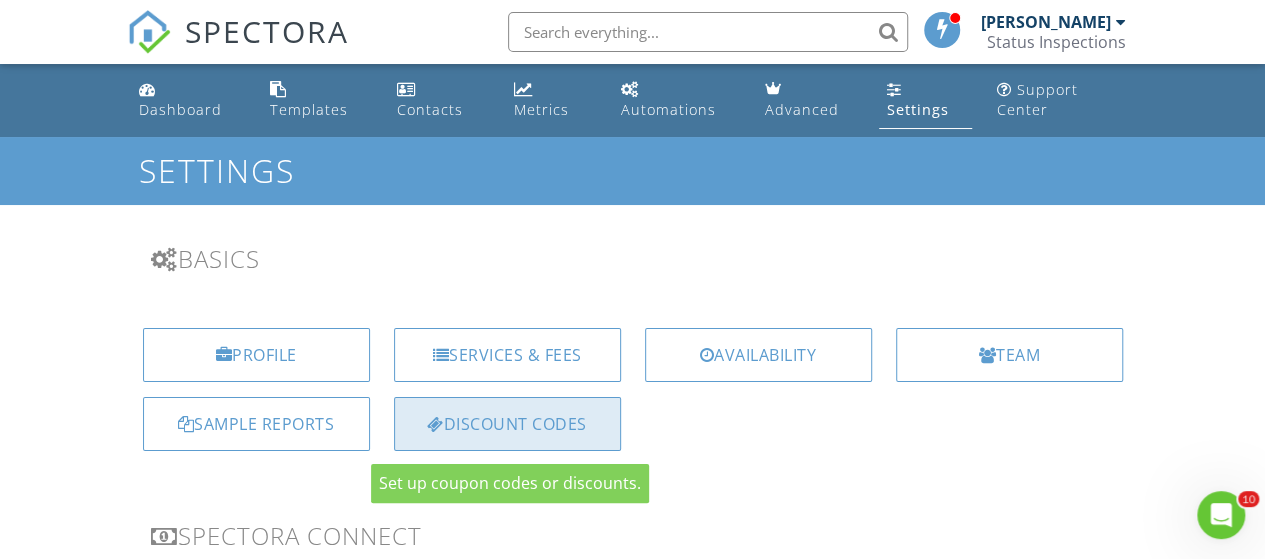 click on "Discount Codes" at bounding box center (507, 424) 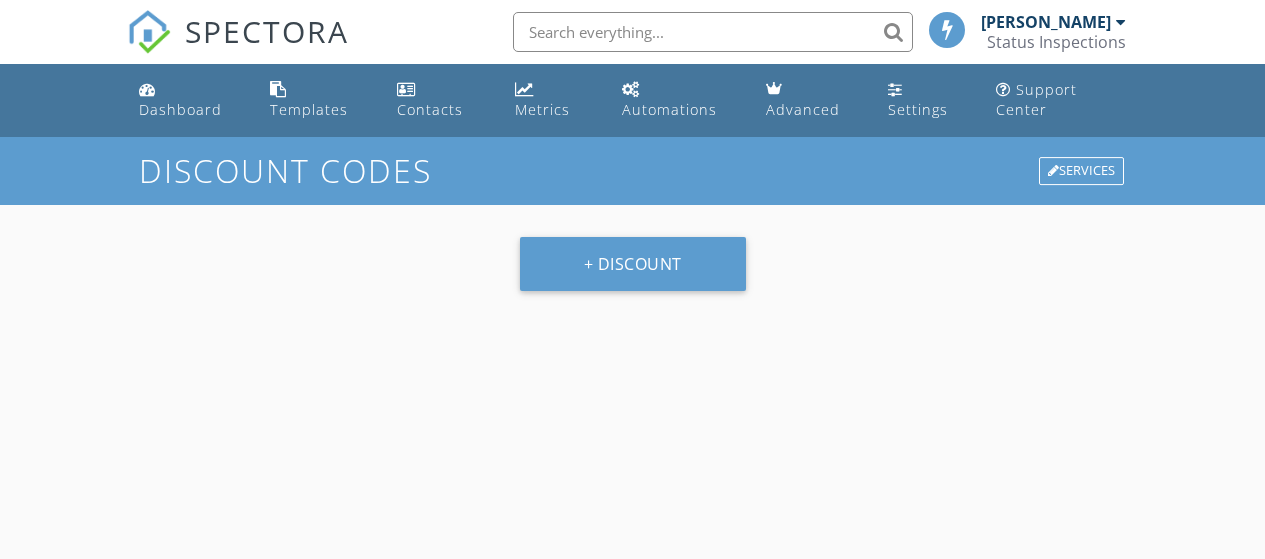 scroll, scrollTop: 0, scrollLeft: 0, axis: both 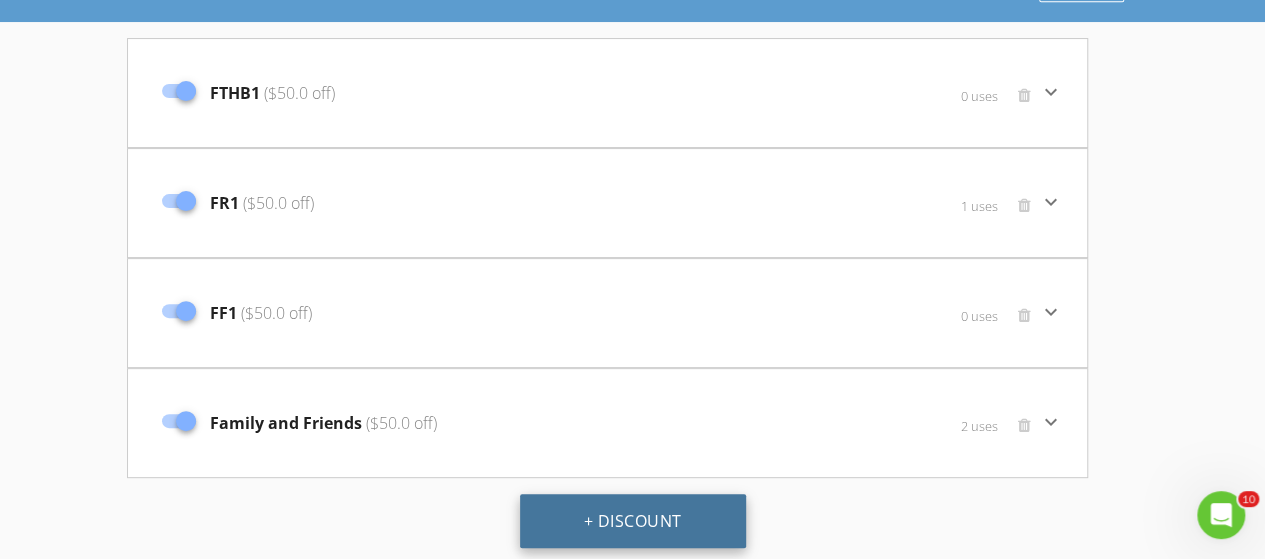 click on "+ Discount" at bounding box center [633, 521] 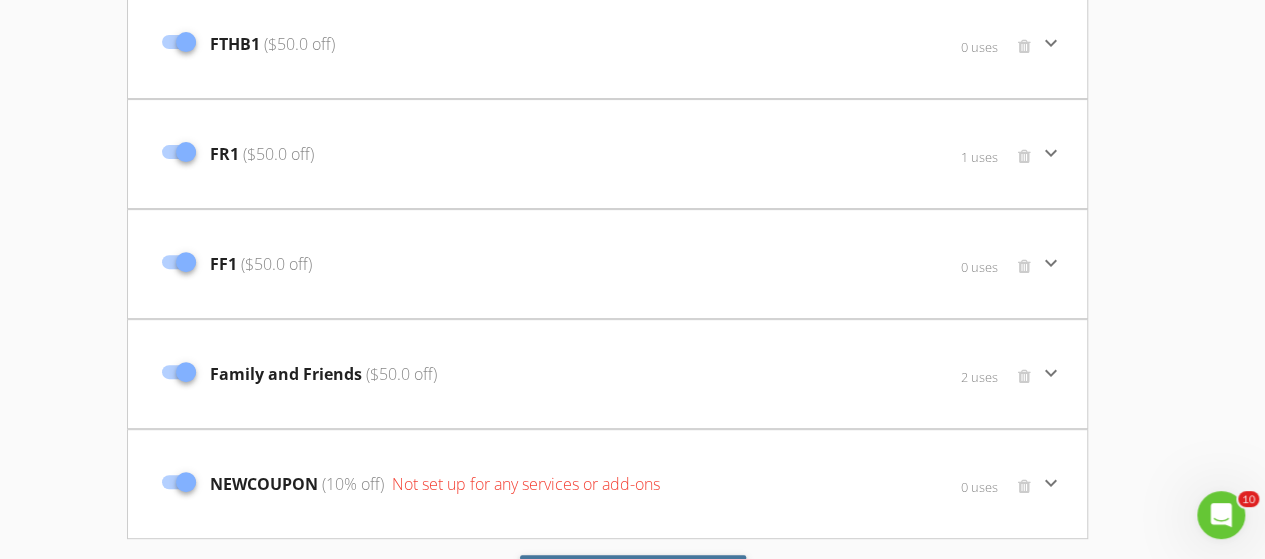 scroll, scrollTop: 292, scrollLeft: 0, axis: vertical 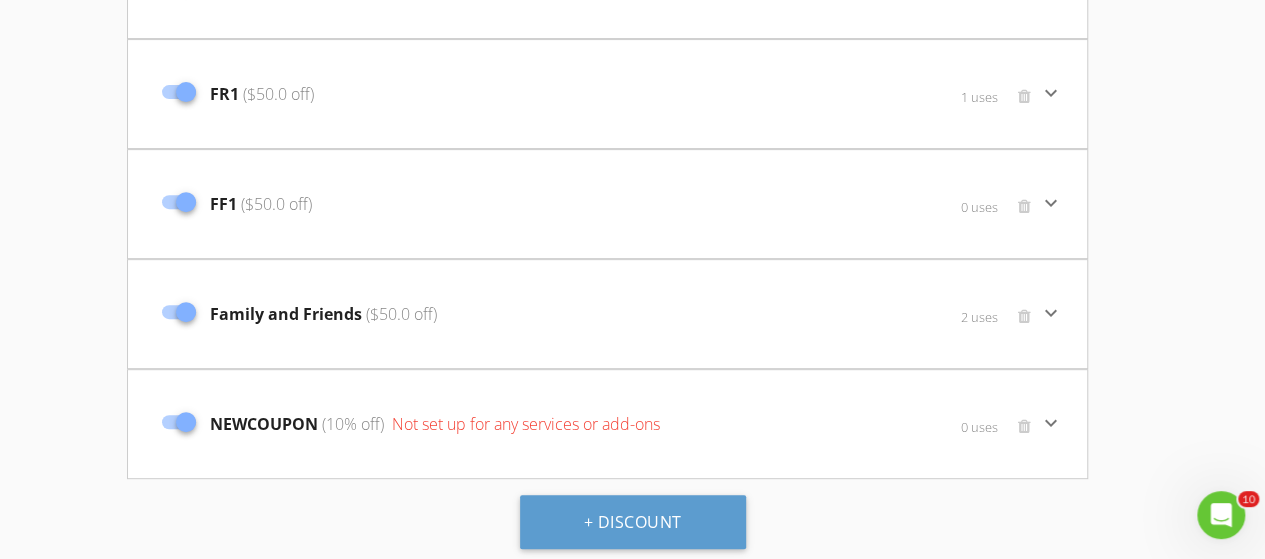 click on "Not set up for any services or add-ons" at bounding box center (524, 424) 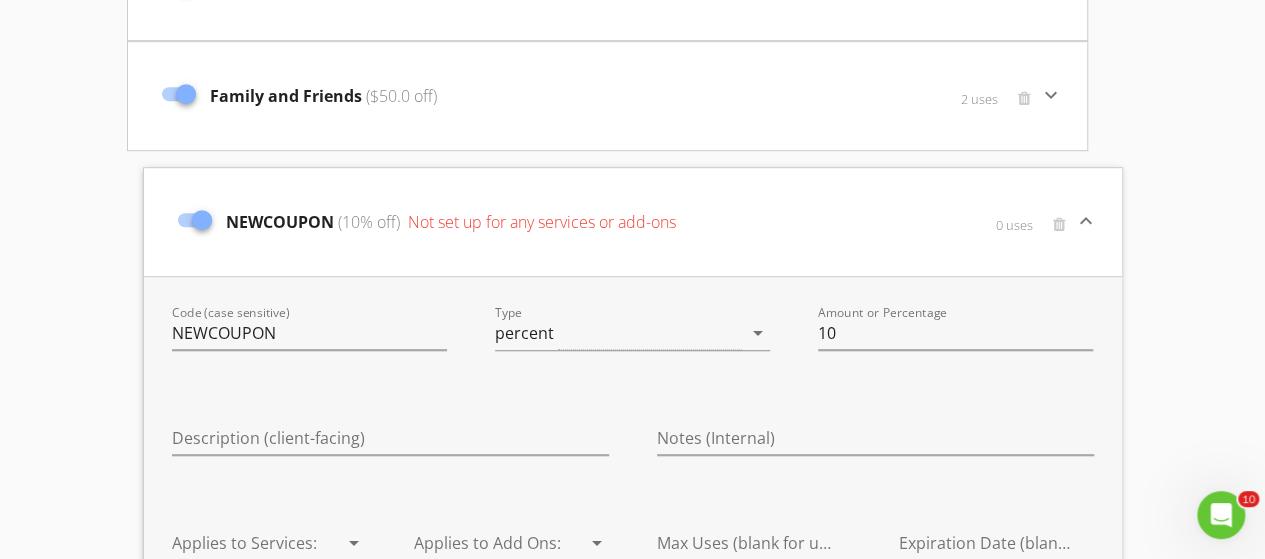 scroll, scrollTop: 538, scrollLeft: 0, axis: vertical 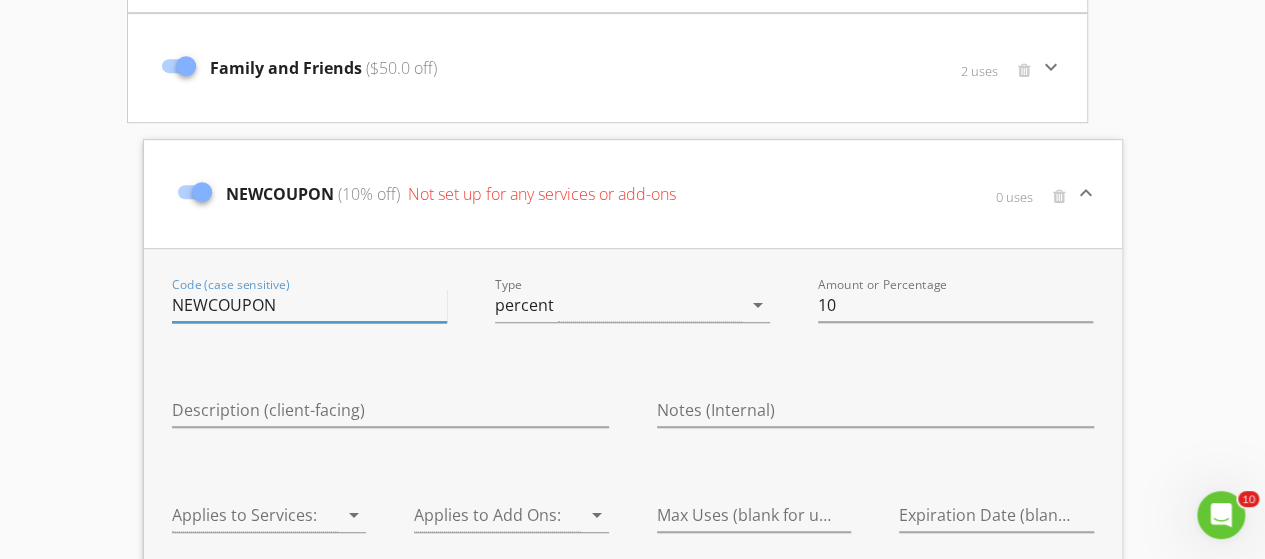 click on "NEWCOUPON" at bounding box center (309, 305) 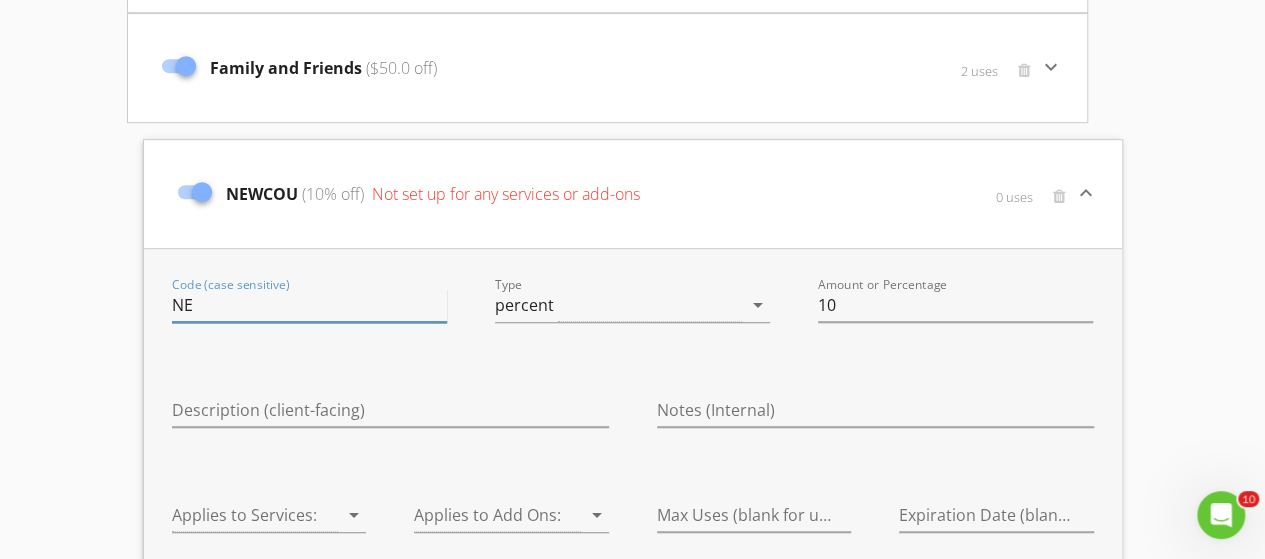 type on "N" 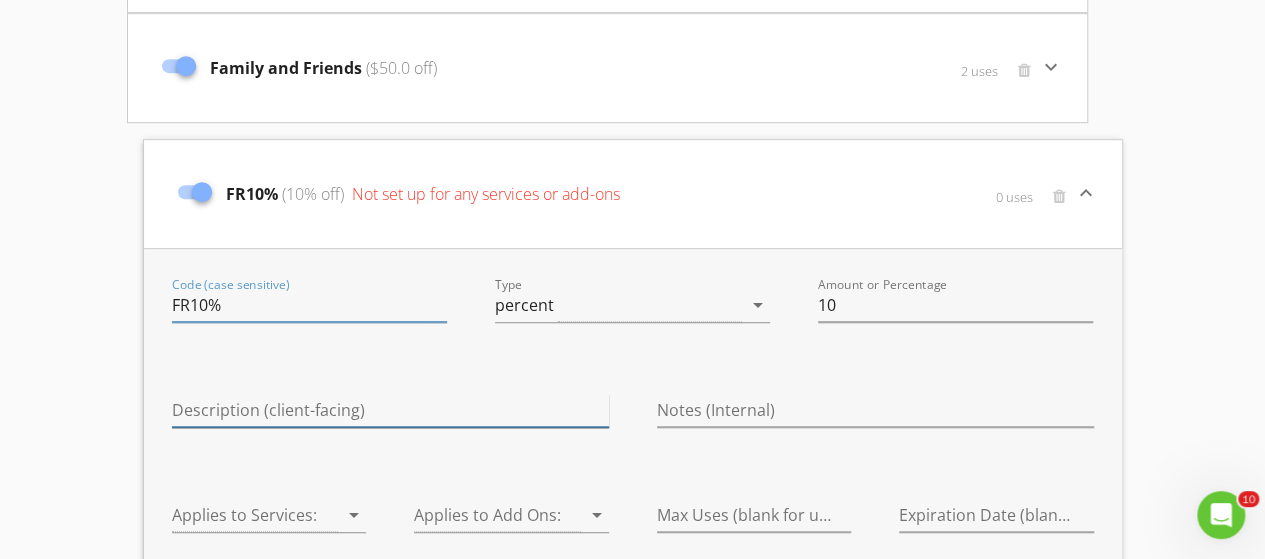 type on "FR10" 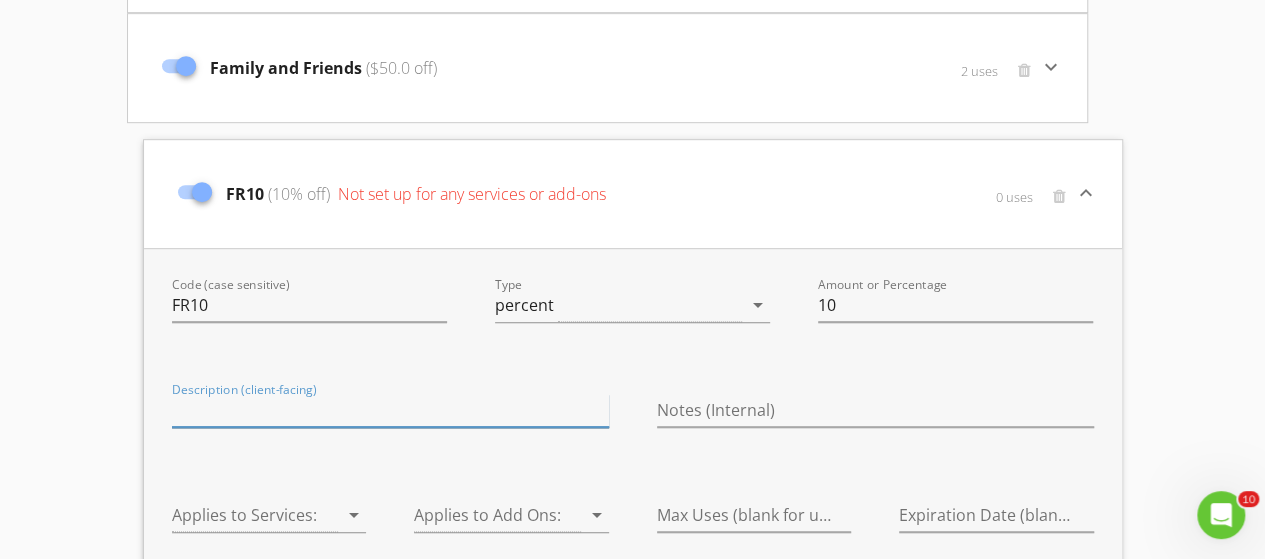 click at bounding box center [390, 410] 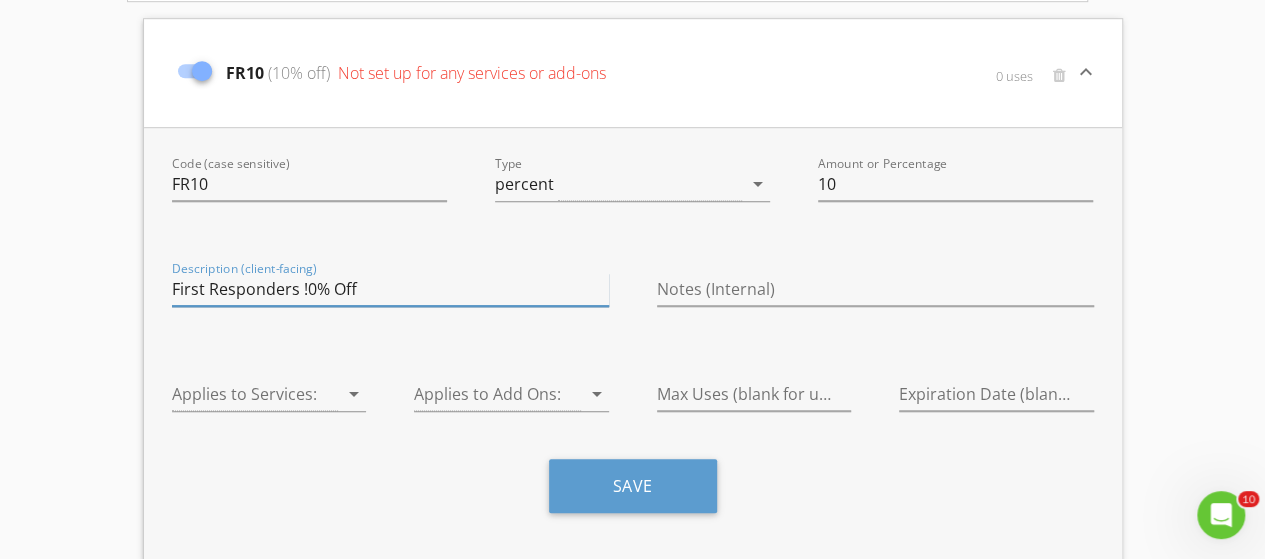 scroll, scrollTop: 666, scrollLeft: 0, axis: vertical 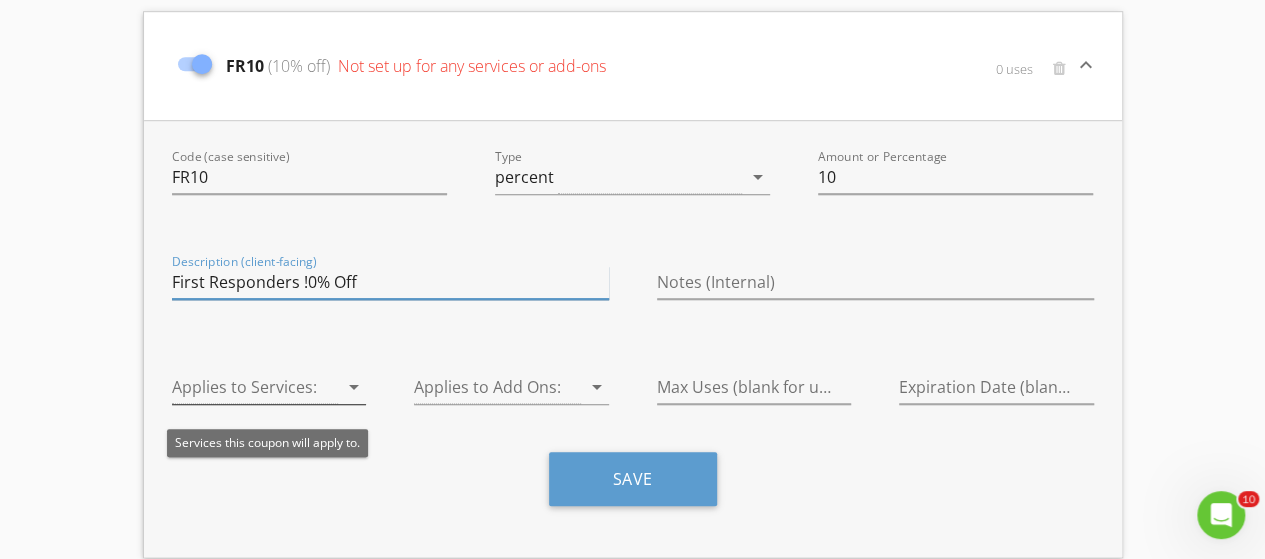 type on "First Responders !0% Off" 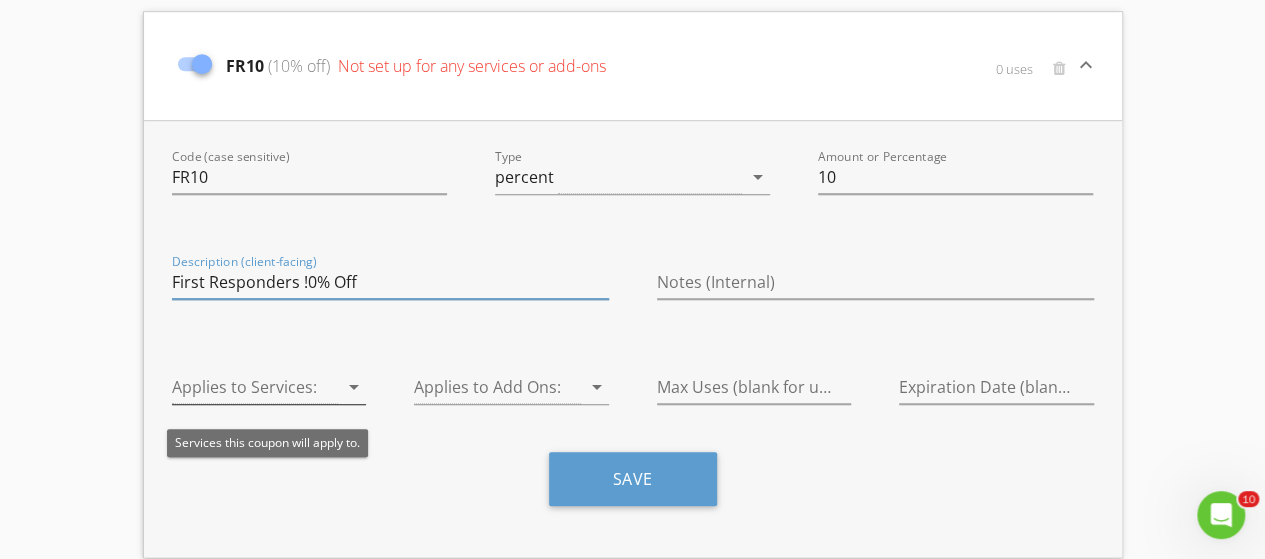 click on "arrow_drop_down" at bounding box center (354, 387) 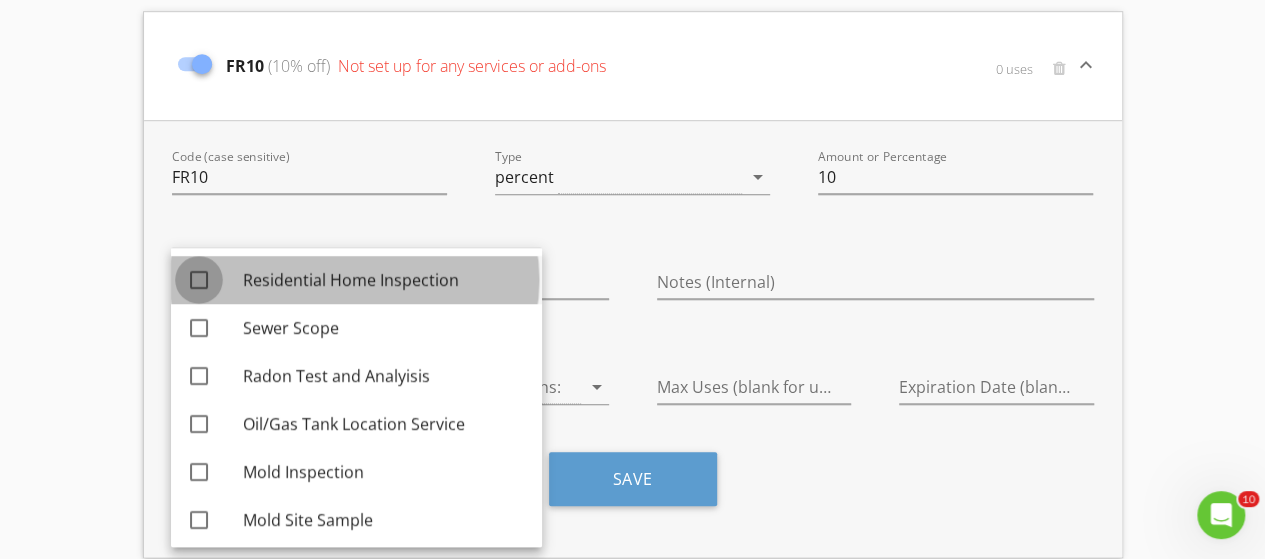 click at bounding box center (199, 280) 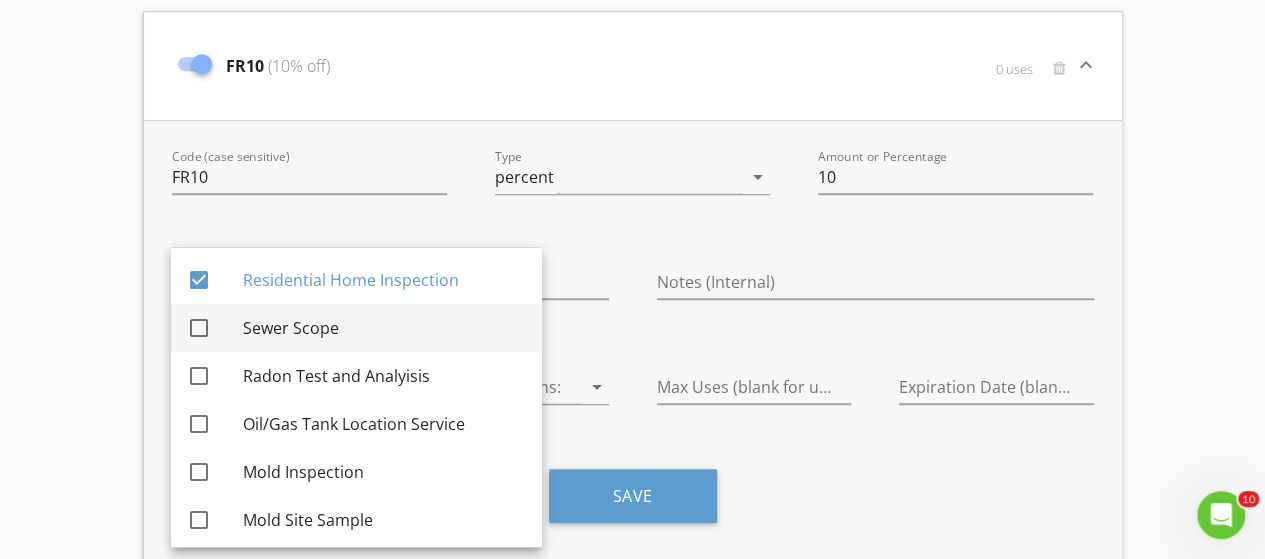 click at bounding box center (199, 328) 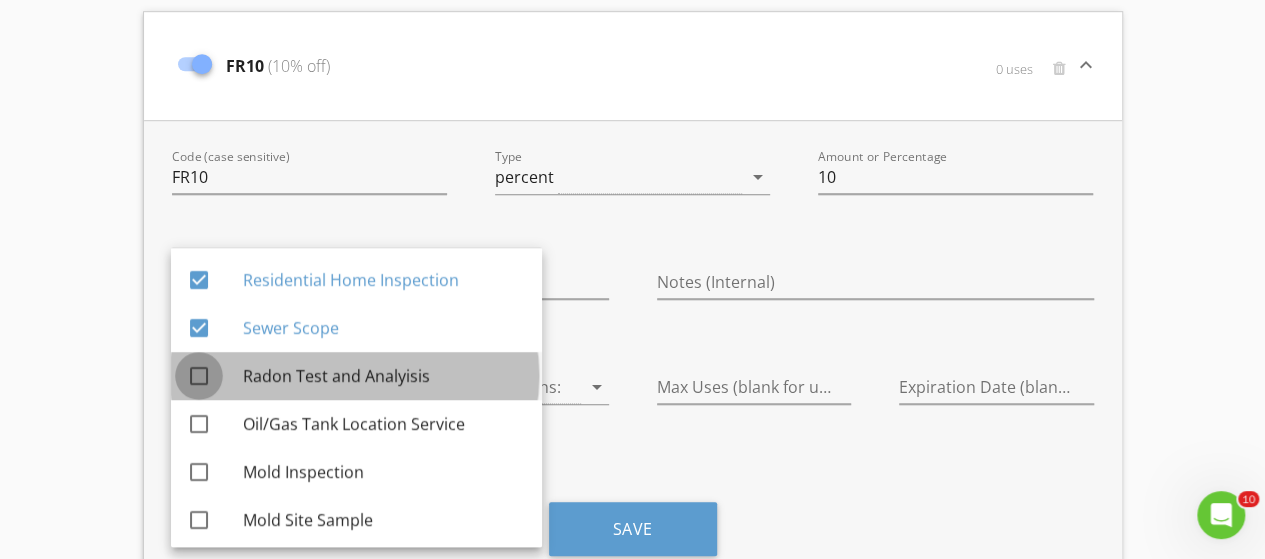 click at bounding box center [199, 376] 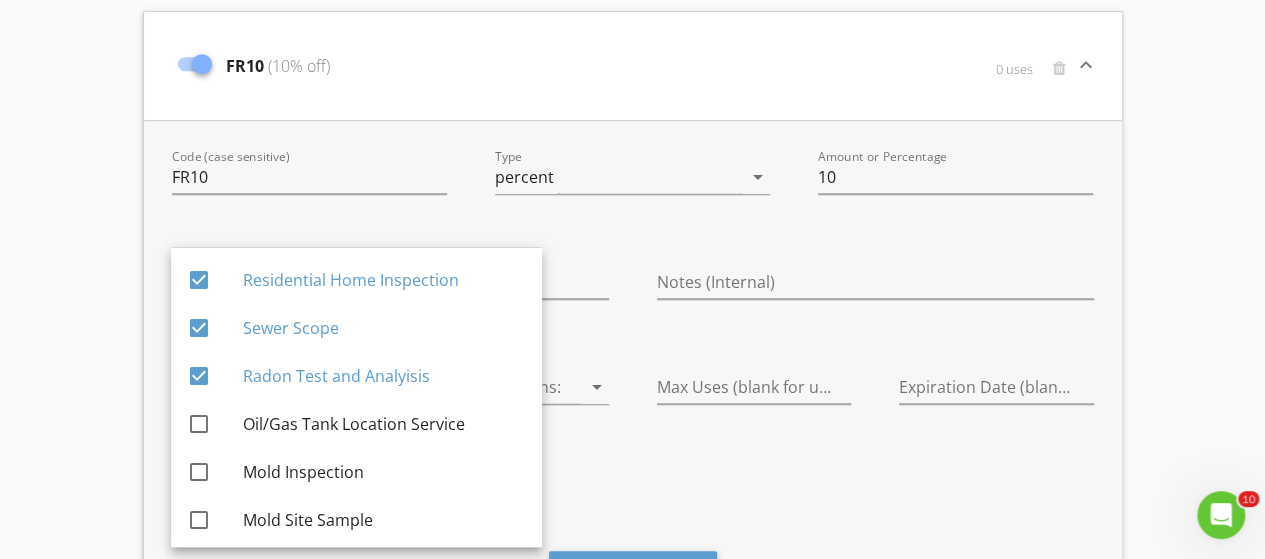click on "Max Uses (blank for unlimited)" at bounding box center [754, 439] 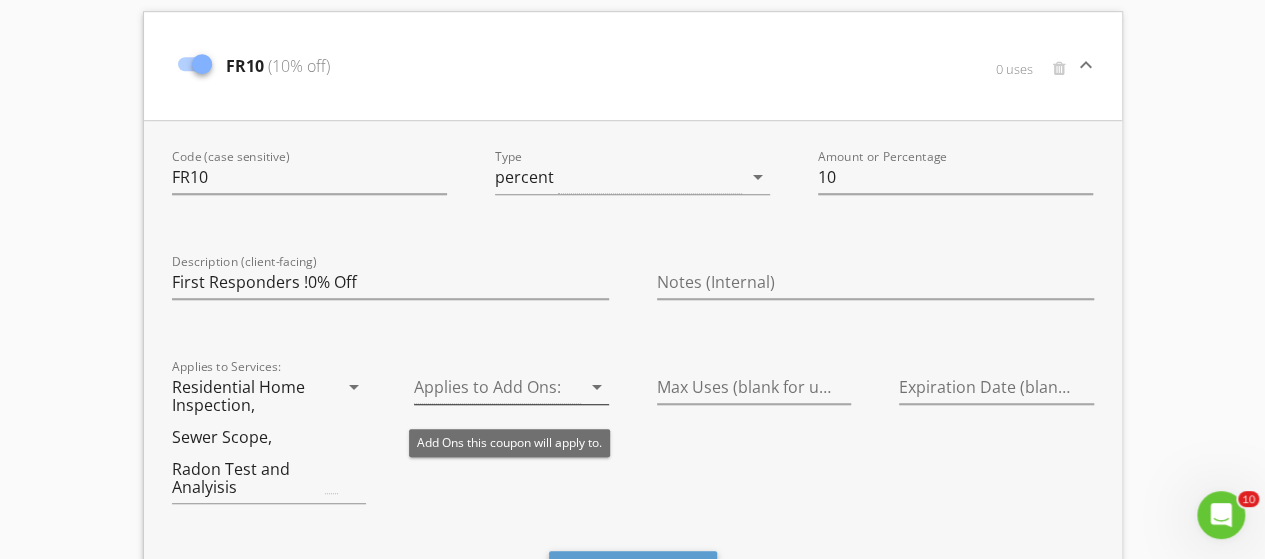 click on "arrow_drop_down" at bounding box center [597, 387] 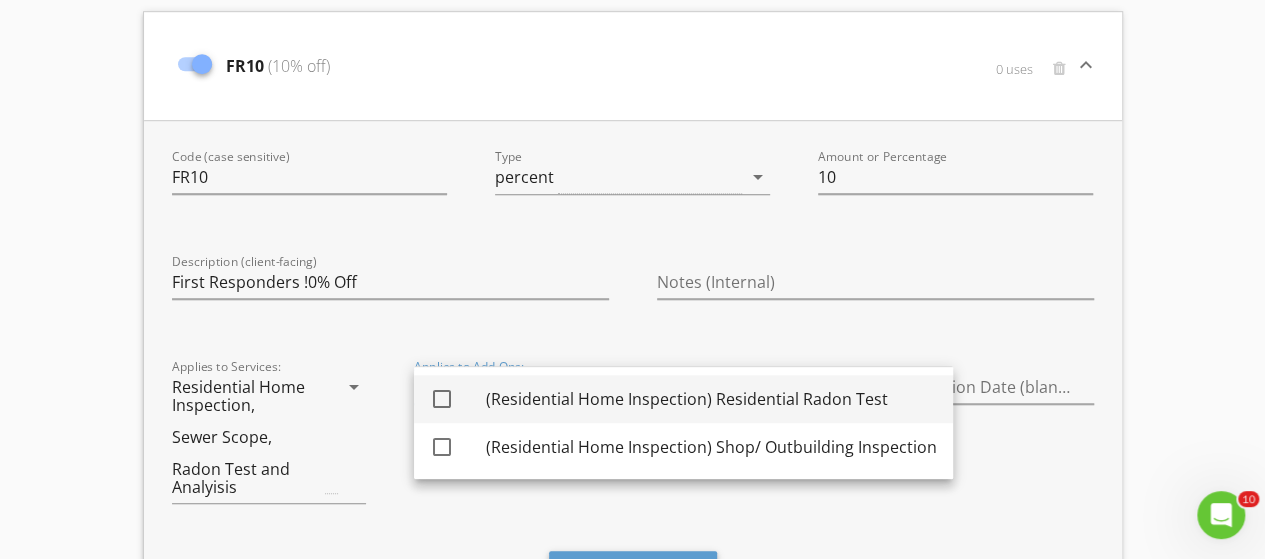 click at bounding box center (442, 399) 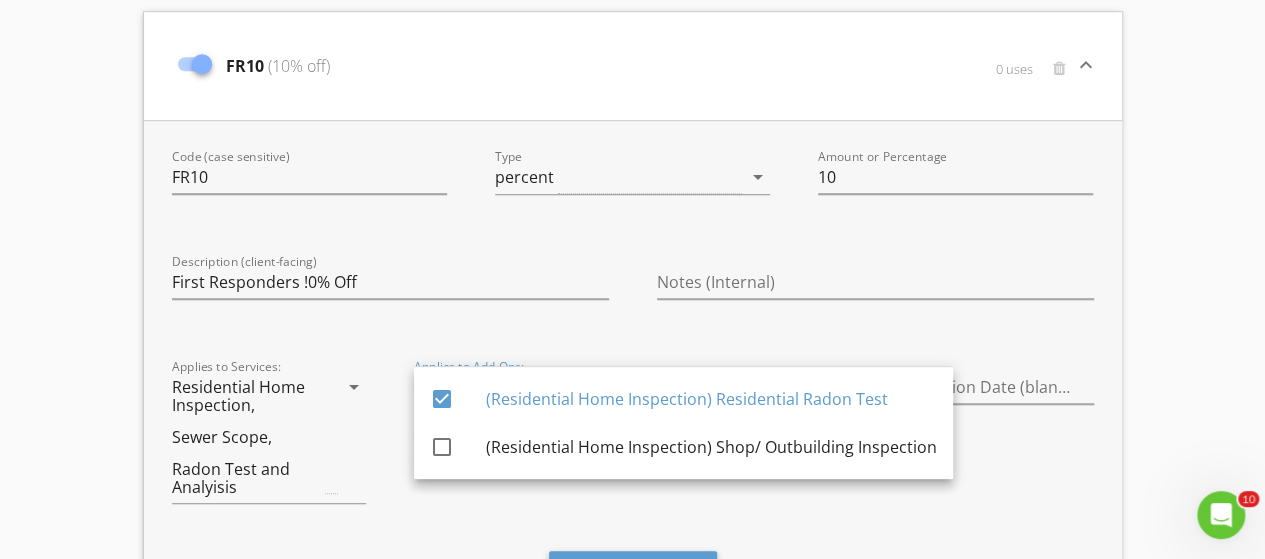 click on "Max Uses (blank for unlimited)" at bounding box center [754, 439] 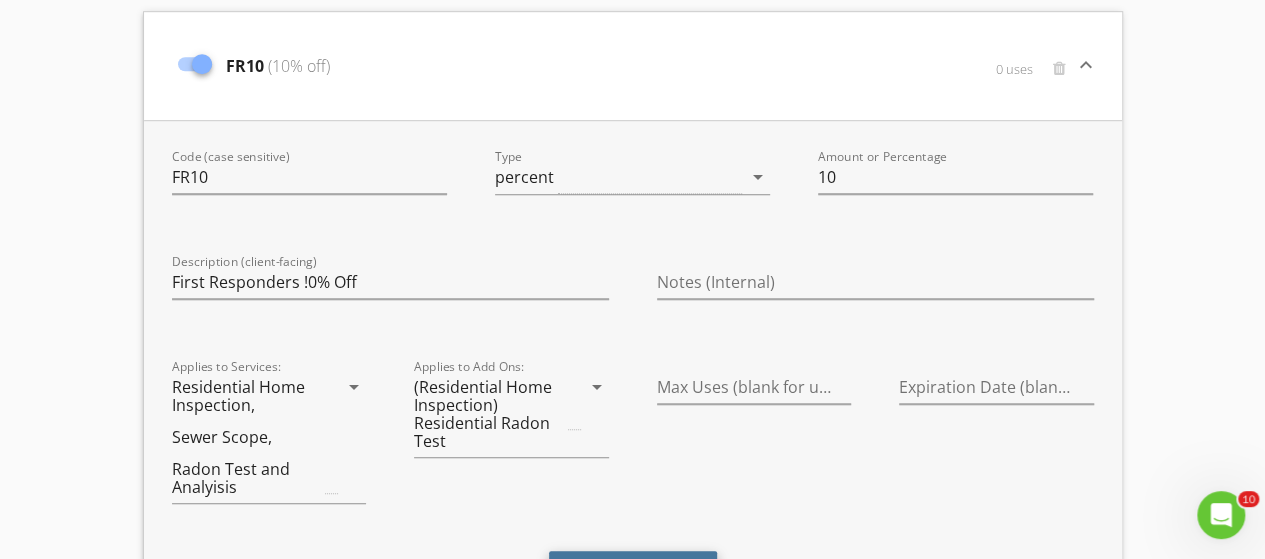 click on "Save" at bounding box center (633, 578) 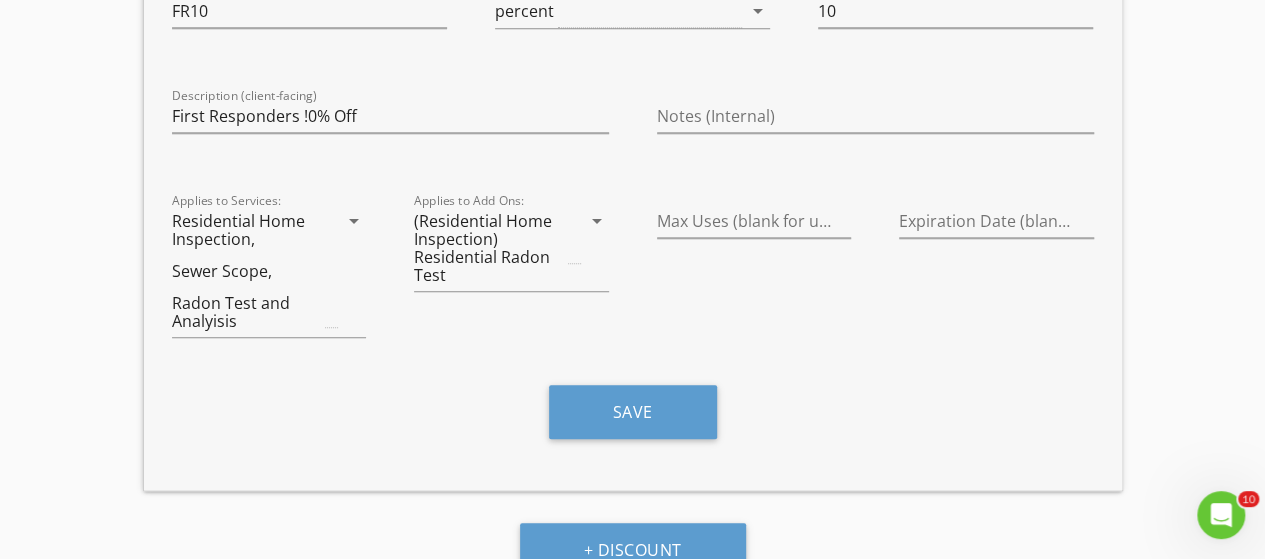 scroll, scrollTop: 849, scrollLeft: 0, axis: vertical 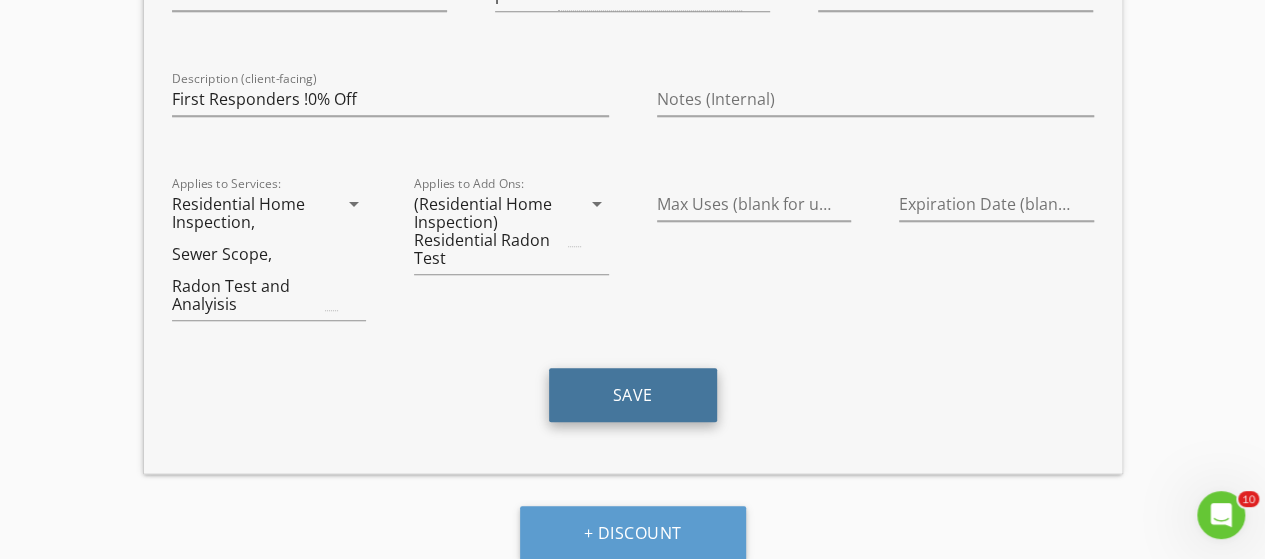 click on "Save" at bounding box center (633, 395) 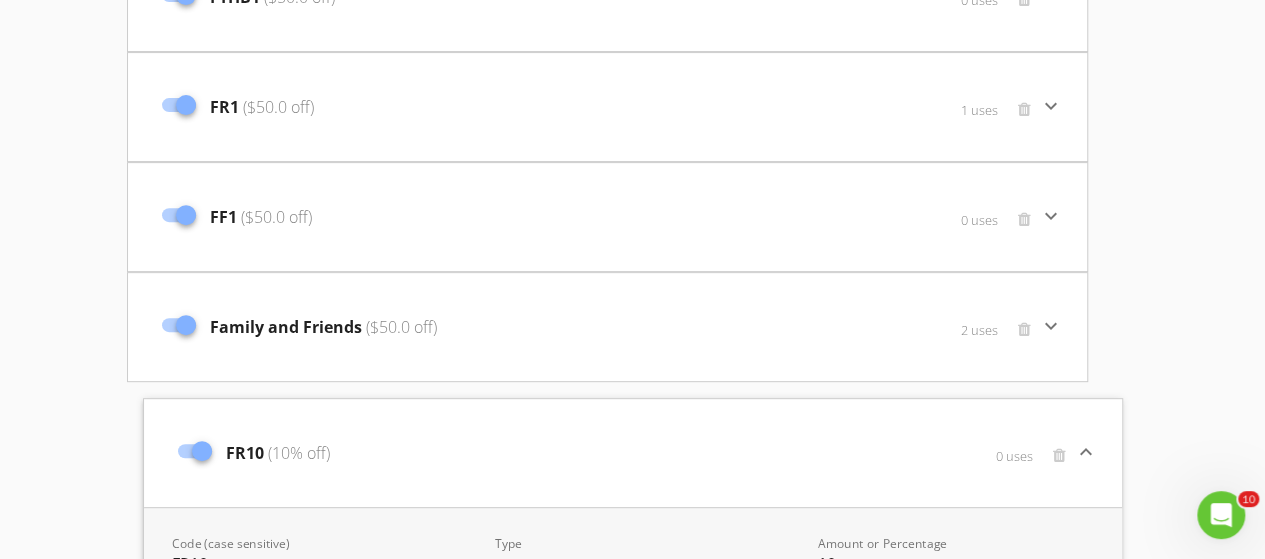 scroll, scrollTop: 0, scrollLeft: 0, axis: both 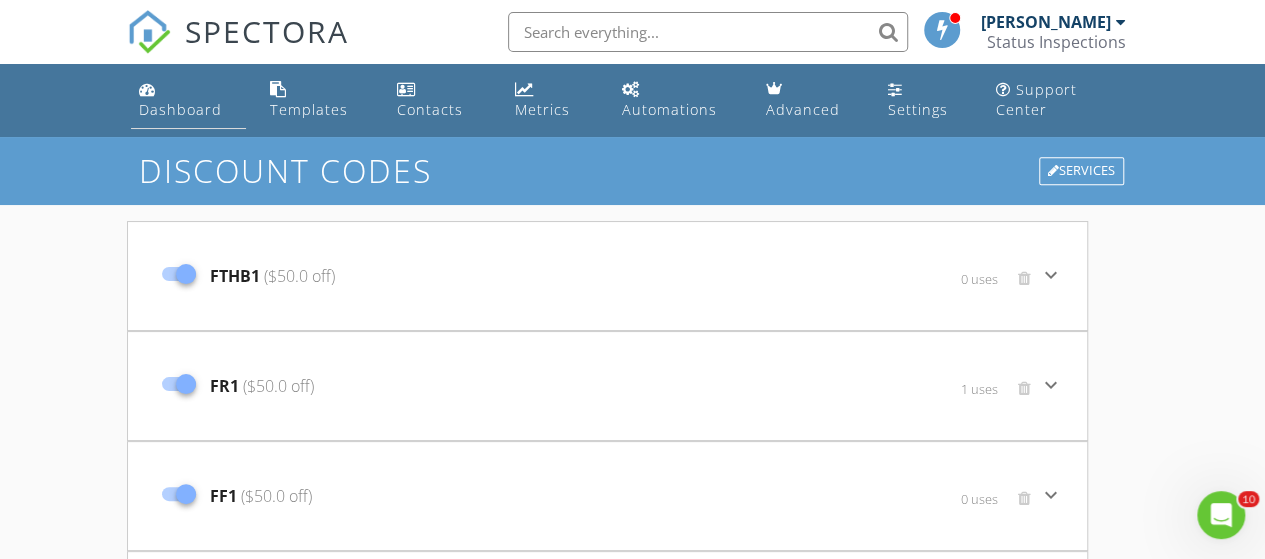 click on "Dashboard" at bounding box center (180, 109) 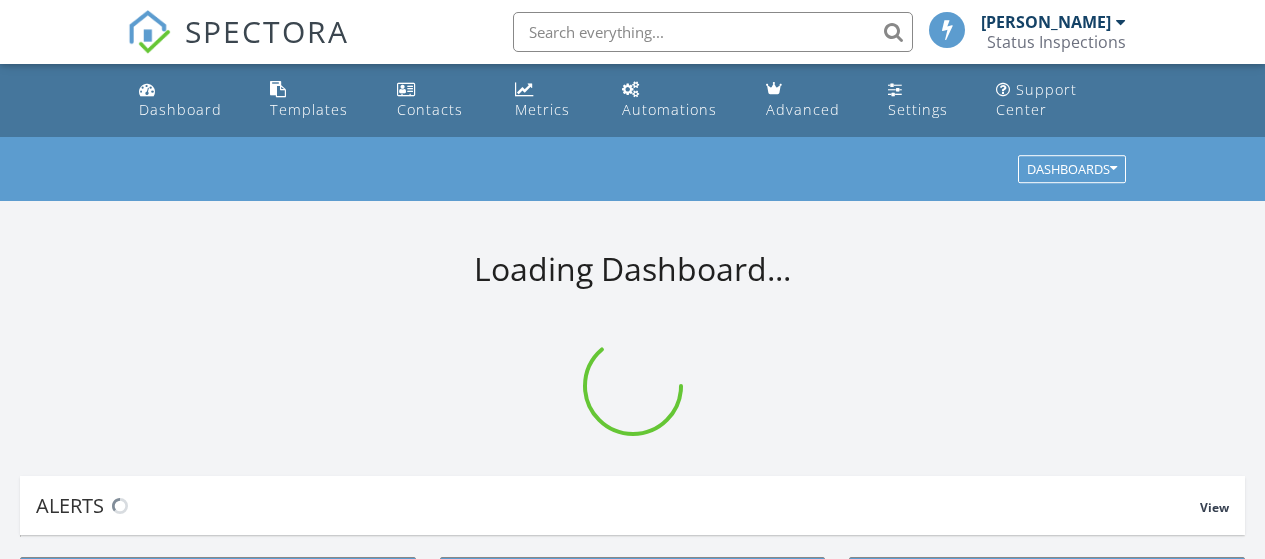 scroll, scrollTop: 0, scrollLeft: 0, axis: both 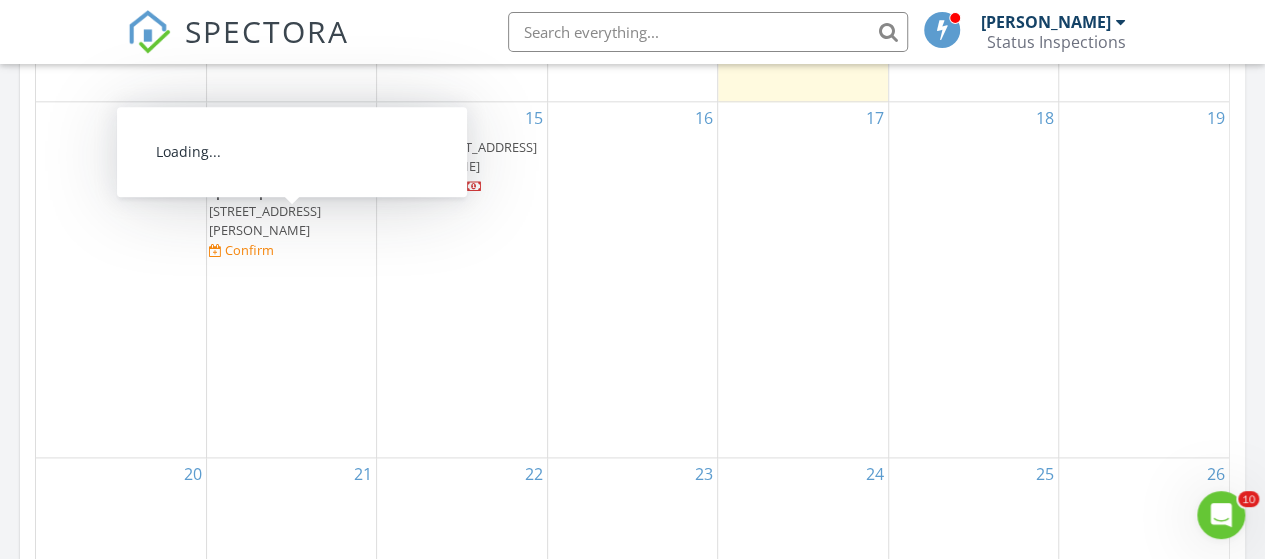 click on "[STREET_ADDRESS][PERSON_NAME]" at bounding box center [265, 220] 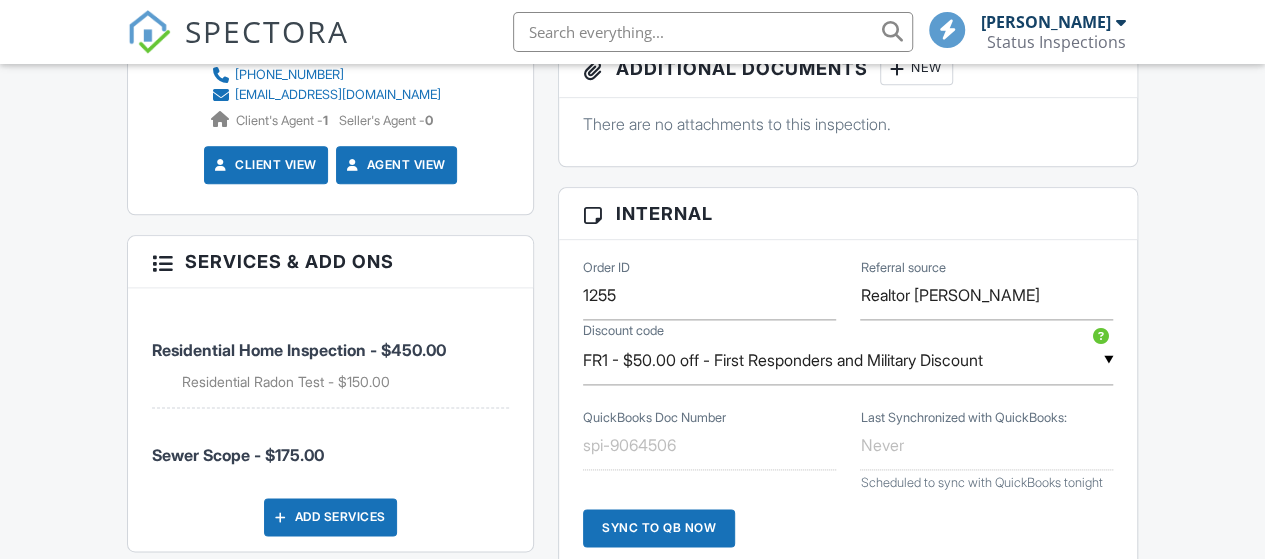 scroll, scrollTop: 1252, scrollLeft: 0, axis: vertical 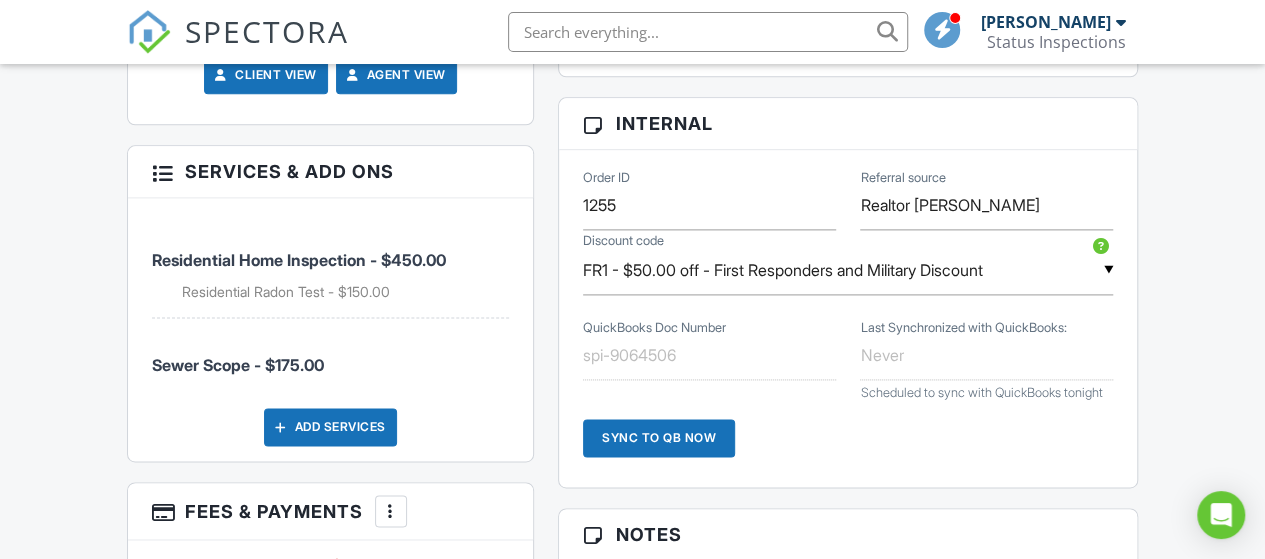 click on "FR1 - $50.00 off - First Responders and Military Discount" at bounding box center (848, 270) 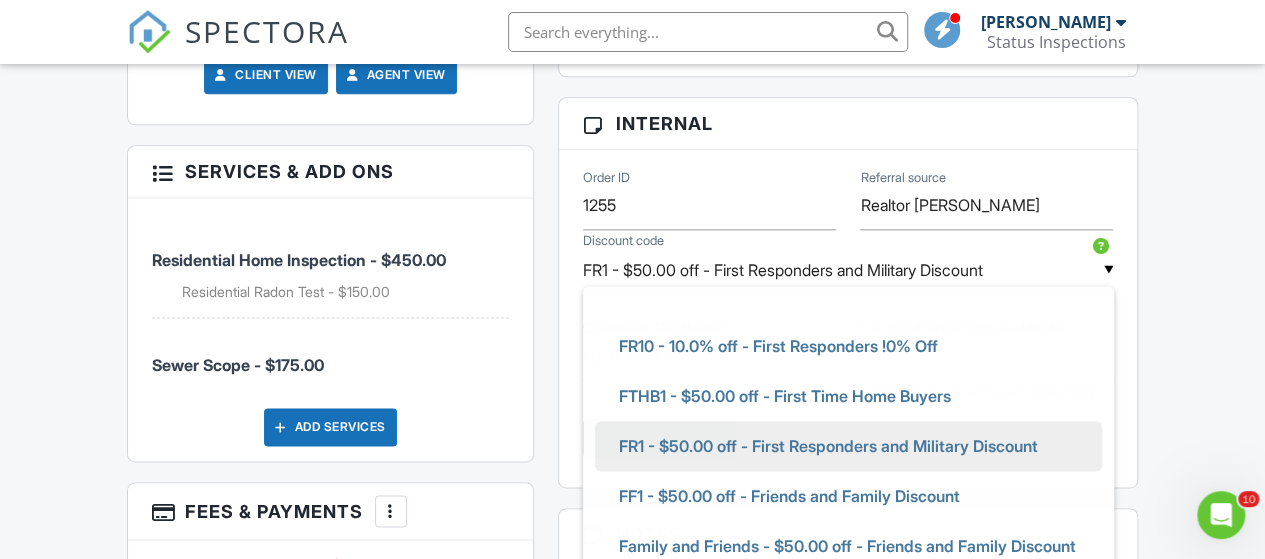 scroll, scrollTop: 26, scrollLeft: 0, axis: vertical 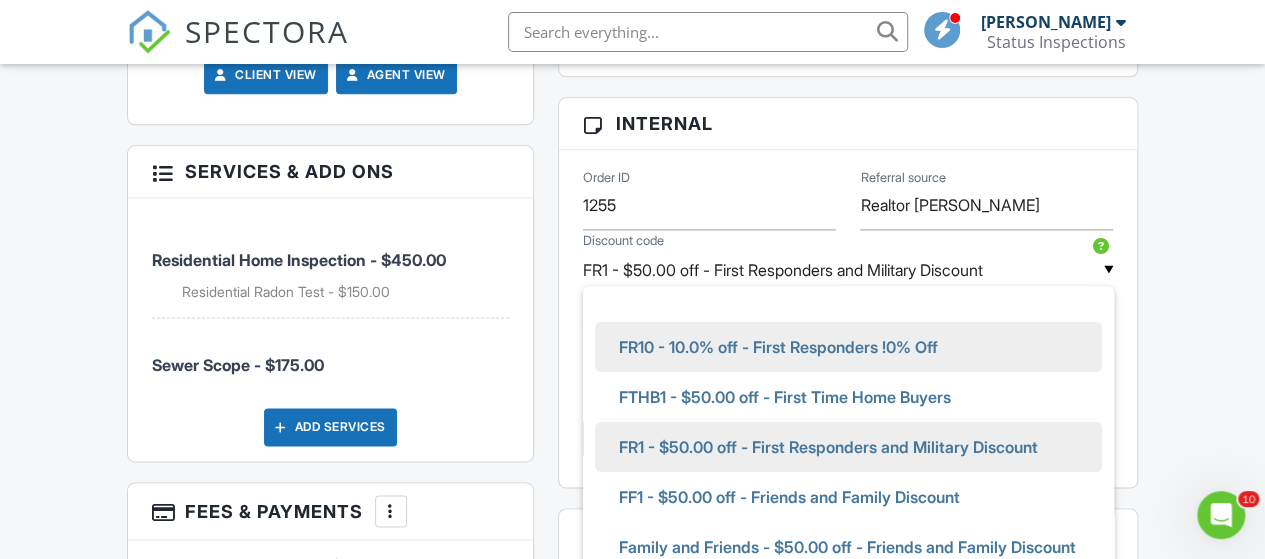 click on "FR10 - 10.0% off - First Responders !0% Off" at bounding box center (778, 347) 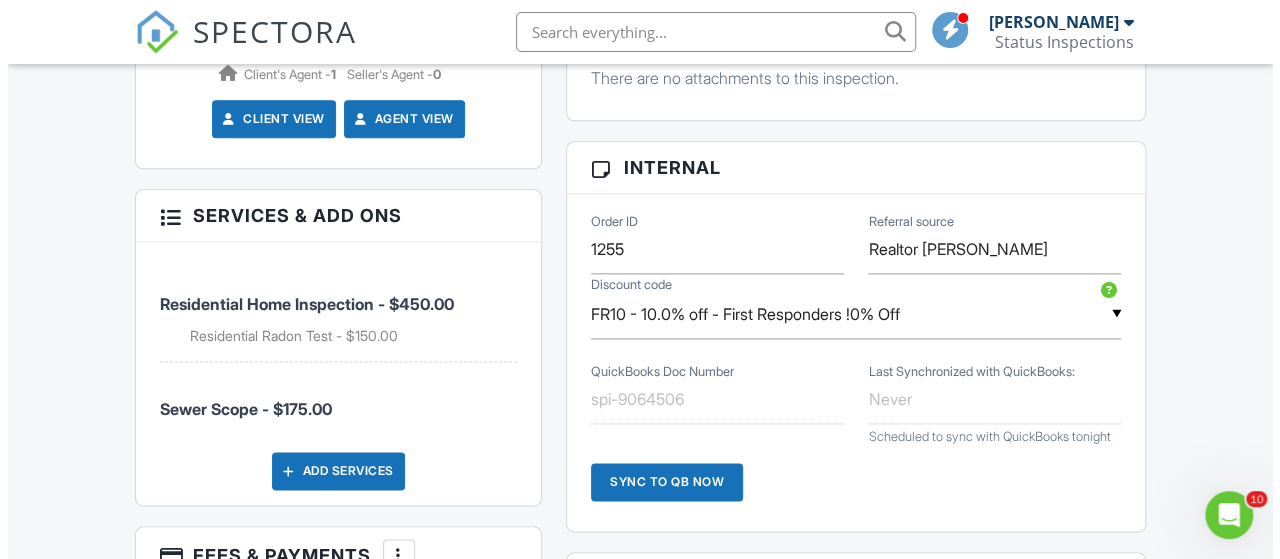 scroll, scrollTop: 1224, scrollLeft: 0, axis: vertical 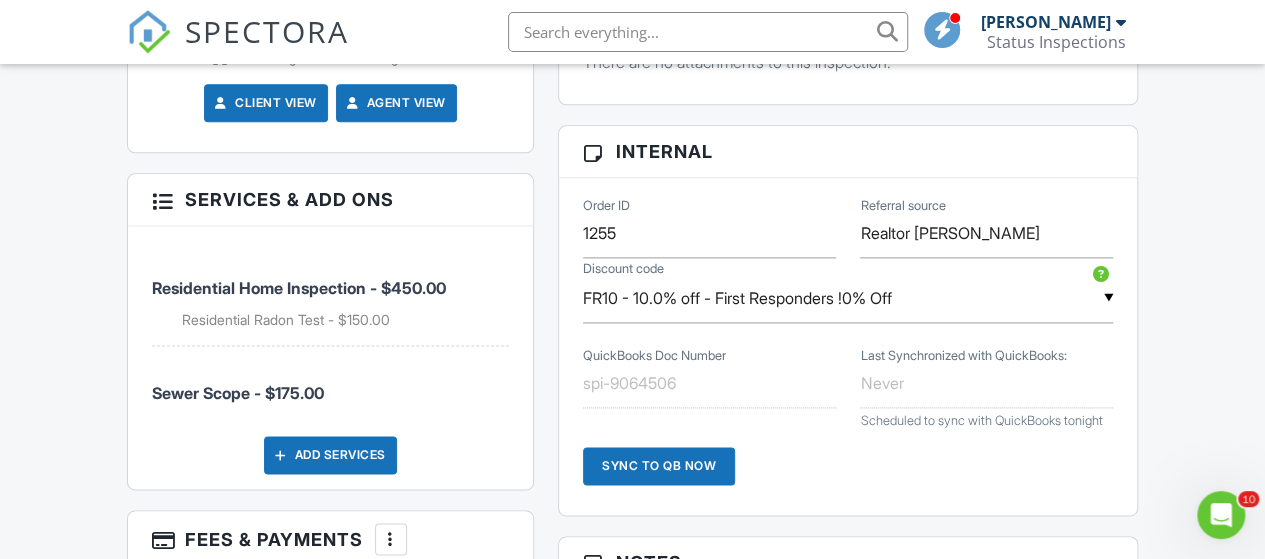 click on "Add Services" at bounding box center (330, 455) 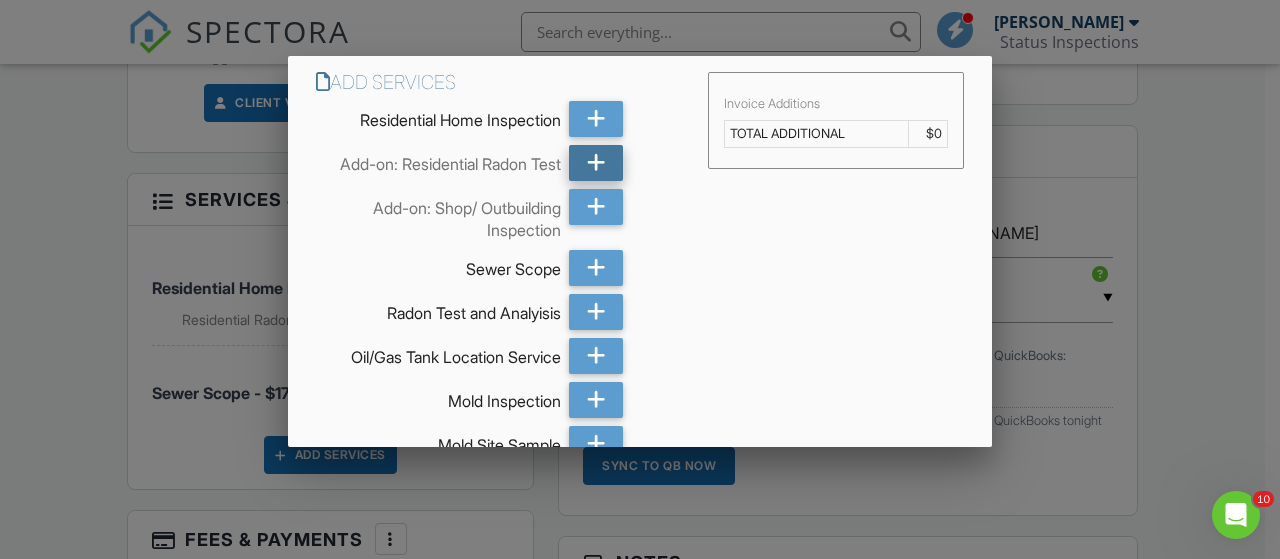 click at bounding box center (596, 163) 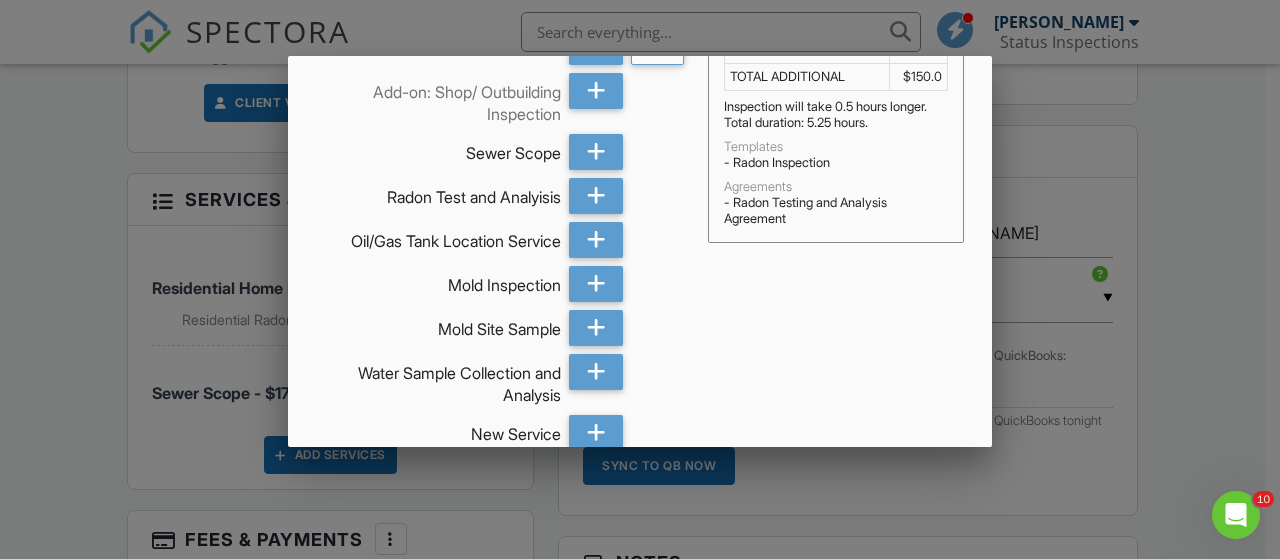 scroll, scrollTop: 218, scrollLeft: 0, axis: vertical 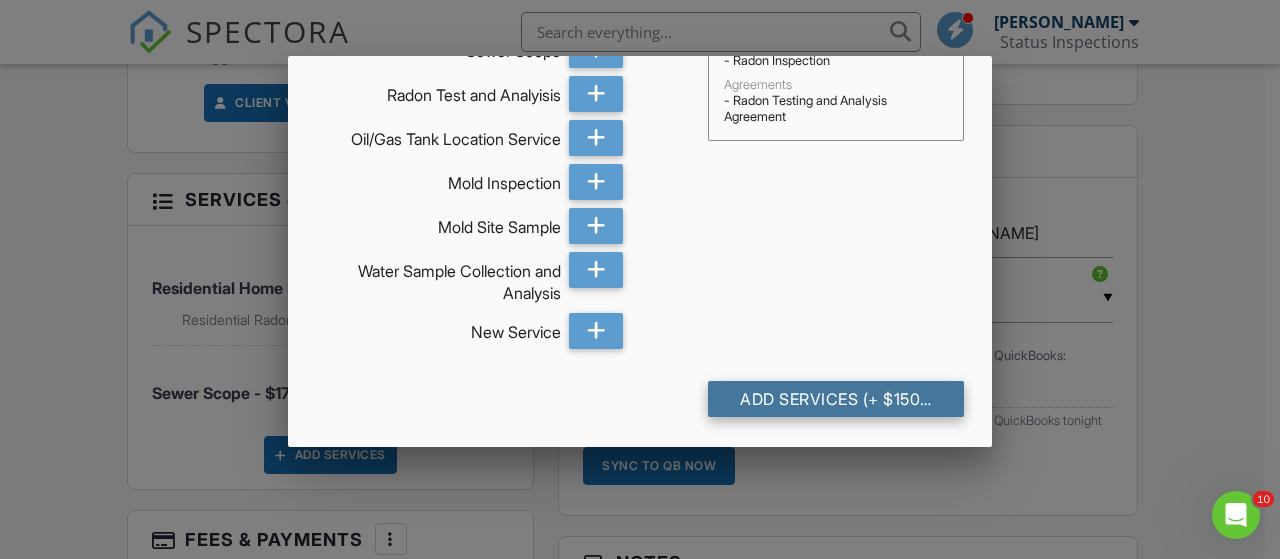 click on "Add Services
(+ $150.0)" at bounding box center [836, 399] 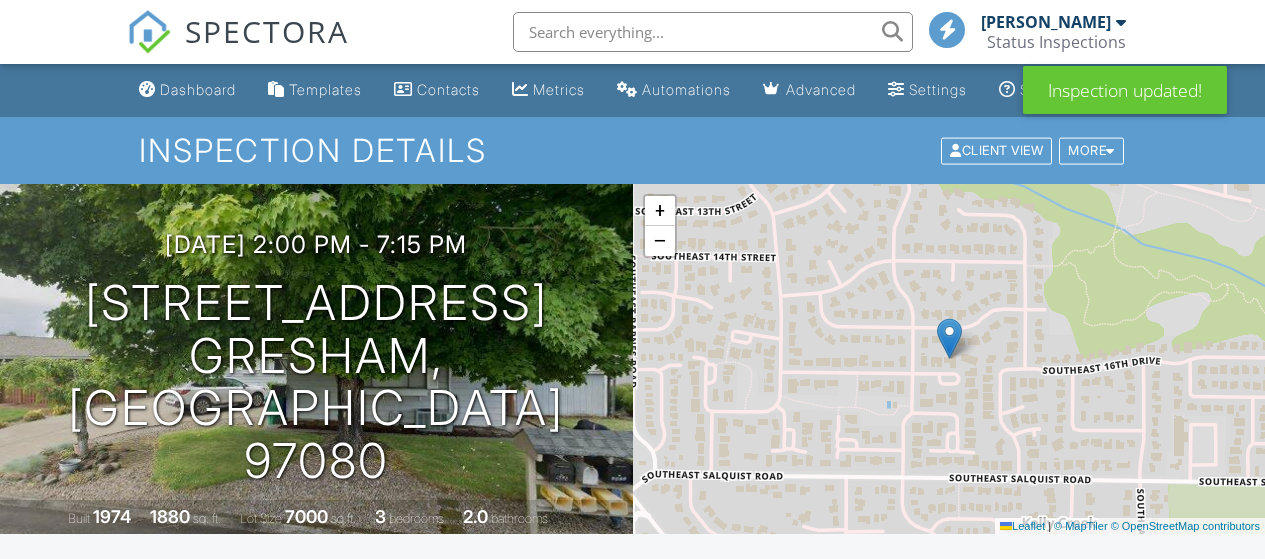 scroll, scrollTop: 1282, scrollLeft: 0, axis: vertical 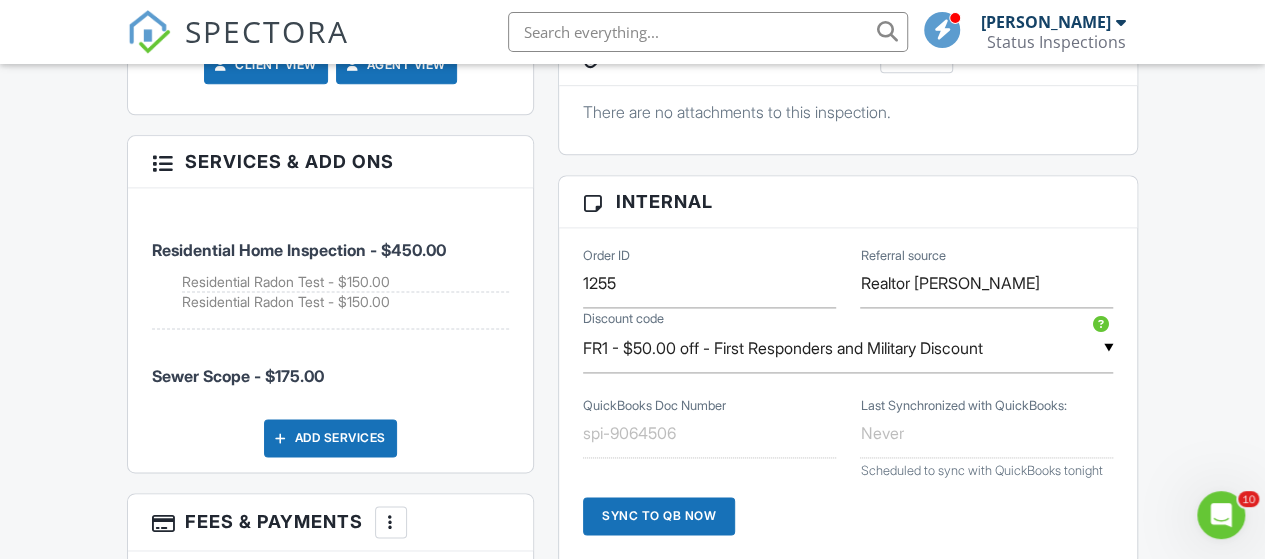 click at bounding box center (162, 161) 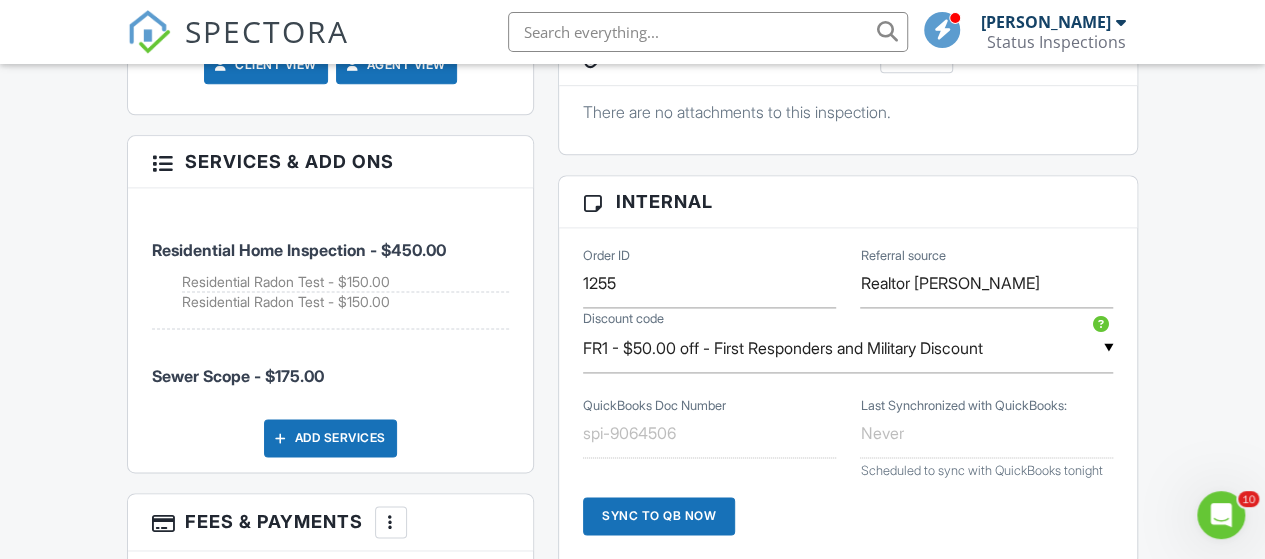 click on "Services & Add ons" at bounding box center (331, 162) 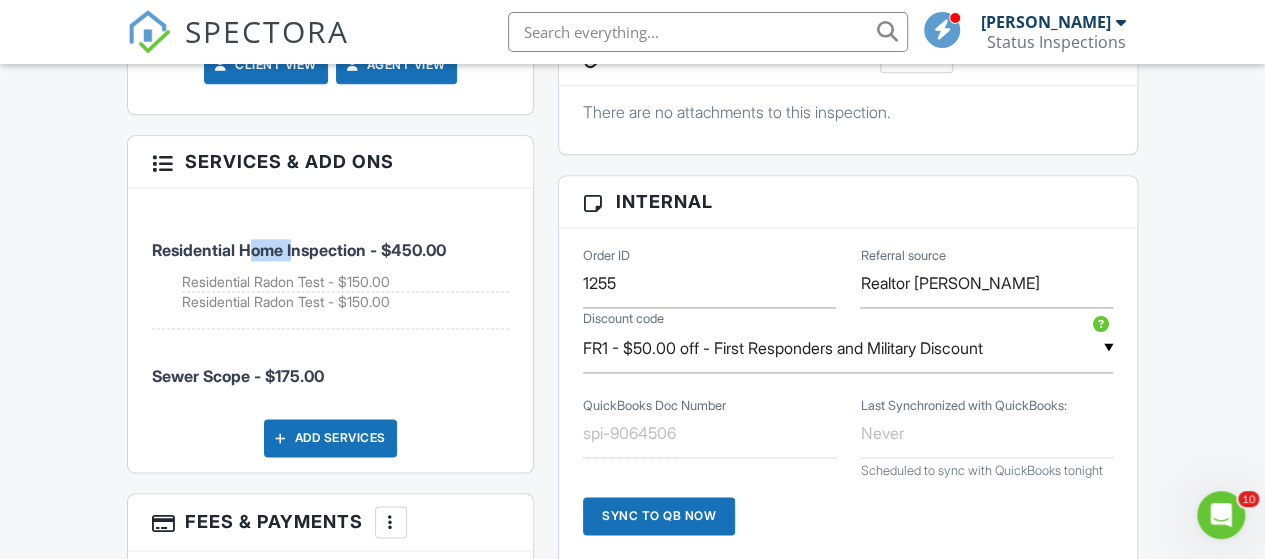 click on "Residential Home Inspection - $450.00" at bounding box center (299, 250) 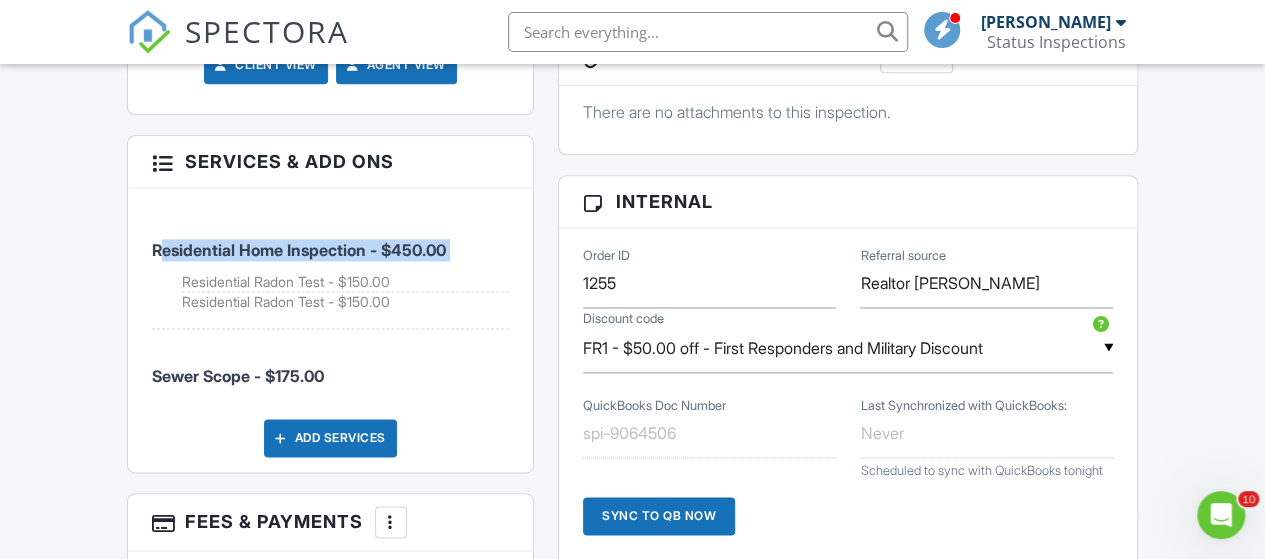 click on "Residential Home Inspection - $450.00" at bounding box center [299, 250] 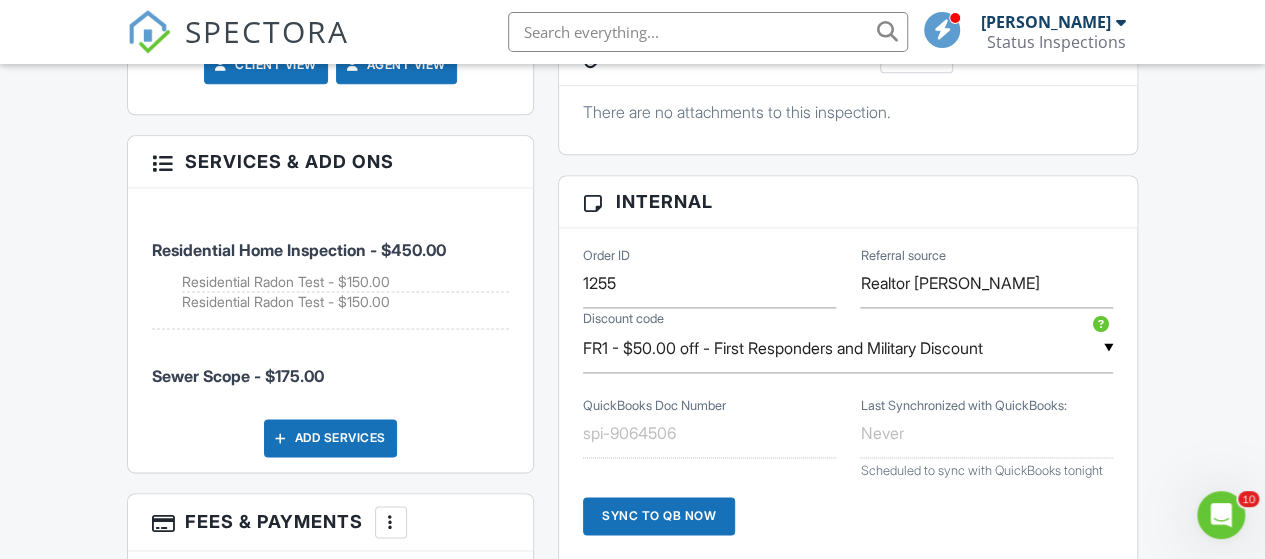 click at bounding box center (162, 161) 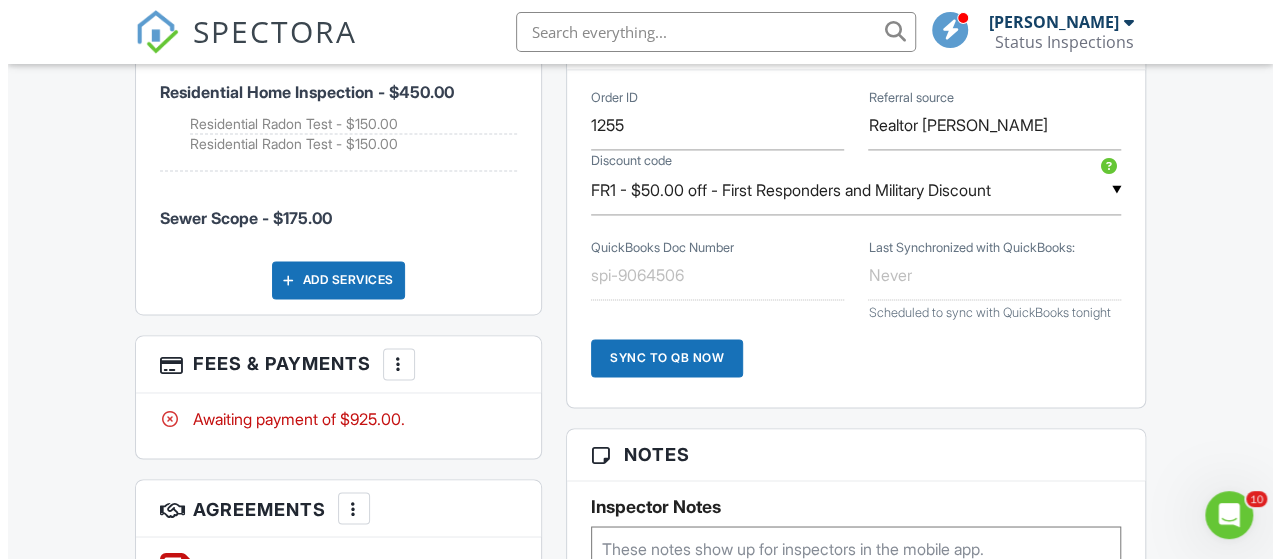 scroll, scrollTop: 1439, scrollLeft: 0, axis: vertical 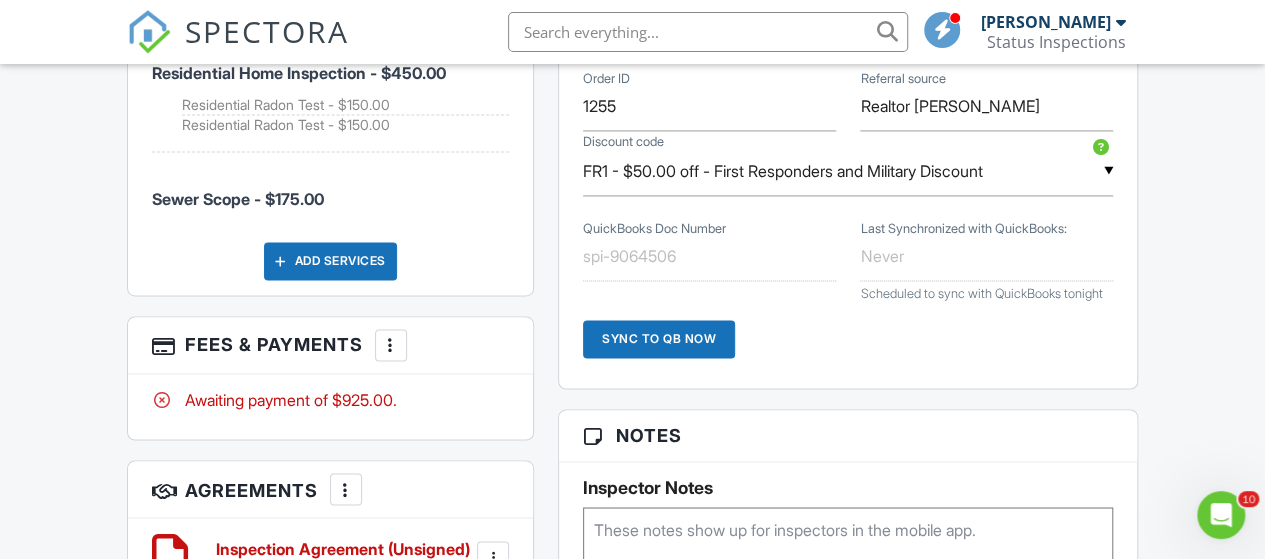 click at bounding box center [391, 345] 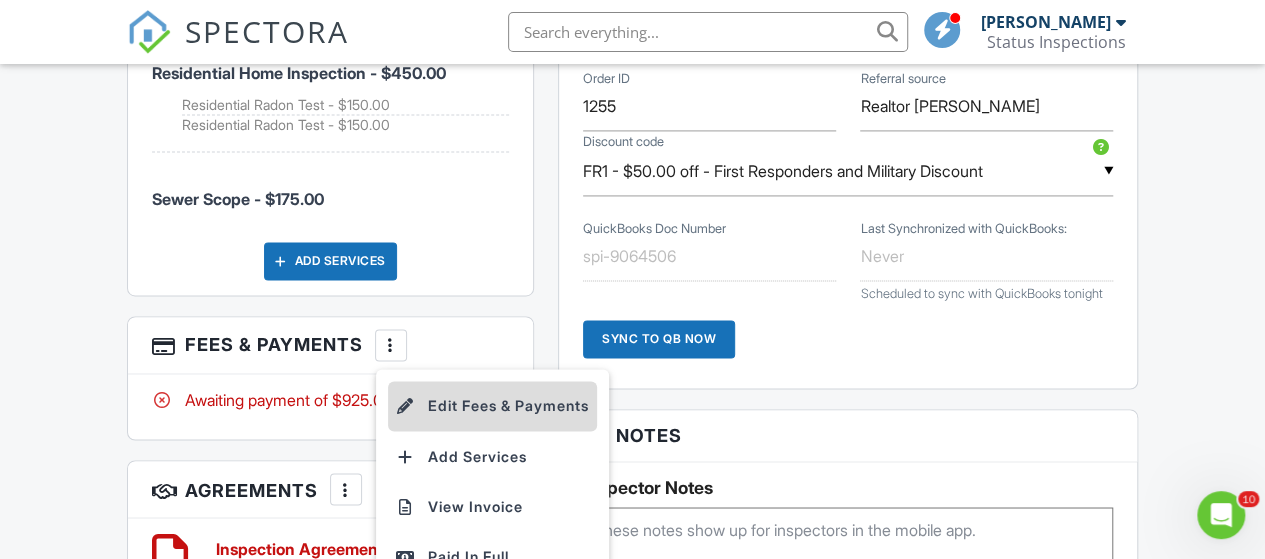 click on "Edit Fees & Payments" at bounding box center [492, 406] 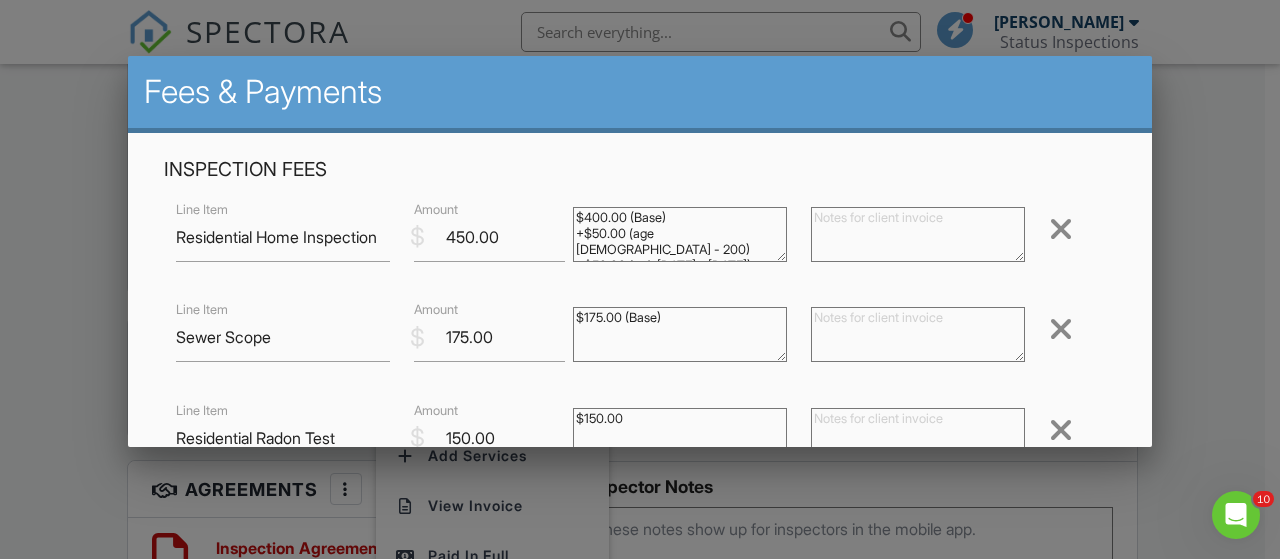 click at bounding box center (1061, 430) 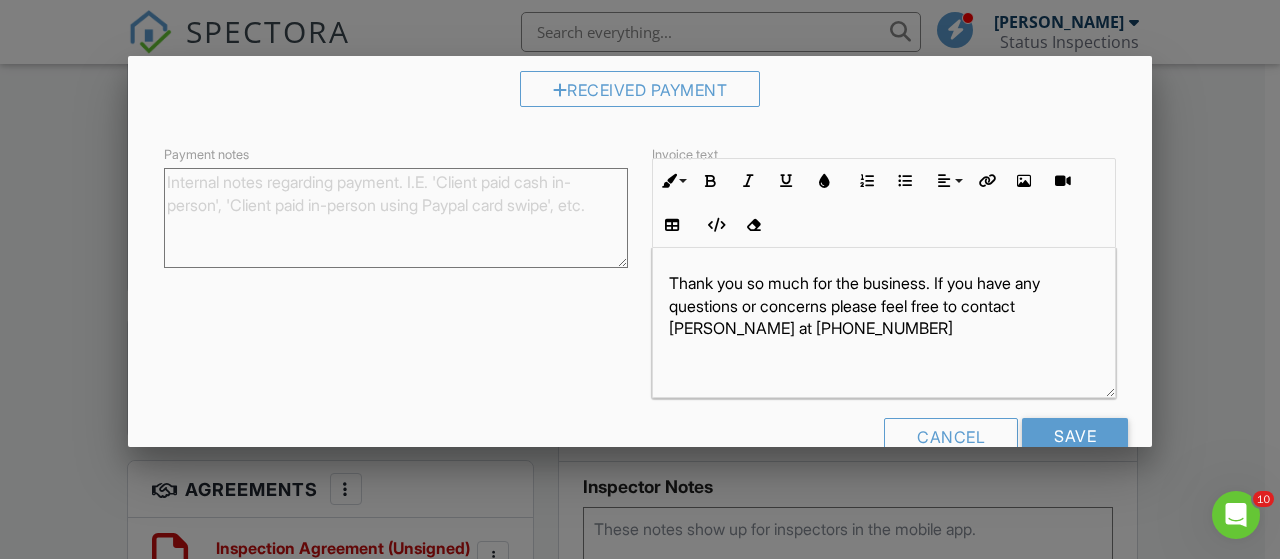 scroll, scrollTop: 564, scrollLeft: 0, axis: vertical 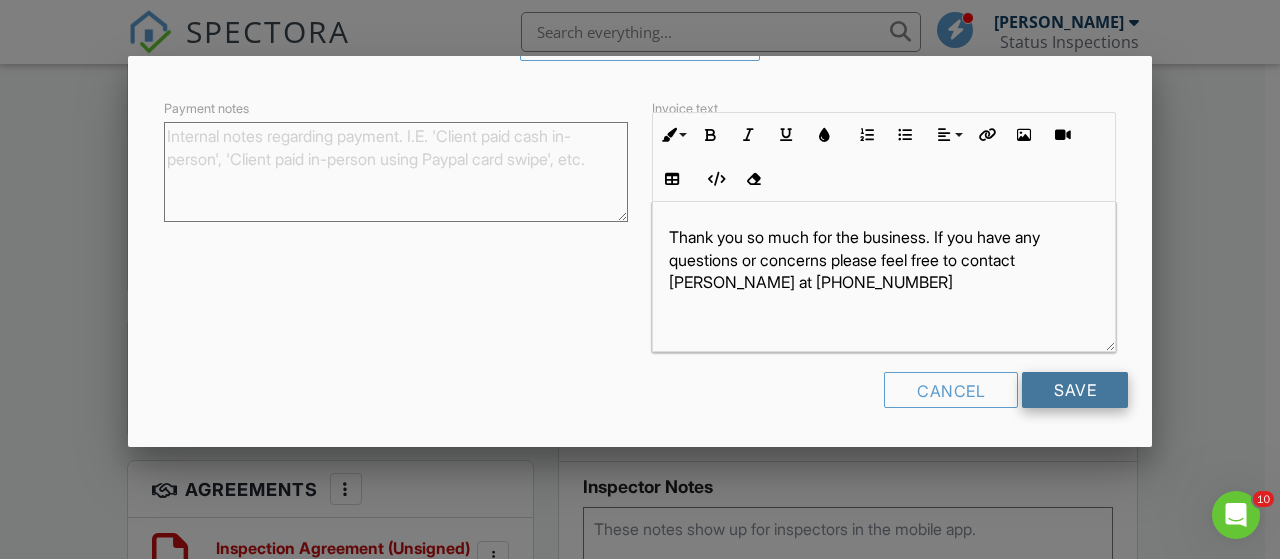 click on "Save" at bounding box center [1075, 390] 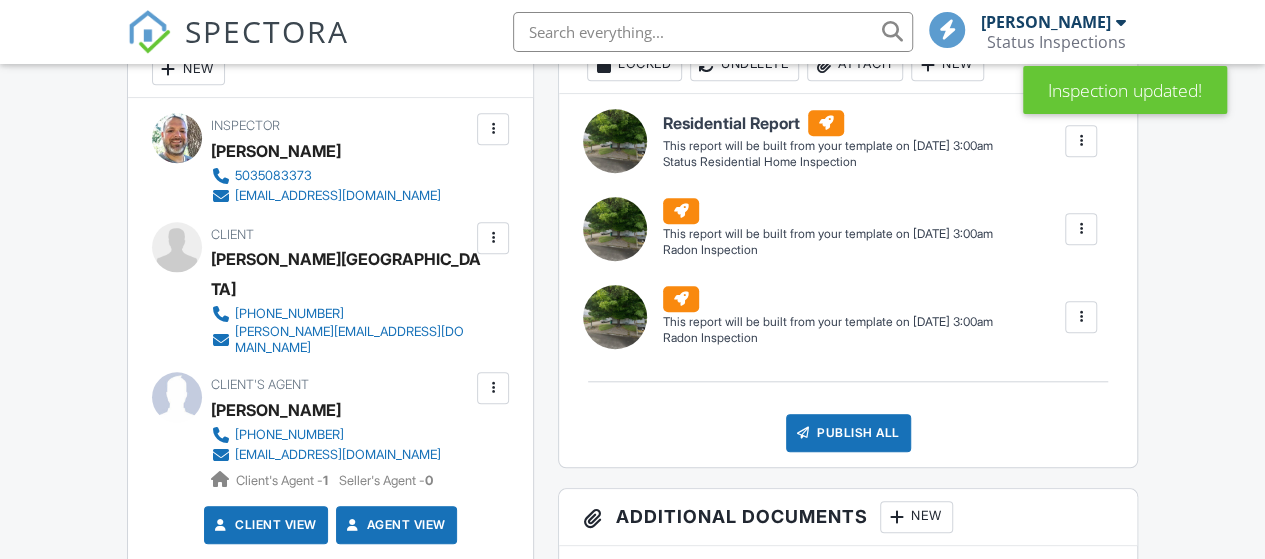 scroll, scrollTop: 805, scrollLeft: 0, axis: vertical 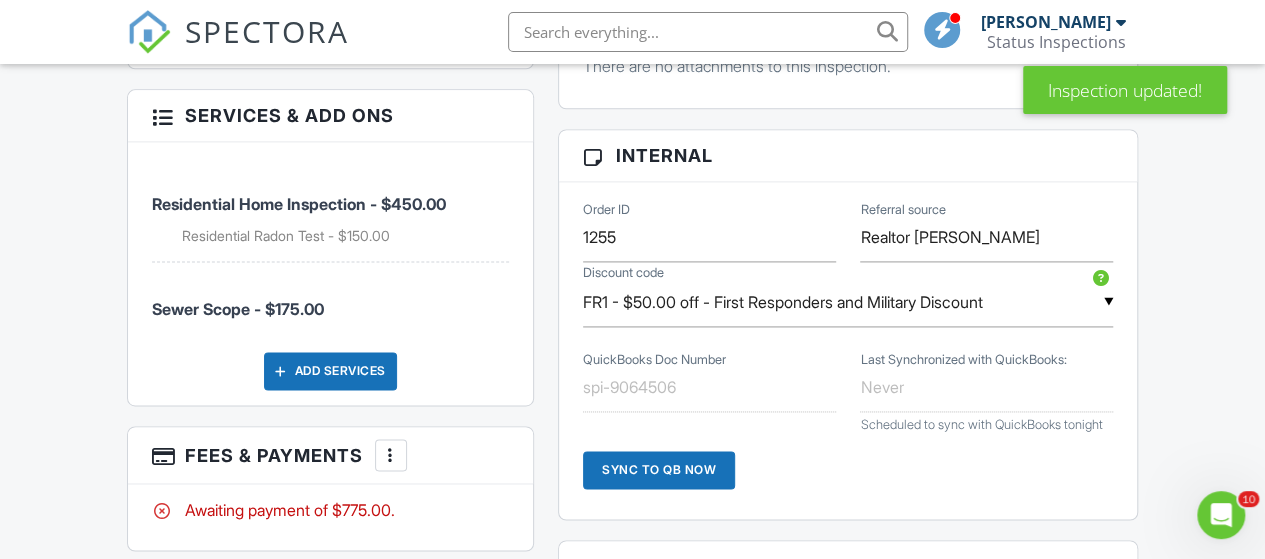 click on "FR1 - $50.00 off - First Responders and Military Discount" at bounding box center [848, 302] 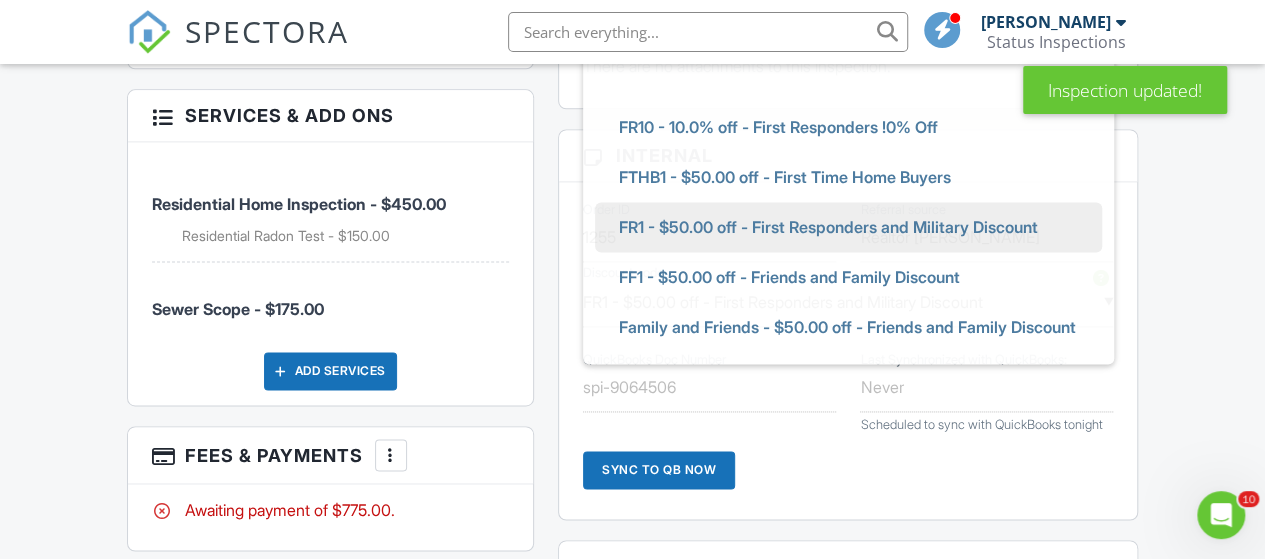 scroll, scrollTop: 0, scrollLeft: 0, axis: both 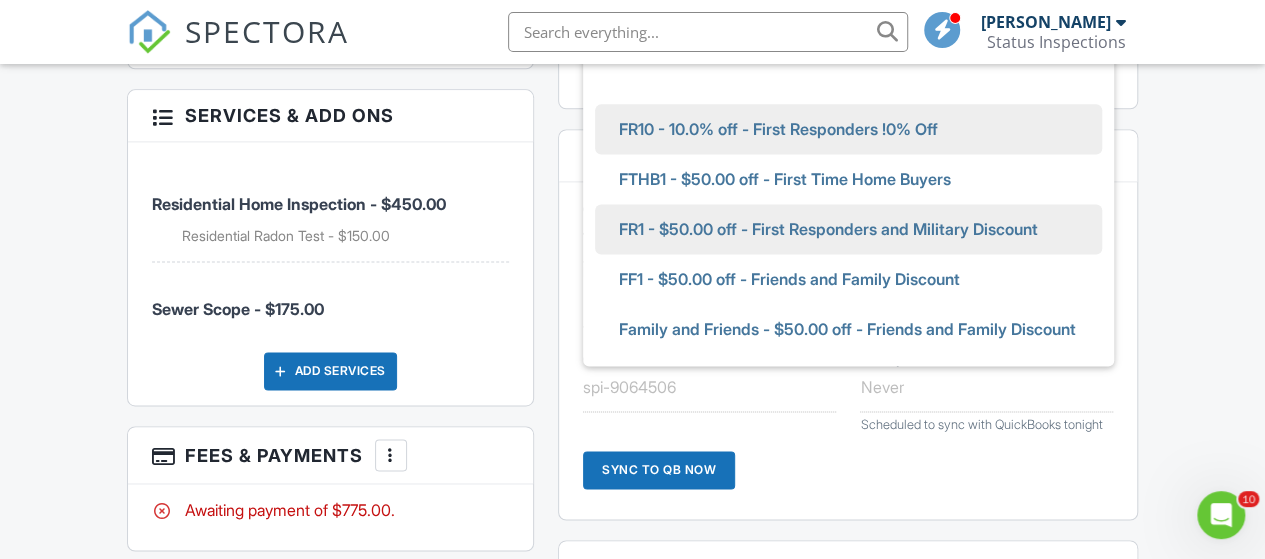 click on "FR10 - 10.0% off - First Responders !0% Off" at bounding box center (778, 129) 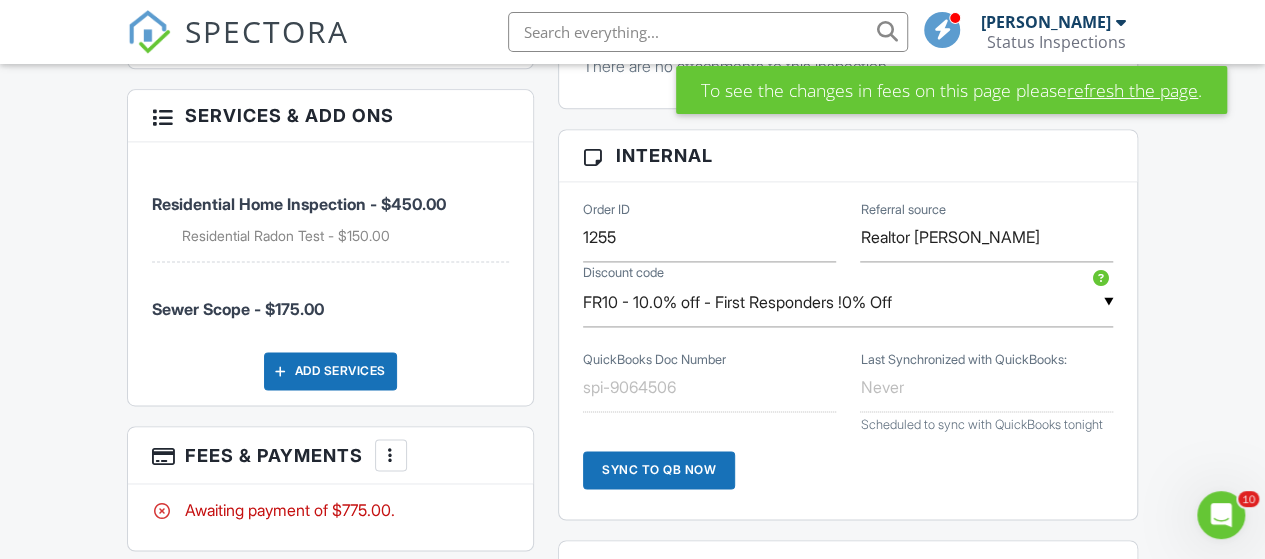 click on "Sync to QB Now" at bounding box center [659, 470] 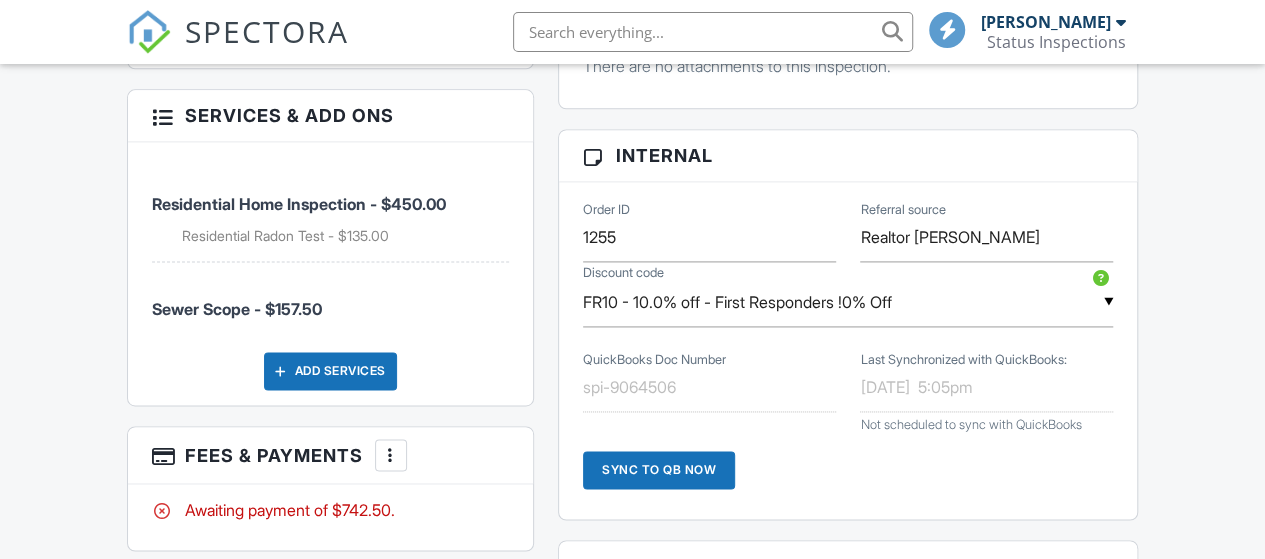 scroll, scrollTop: 1308, scrollLeft: 0, axis: vertical 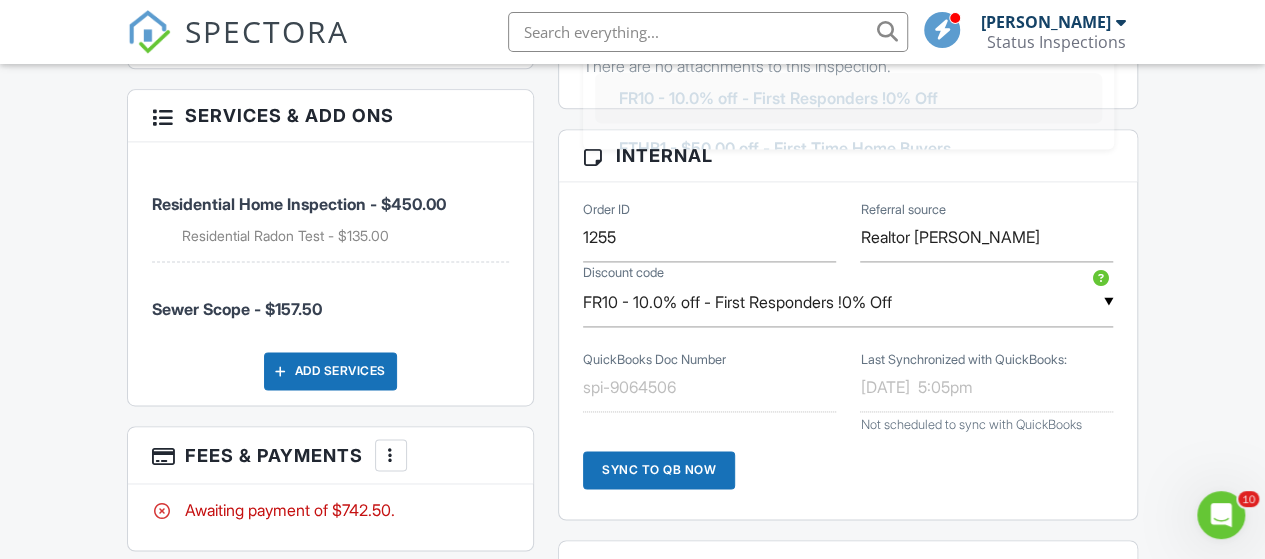 click on "FR10 - 10.0% off - First Responders !0% Off" at bounding box center [848, 302] 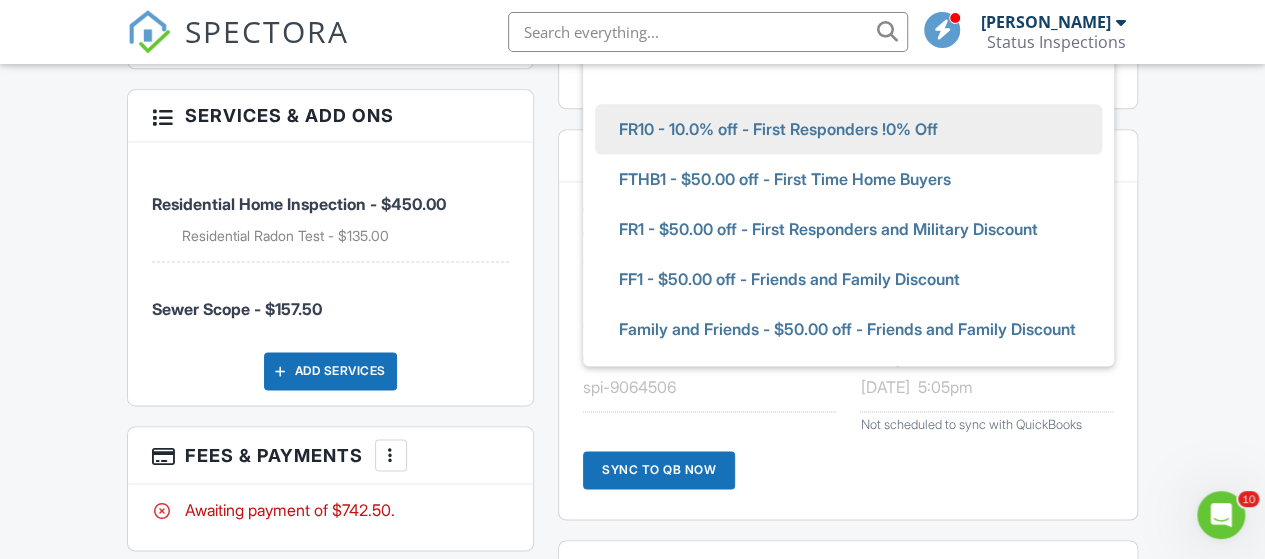 scroll, scrollTop: 0, scrollLeft: 0, axis: both 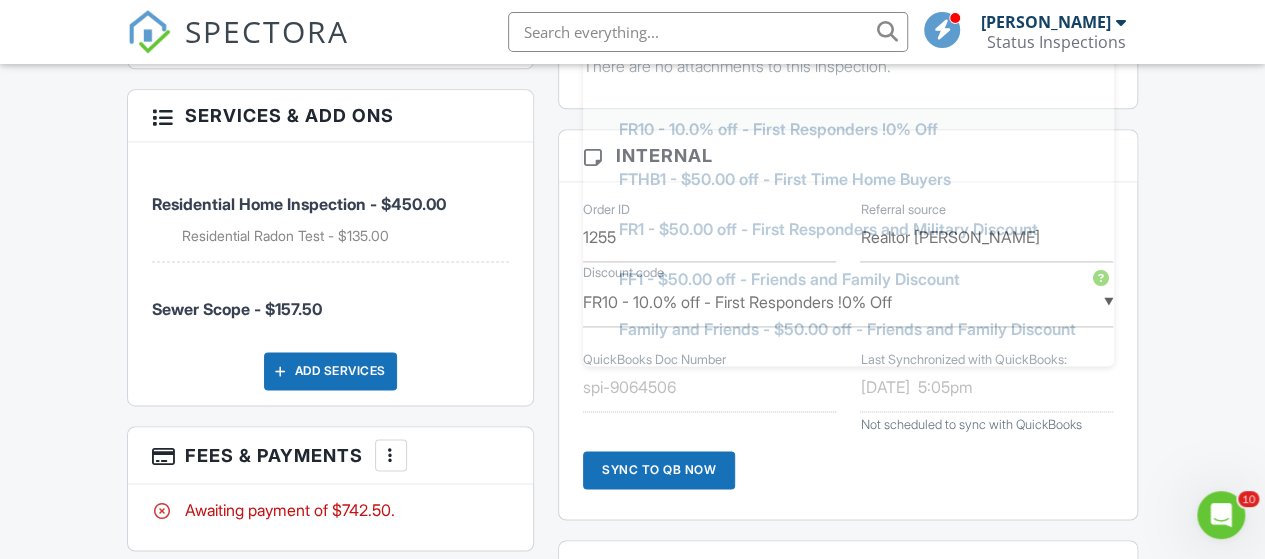 click on "Dashboard
Templates
Contacts
Metrics
Automations
Advanced
Settings
Support Center
Inspection Details
Client View
More
Property Details
Reschedule
Reorder / Copy
Share
Cancel
Delete
Print Order
Convert to V9
Disable Pass on CC Fees
View Change Log
07/14/2025  2:00 pm
- 6:45 pm
4603 SE 16th Ct
Gresham, OR 97080
Built
1974
1880
sq. ft.
Lot Size
7000
sq.ft.
3
bedrooms
2.0
bathrooms
+ −  Leaflet   |   © MapTiler   © OpenStreetMap contributors
This is an Unconfirmed Inspection!
This inspection hasn't been confirmed yet. If you'd like to make changes to this inspection go ahead and when you're ready confirm the inspection below.
Confirm with notifications disabled" at bounding box center (632, 232) 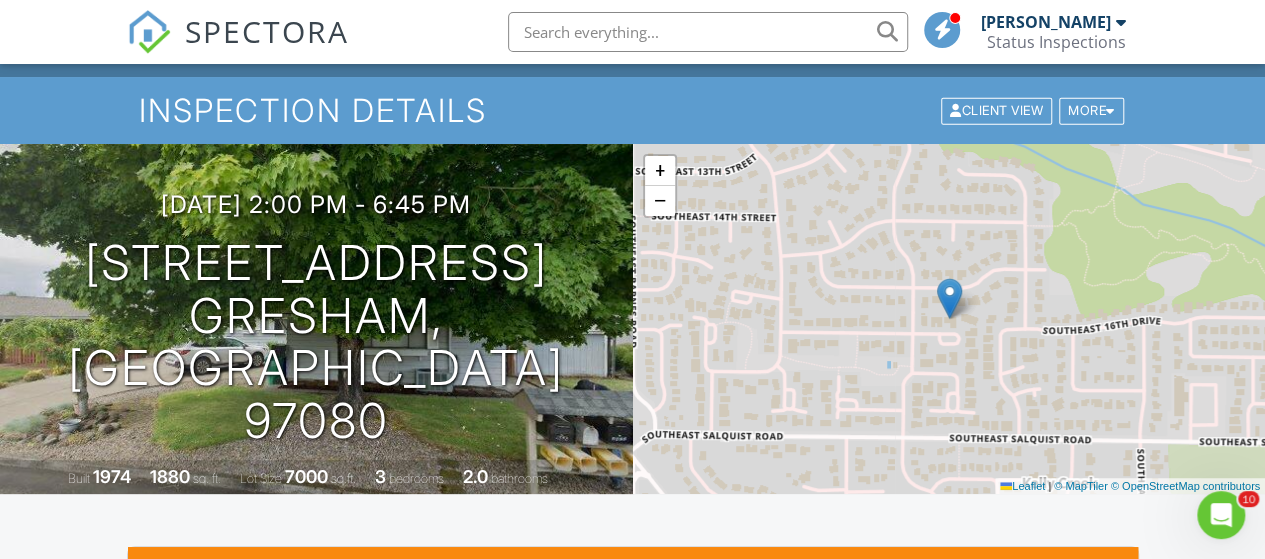 scroll, scrollTop: 0, scrollLeft: 0, axis: both 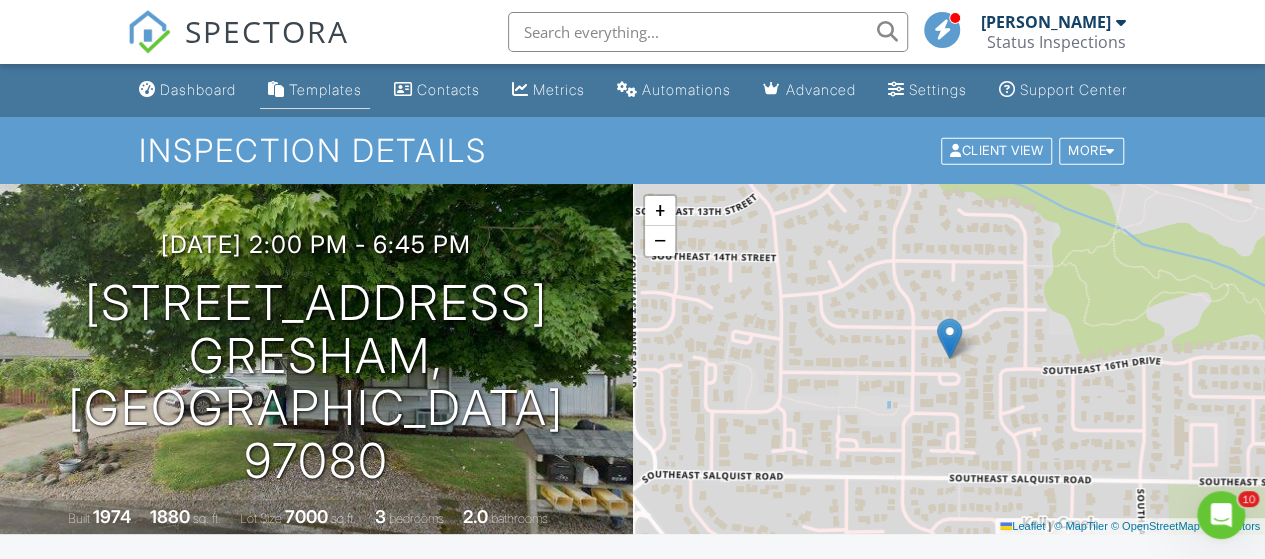 click on "Templates" at bounding box center [315, 90] 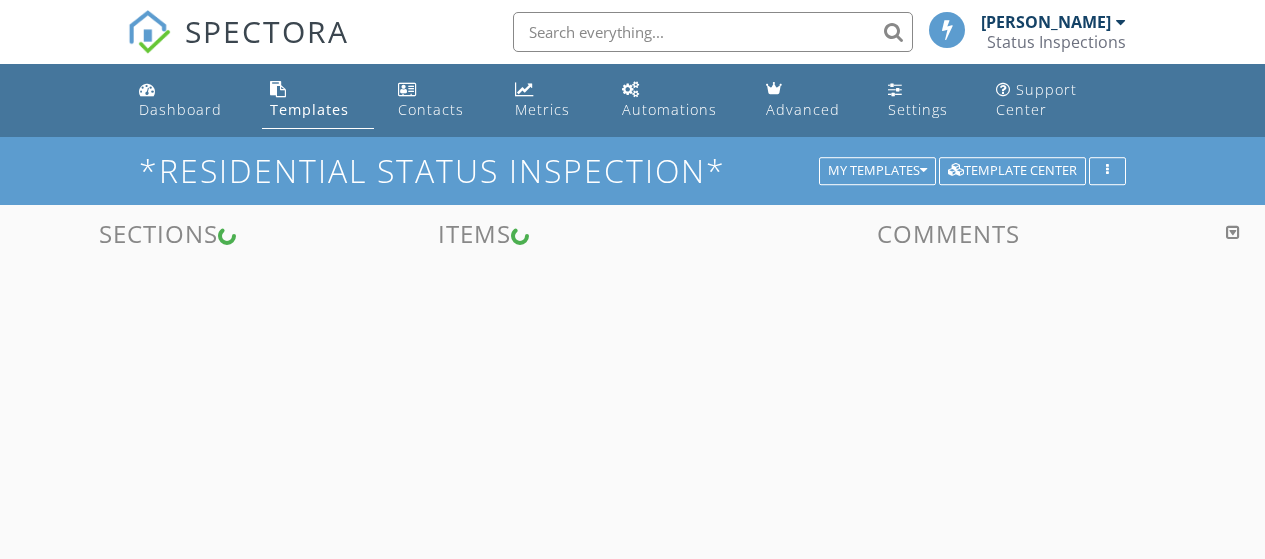 scroll, scrollTop: 0, scrollLeft: 0, axis: both 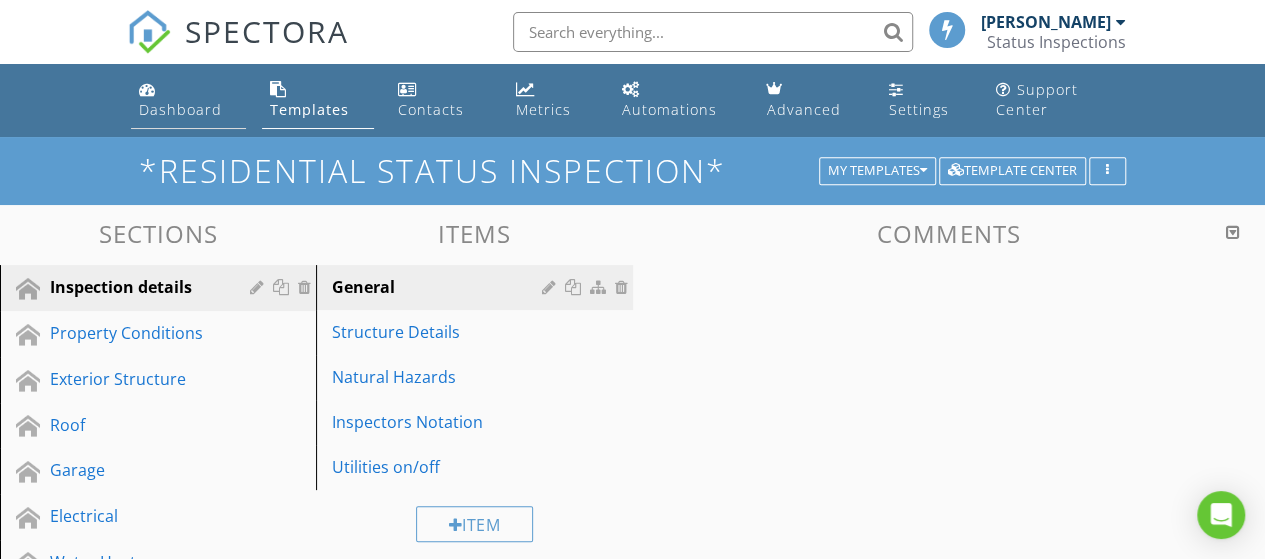 click on "Dashboard" at bounding box center (180, 109) 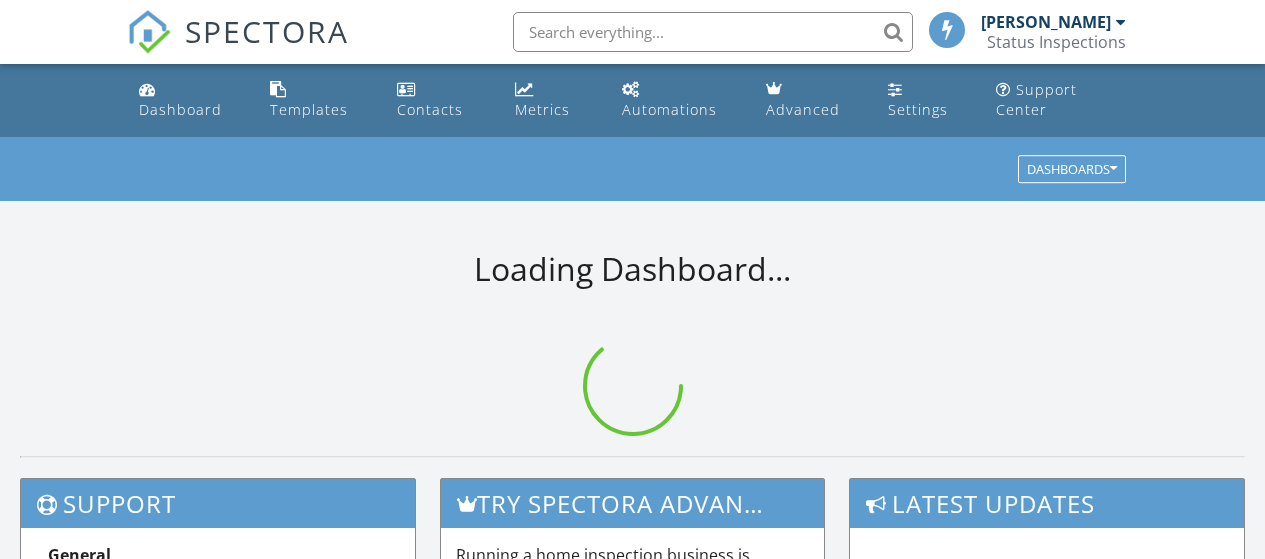scroll, scrollTop: 0, scrollLeft: 0, axis: both 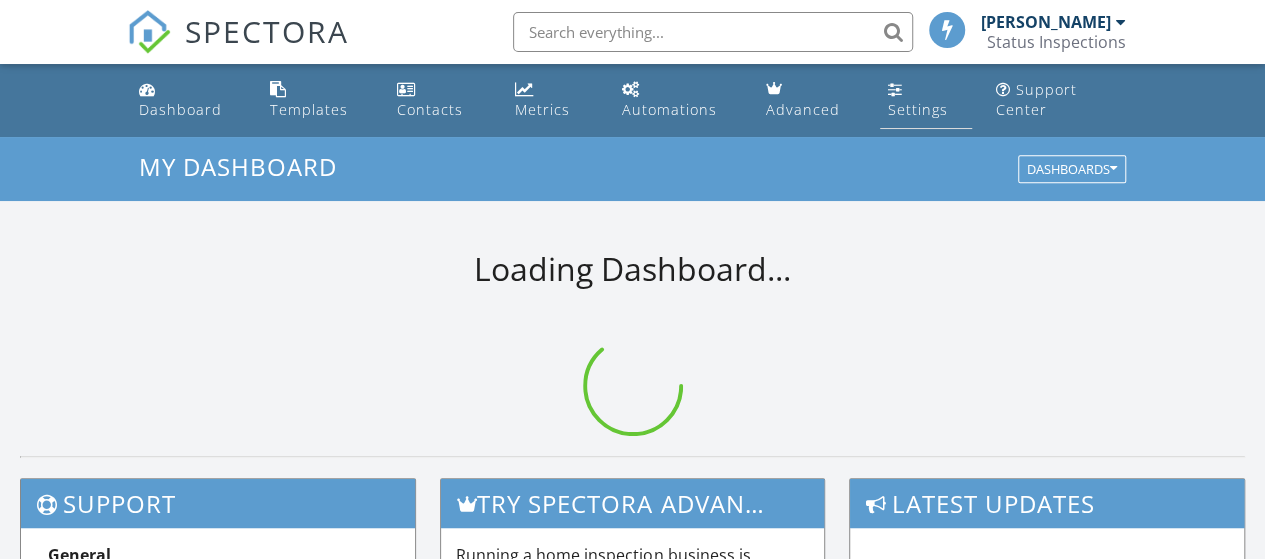 click on "Settings" at bounding box center (926, 100) 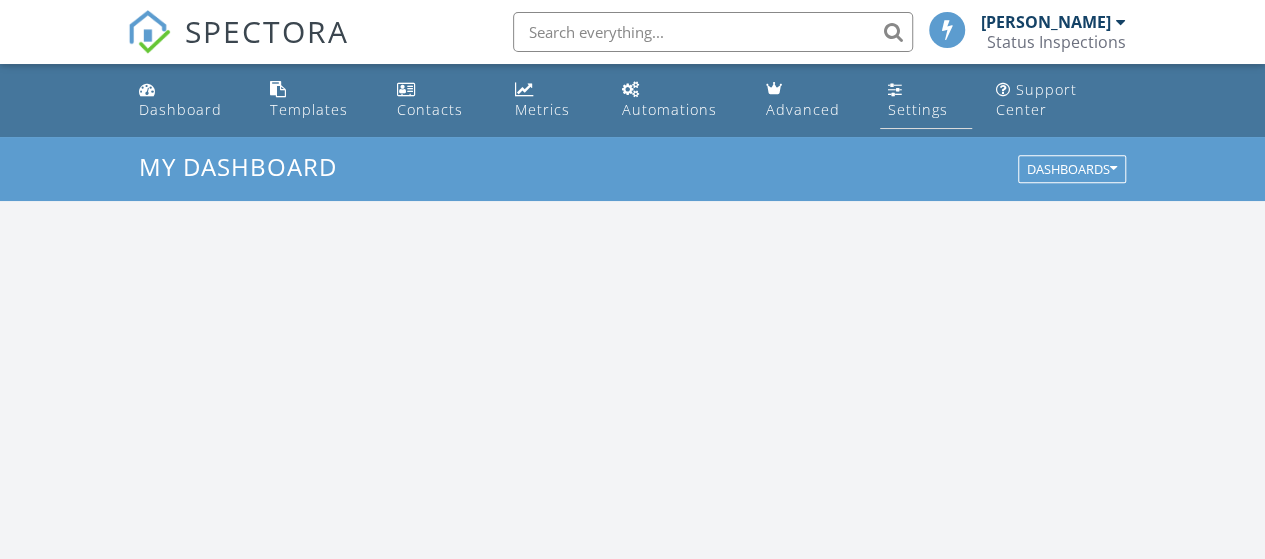 scroll, scrollTop: 10, scrollLeft: 10, axis: both 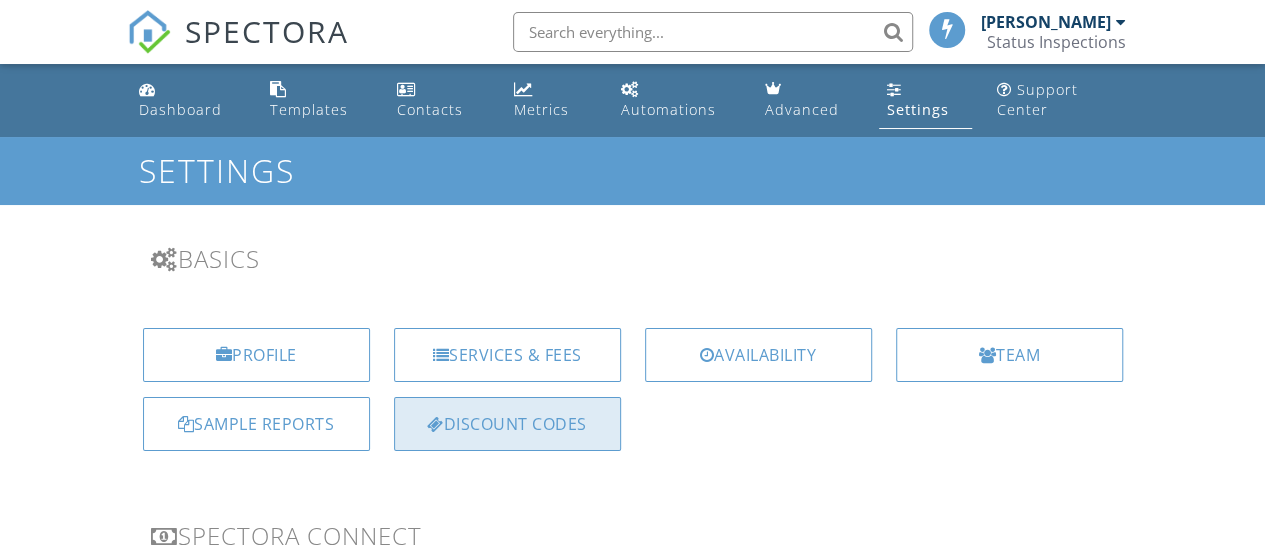 click on "Discount Codes" at bounding box center (507, 424) 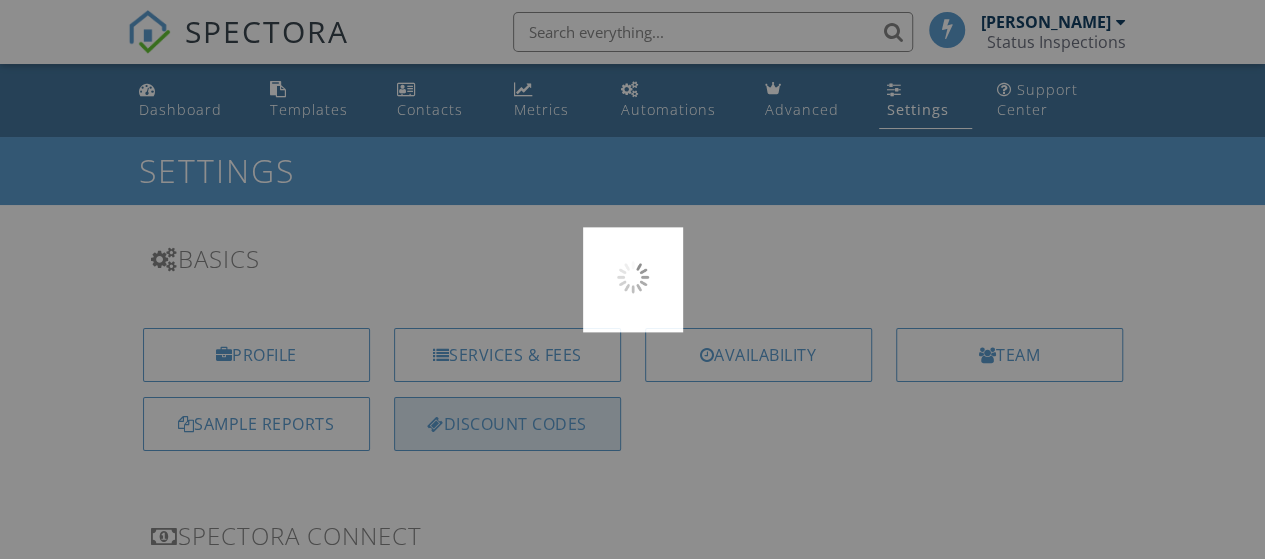 scroll, scrollTop: 0, scrollLeft: 0, axis: both 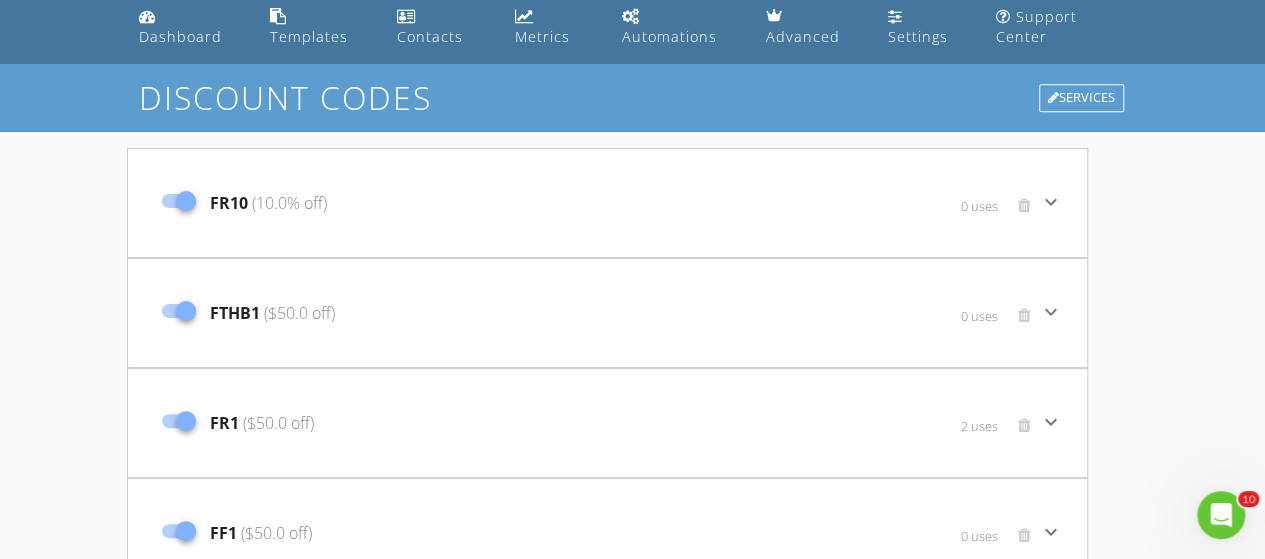 click on "FR10
(10.0% off)" at bounding box center (448, 203) 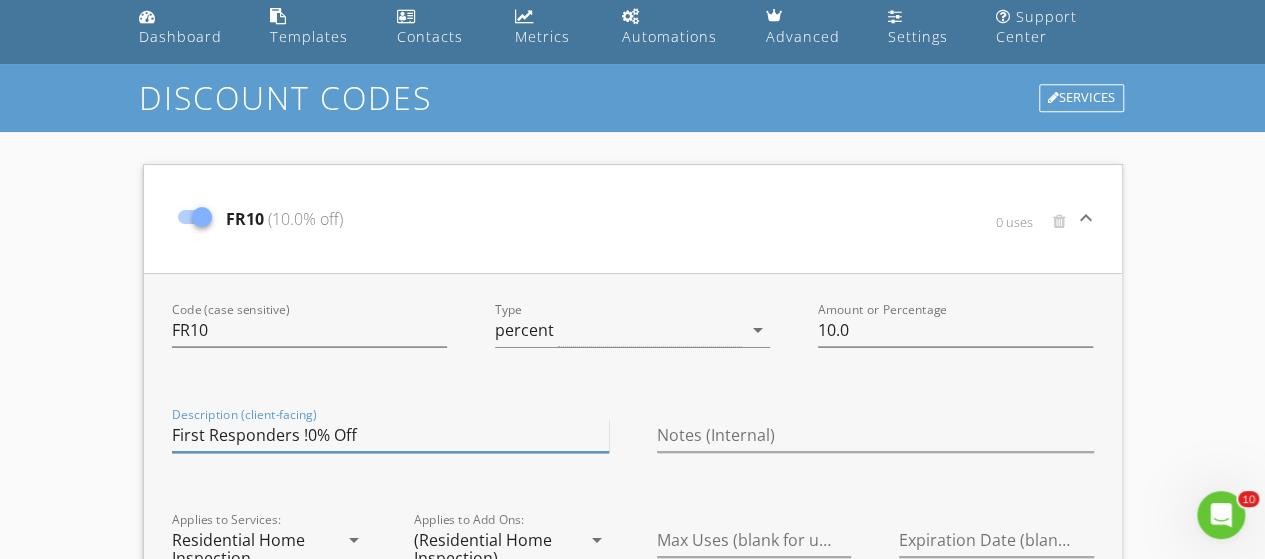 click on "First Responders !0% Off" at bounding box center [390, 435] 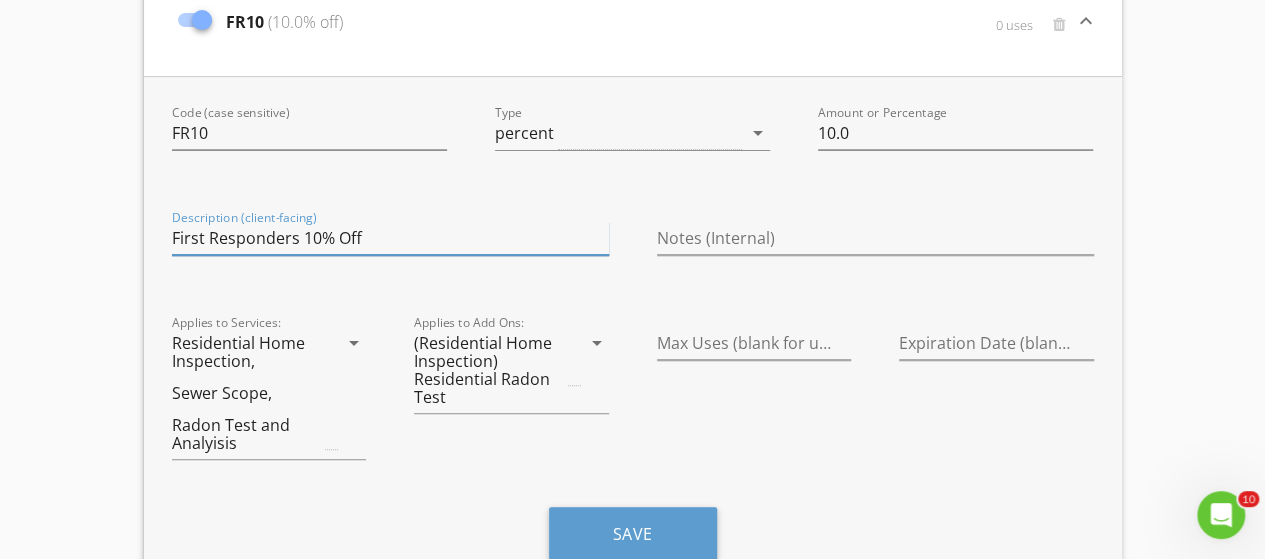 scroll, scrollTop: 290, scrollLeft: 0, axis: vertical 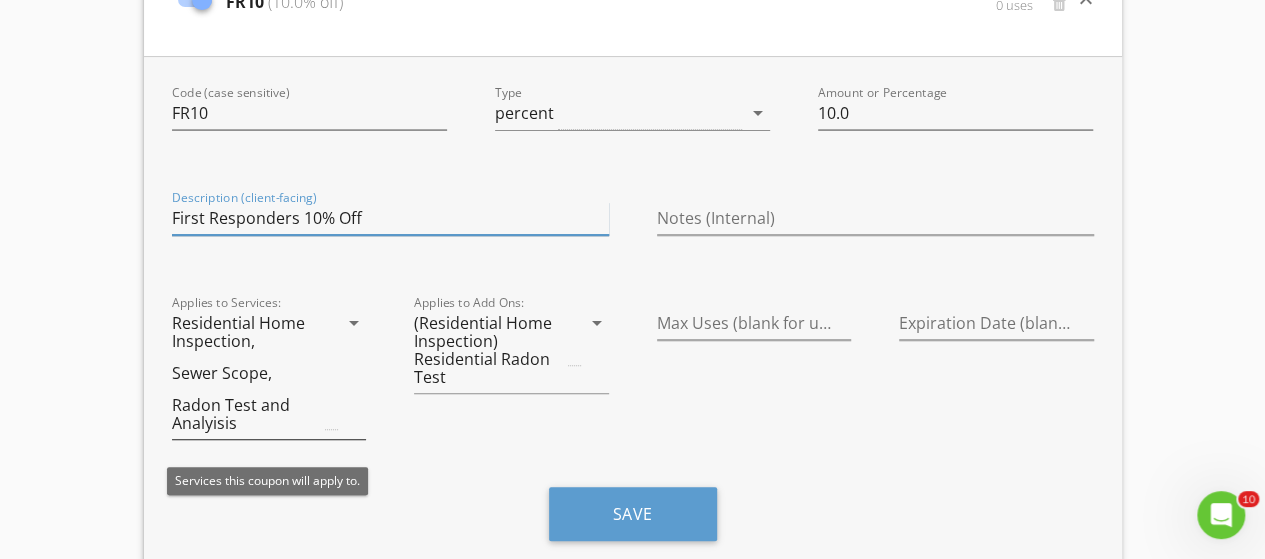 type on "First Responders 10% Off" 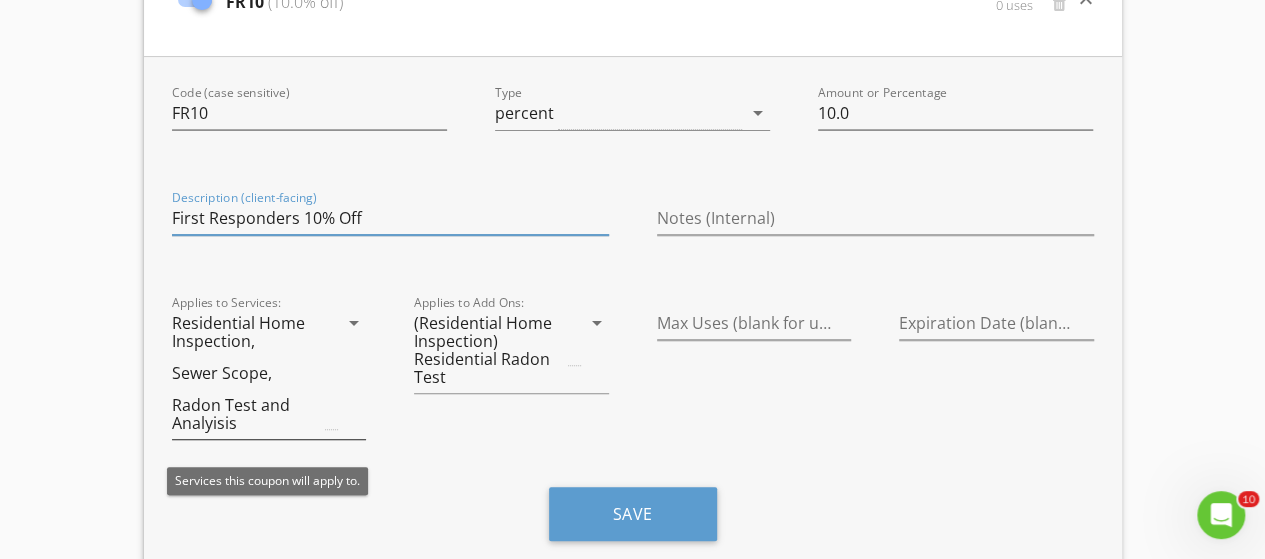 click on "arrow_drop_down" at bounding box center (354, 323) 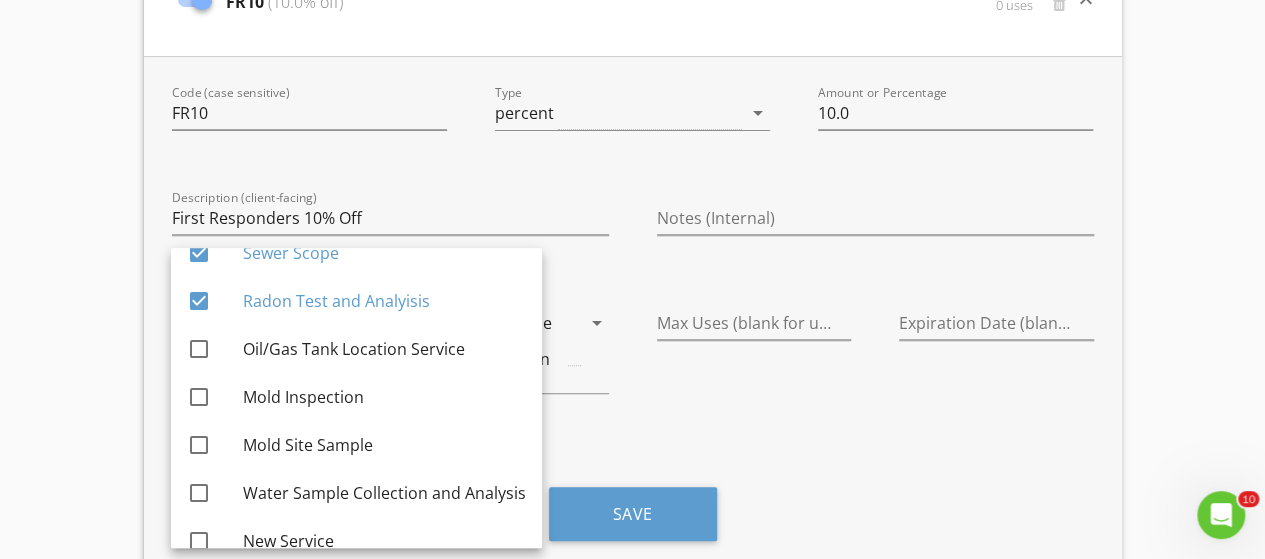 scroll, scrollTop: 0, scrollLeft: 0, axis: both 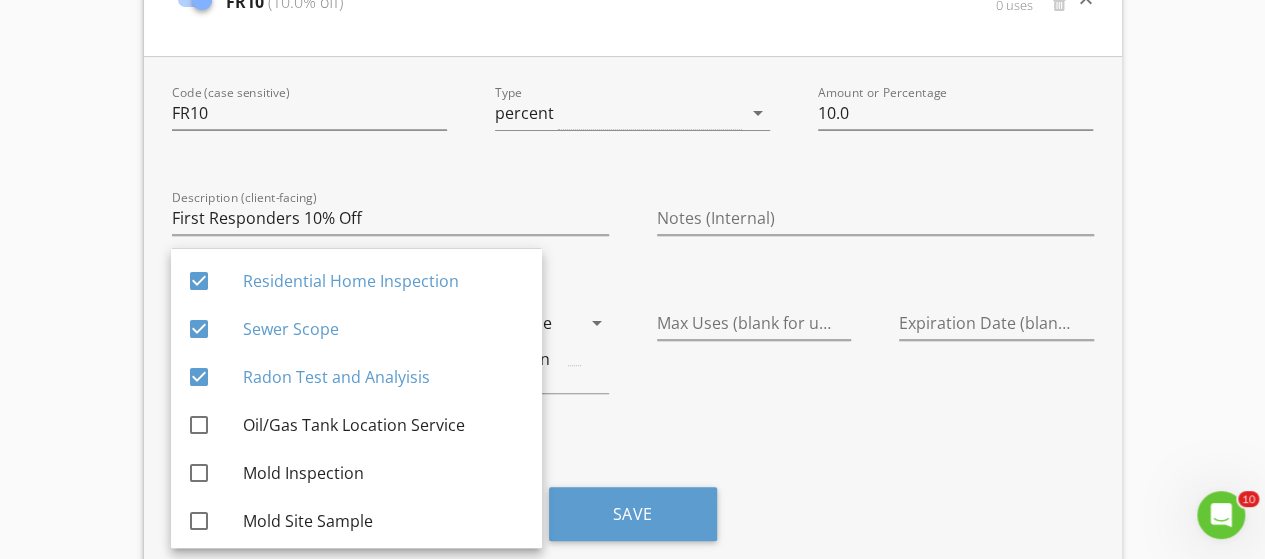 click on "Max Uses (blank for unlimited)" at bounding box center (754, 375) 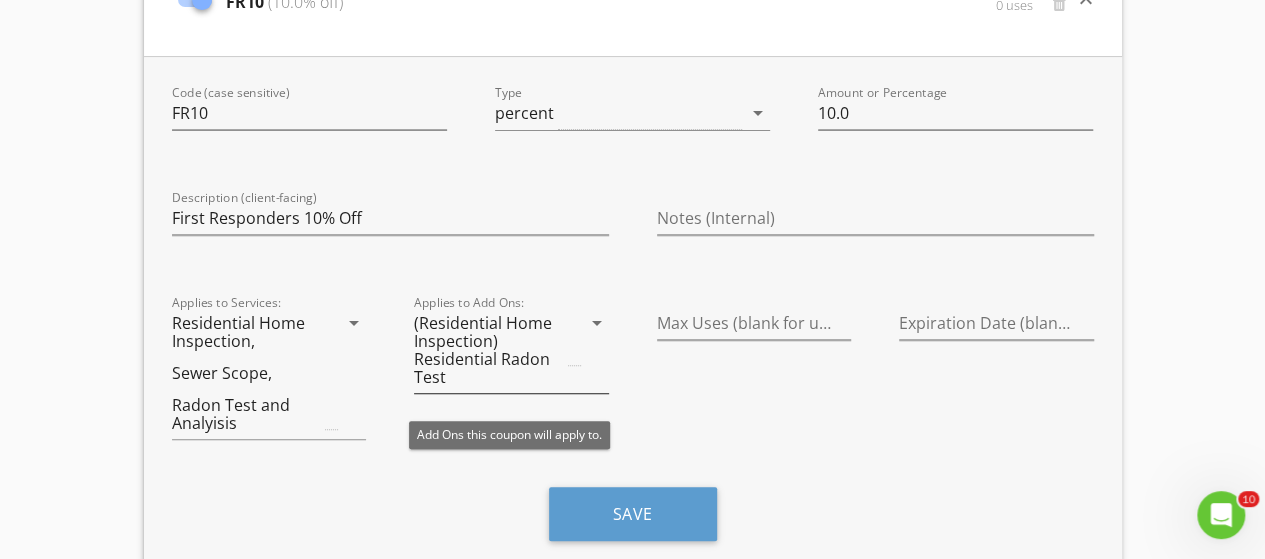 click on "arrow_drop_down" at bounding box center [597, 323] 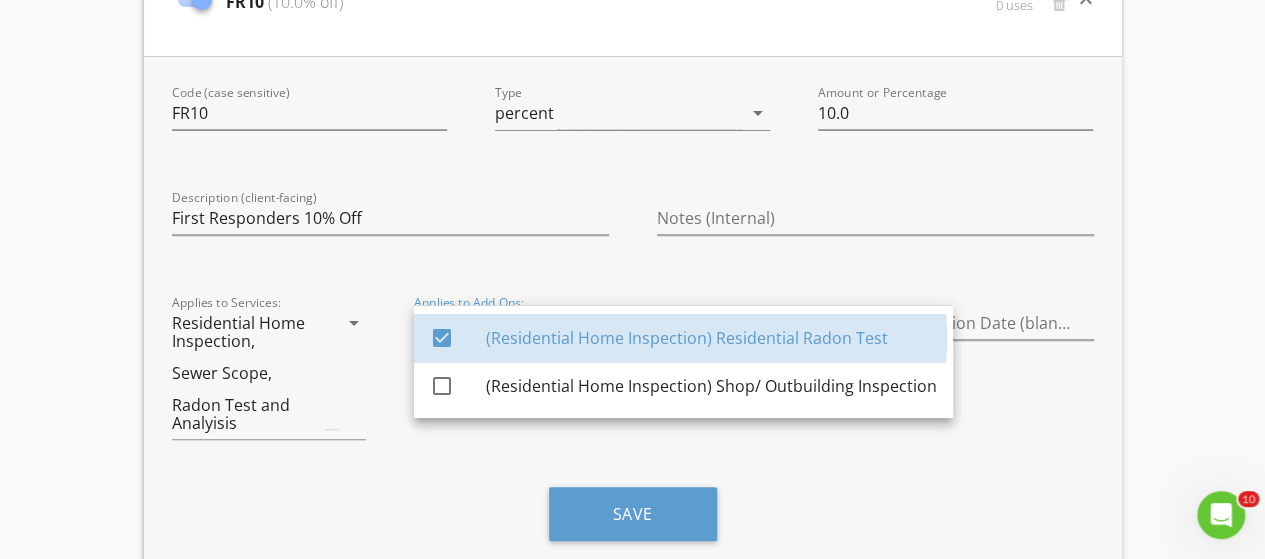 click on "(Residential Home Inspection) Residential Radon Test" at bounding box center [711, 338] 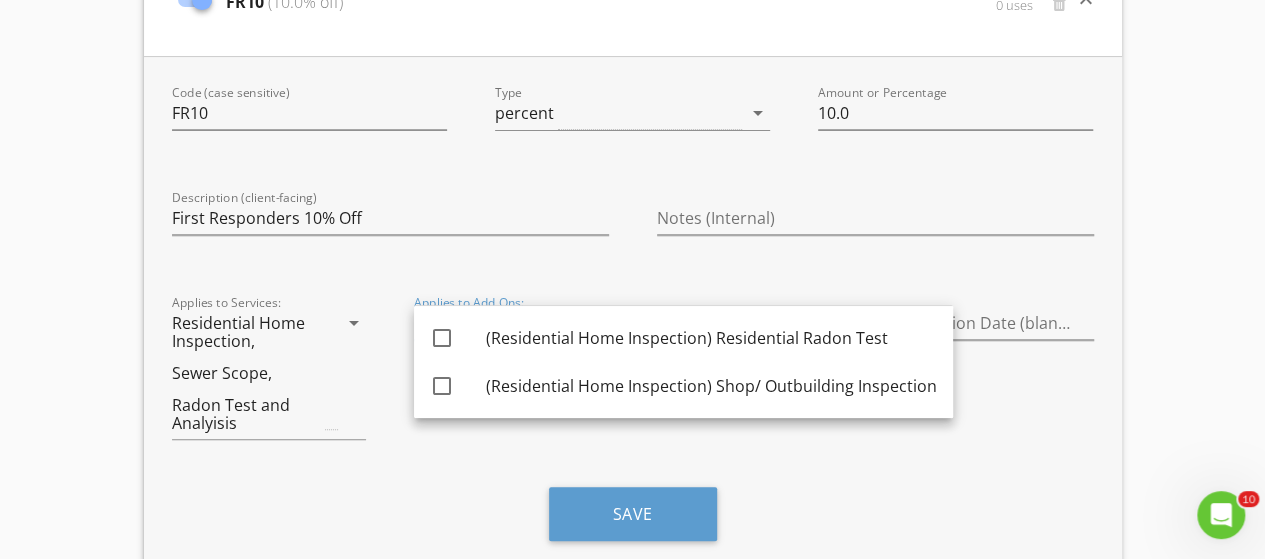 click on "Save" at bounding box center [633, 521] 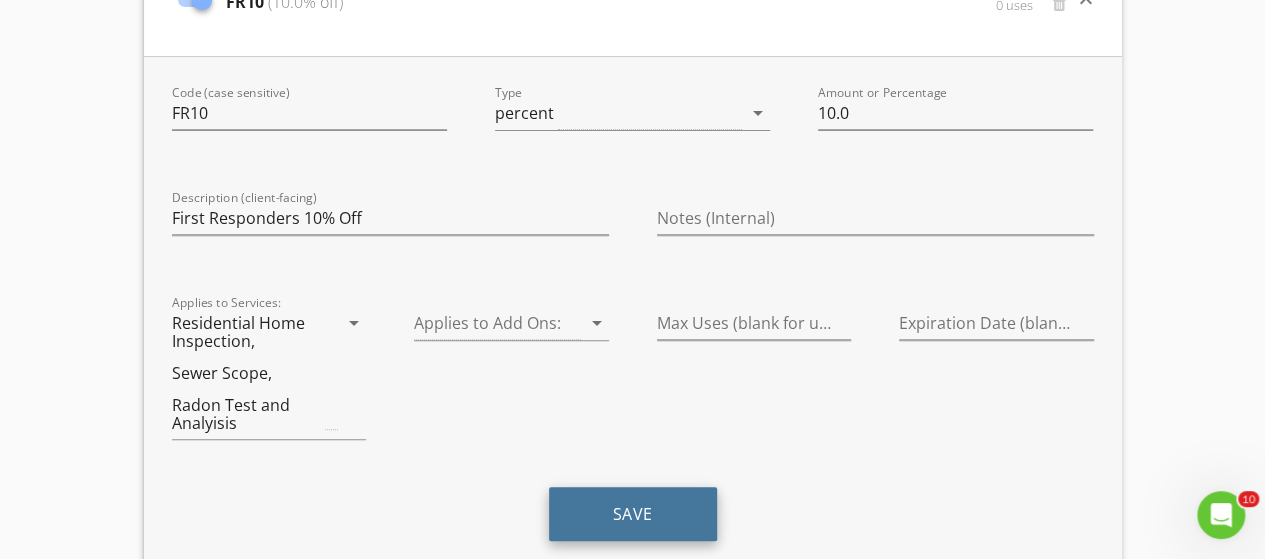 click on "Save" at bounding box center (633, 514) 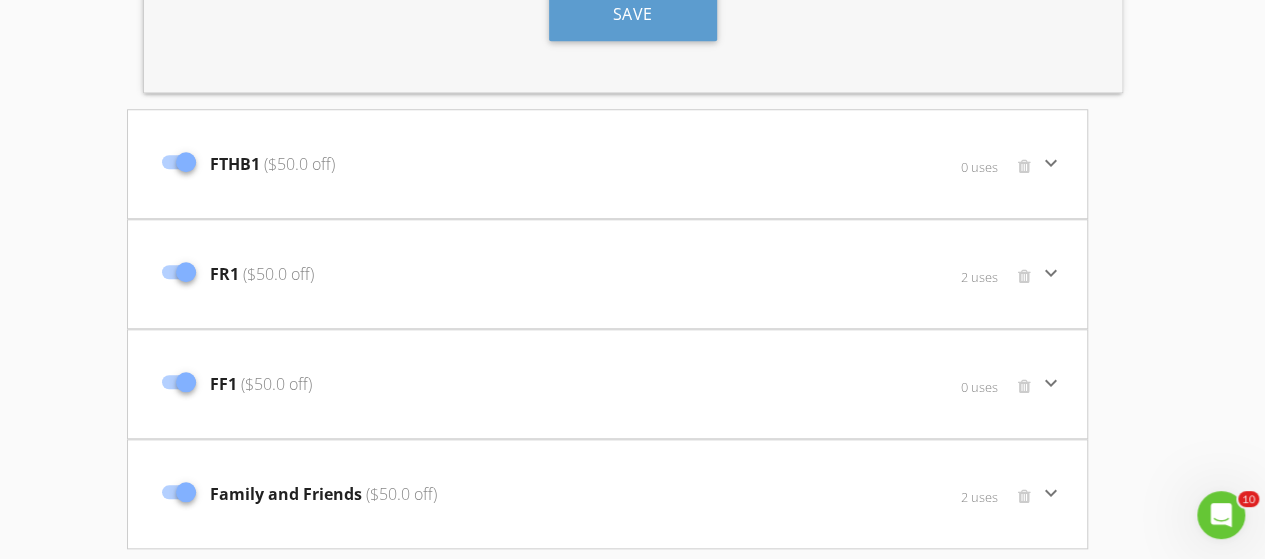 scroll, scrollTop: 0, scrollLeft: 0, axis: both 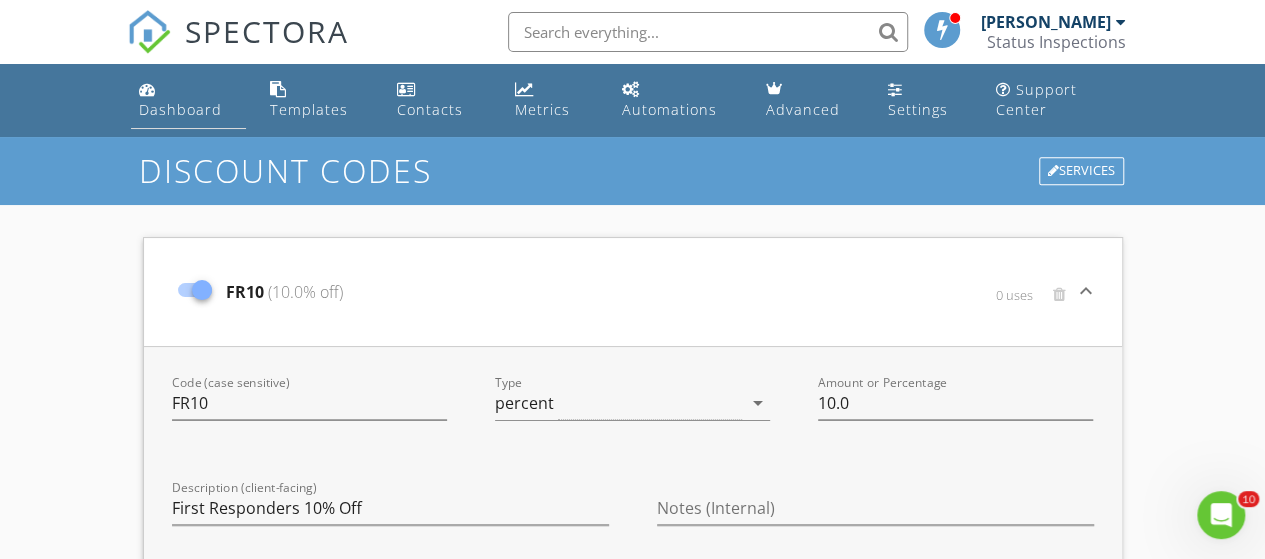 click on "Dashboard" at bounding box center [180, 109] 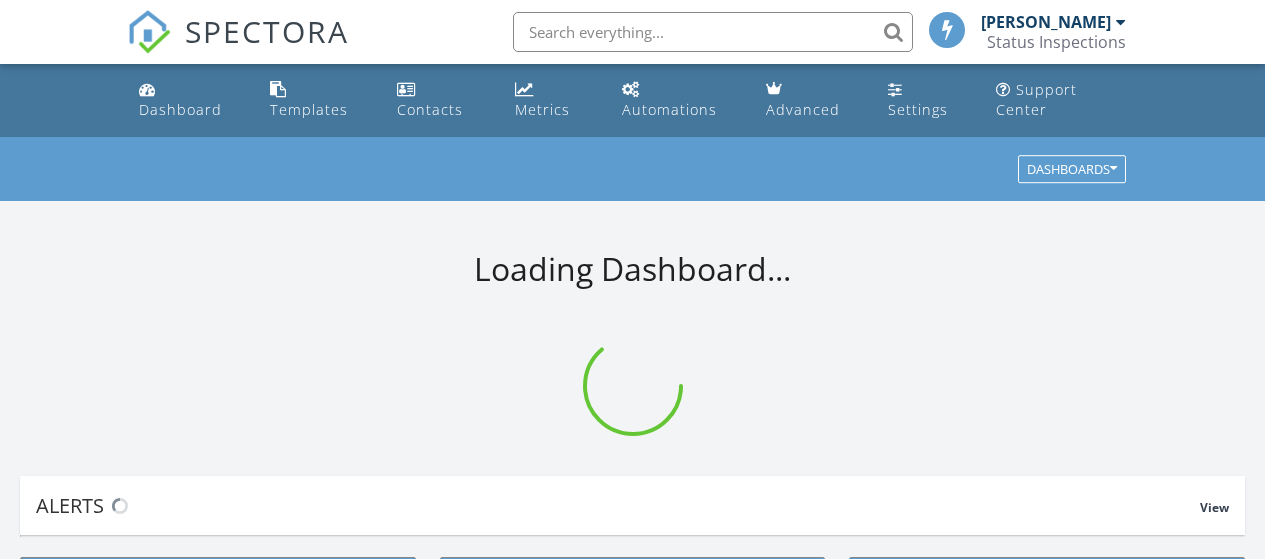scroll, scrollTop: 0, scrollLeft: 0, axis: both 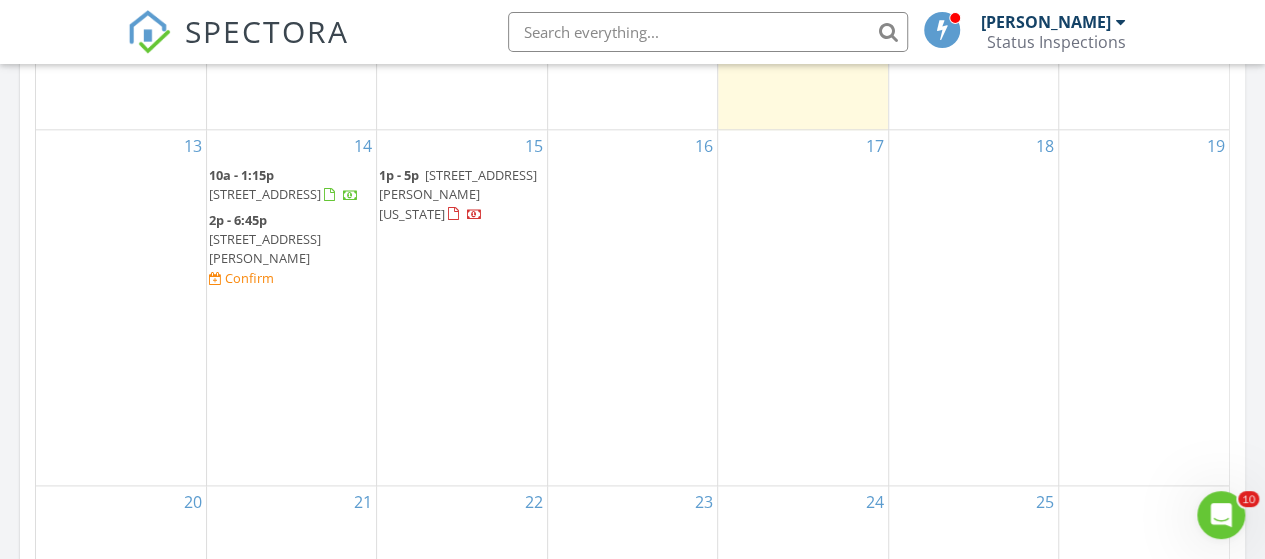 click on "2p - 6:45p
4603 SE 16th Ct, Gresham 97080
Confirm" at bounding box center [291, 250] 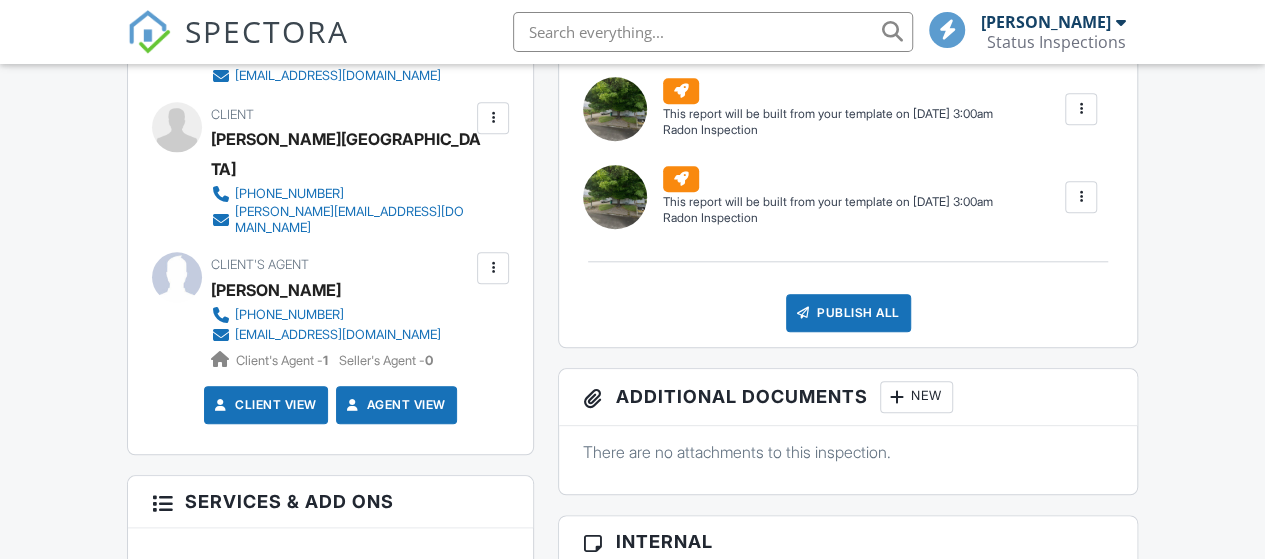 scroll, scrollTop: 0, scrollLeft: 0, axis: both 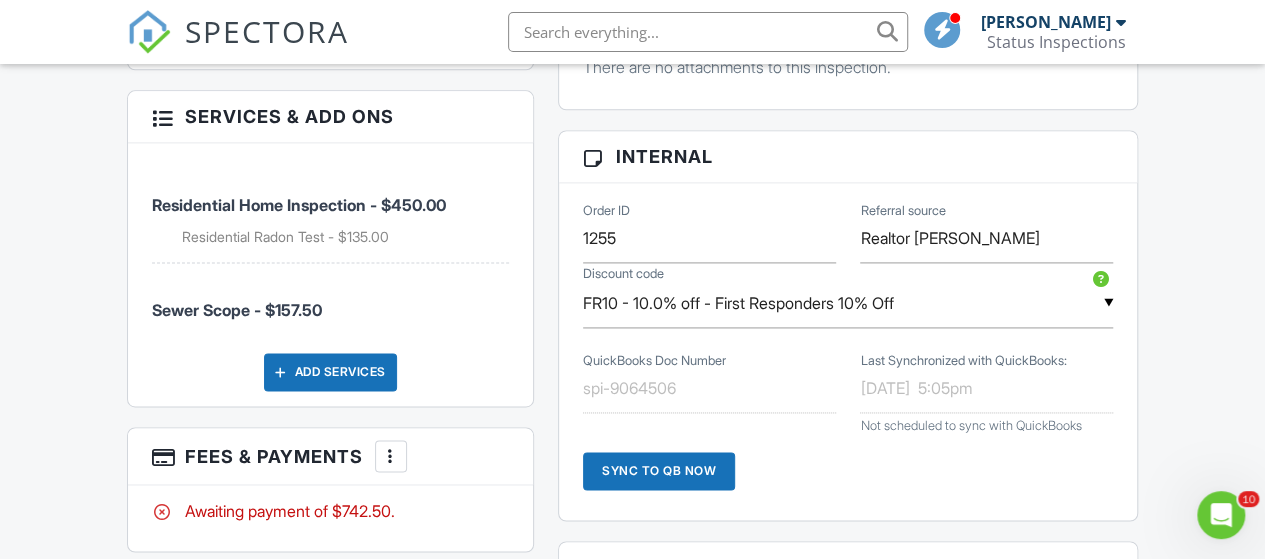 click on "SPECTORA
[PERSON_NAME]
Status Inspections
Role:
Inspector
Dashboard
New Inspection
Inspections
Calendar
Template Editor
Contacts
Automations
Team
Metrics
Payments
Data Exports
Billing
Reporting
Advanced
Settings
What's New
Sign Out
Dashboard
Templates
Contacts
Metrics
Automations
Advanced
Settings
Support Center
Inspection Details
Client View
More
Property Details
Reschedule
Reorder / Copy
Share
Cancel
[GEOGRAPHIC_DATA]
Print Order
Convert to V9
Disable Pass on CC Fees
View Change Log
[DATE]  2:00 pm
- 6:45 pm
[STREET_ADDRESS]" at bounding box center (632, 201) 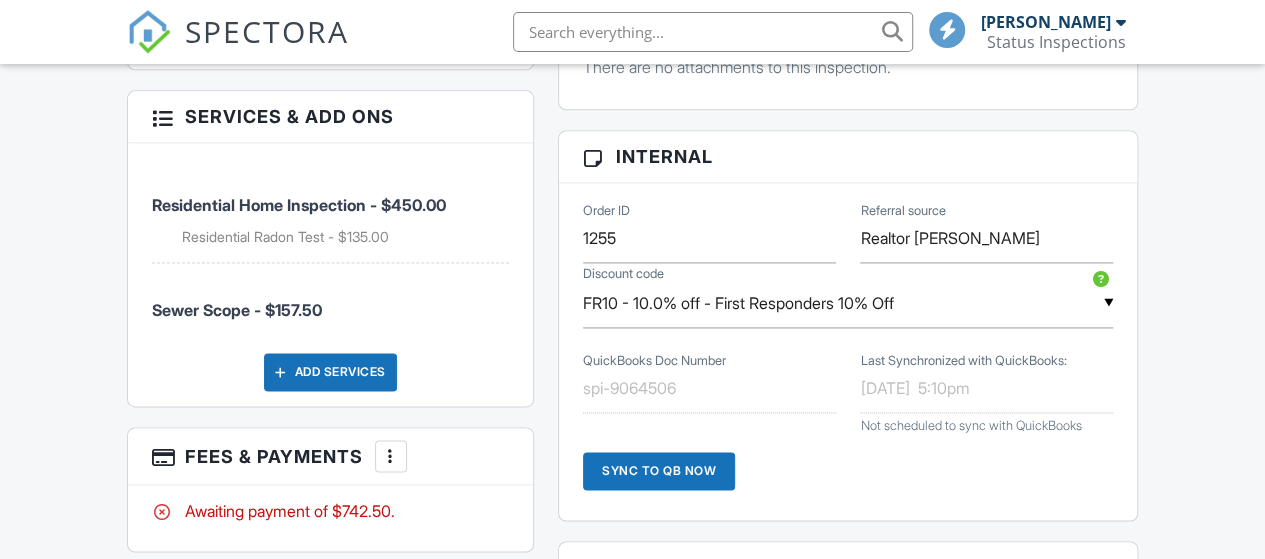 scroll, scrollTop: 1307, scrollLeft: 0, axis: vertical 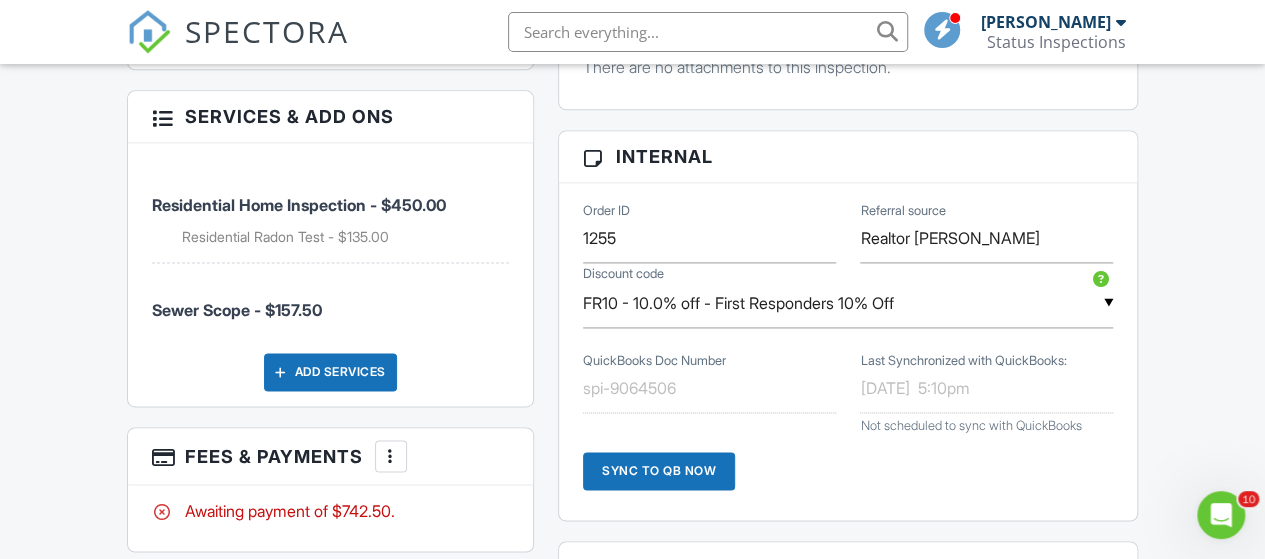 click on "Residential Home Inspection - $450.00" at bounding box center [299, 205] 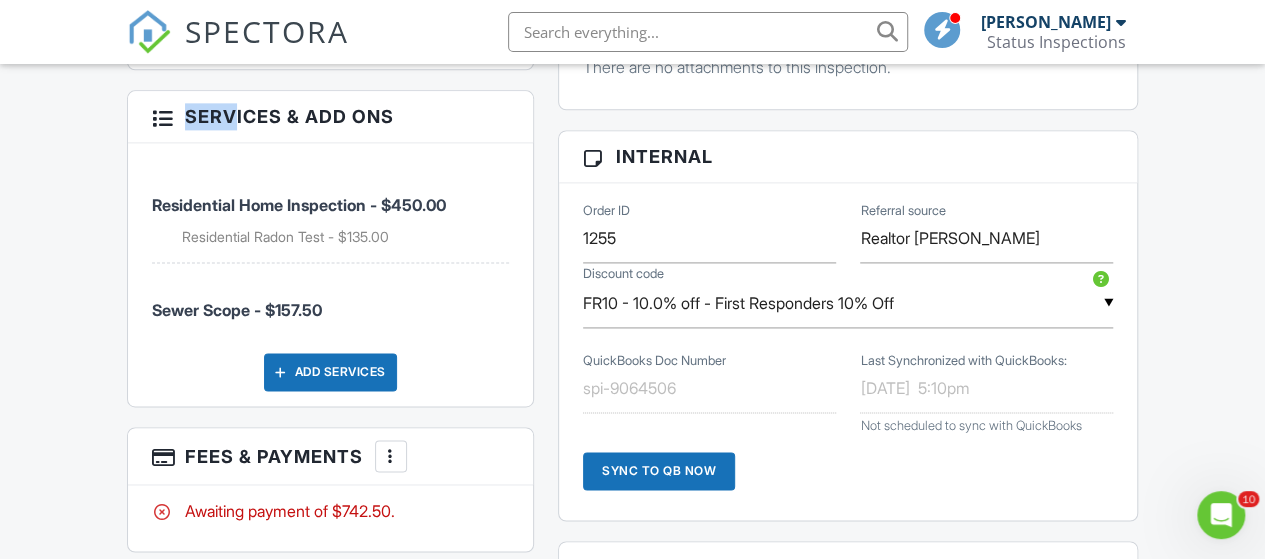 drag, startPoint x: 159, startPoint y: 99, endPoint x: 216, endPoint y: 92, distance: 57.428215 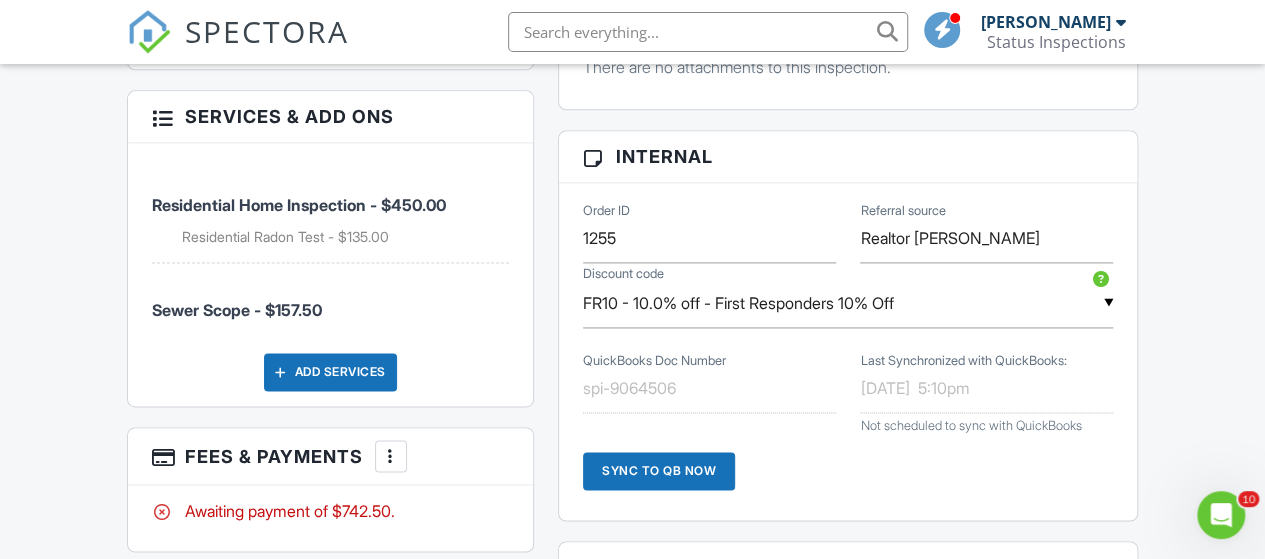 click on "Awaiting payment of $742.50." at bounding box center (331, 511) 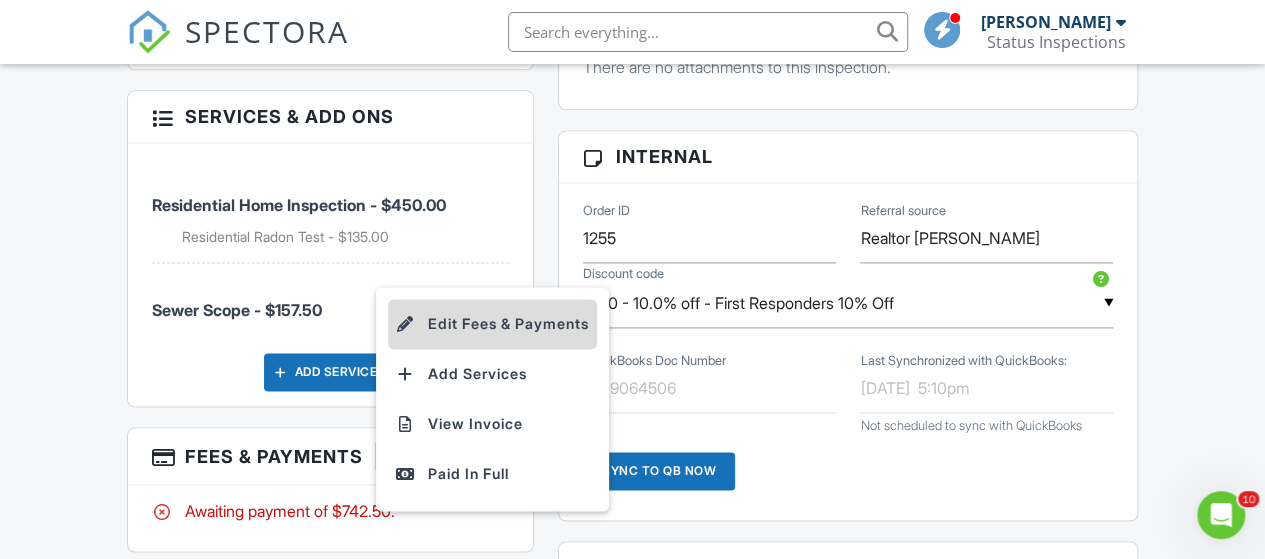 click on "Edit Fees & Payments" at bounding box center (492, 324) 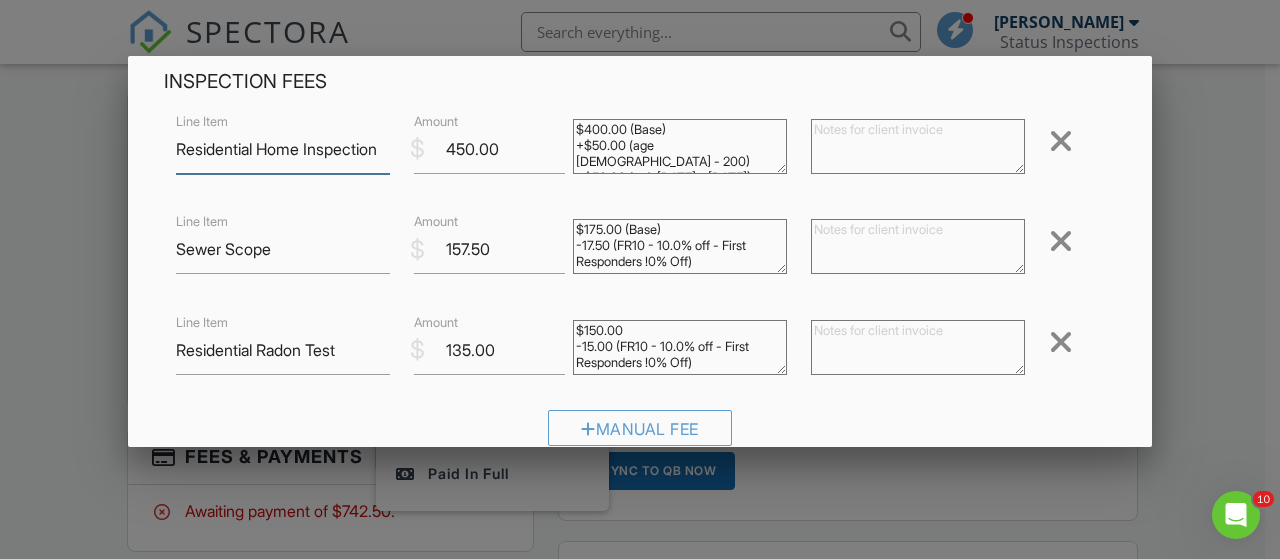 scroll, scrollTop: 44, scrollLeft: 0, axis: vertical 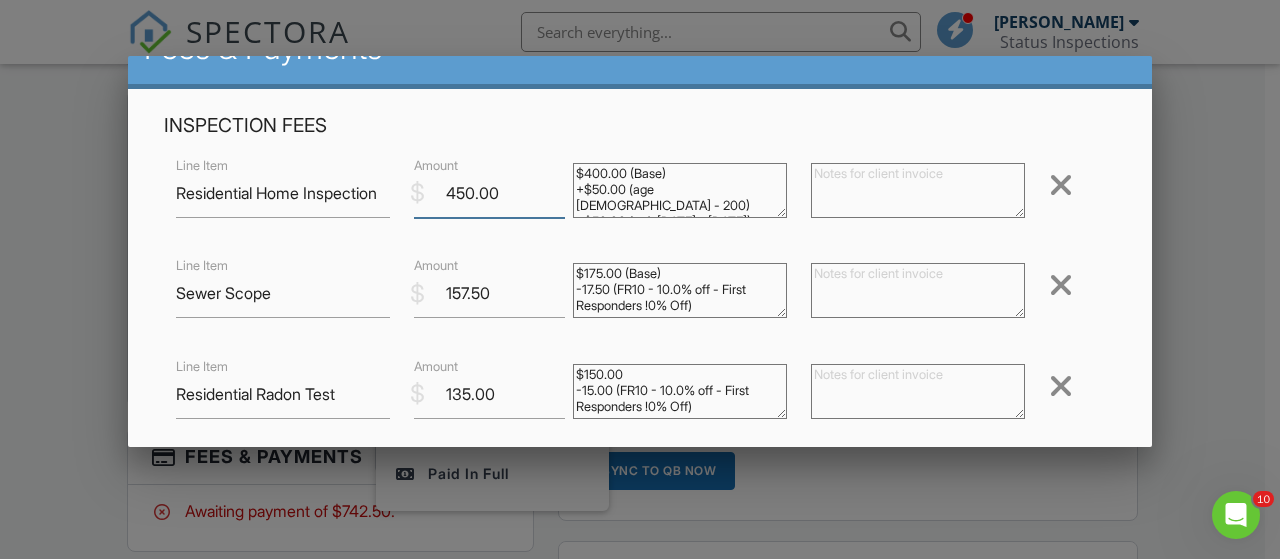click on "450.00" at bounding box center (489, 193) 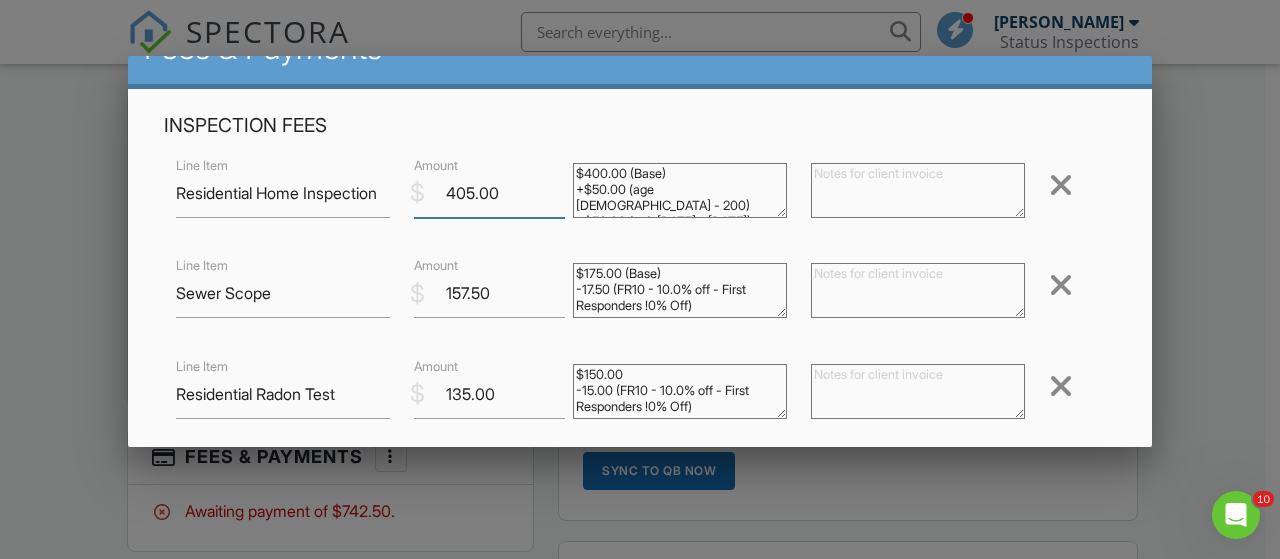 scroll, scrollTop: 564, scrollLeft: 0, axis: vertical 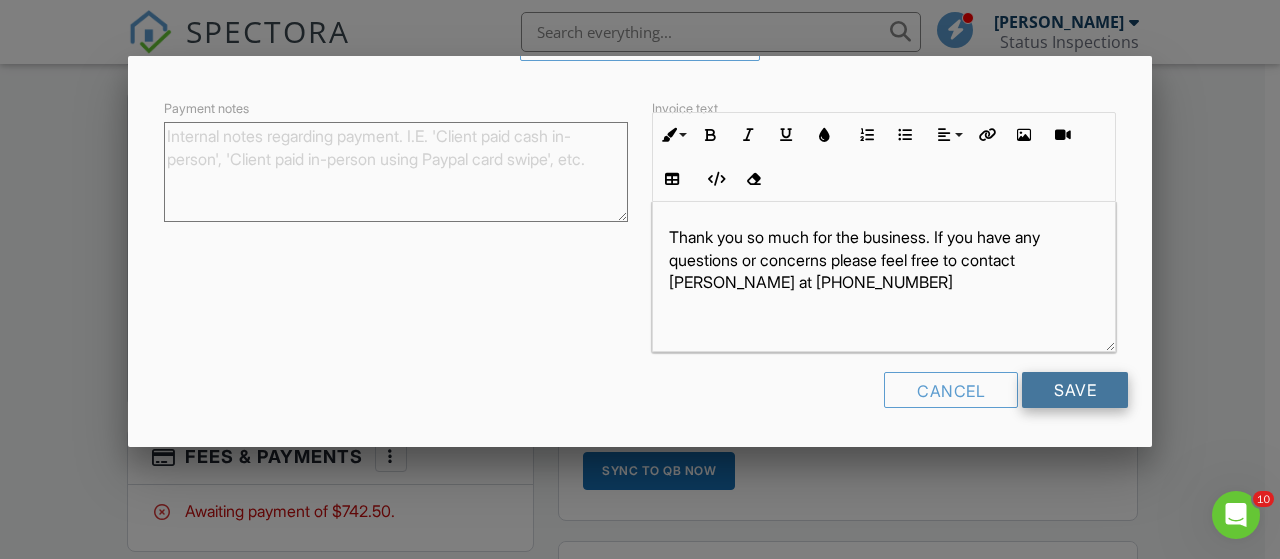type on "405.00" 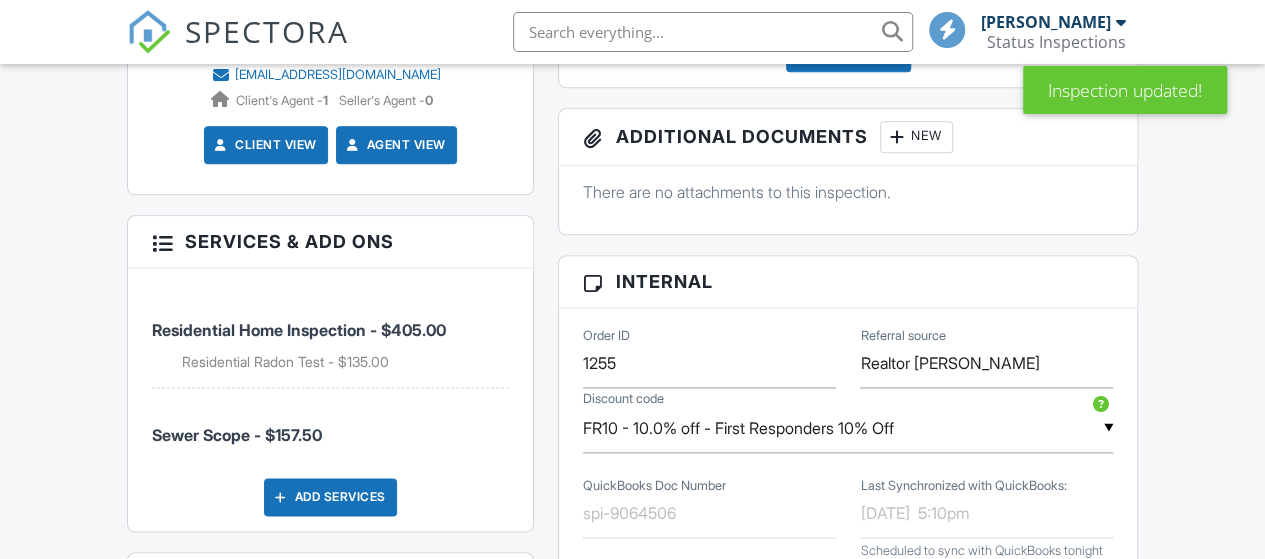 scroll, scrollTop: 1503, scrollLeft: 0, axis: vertical 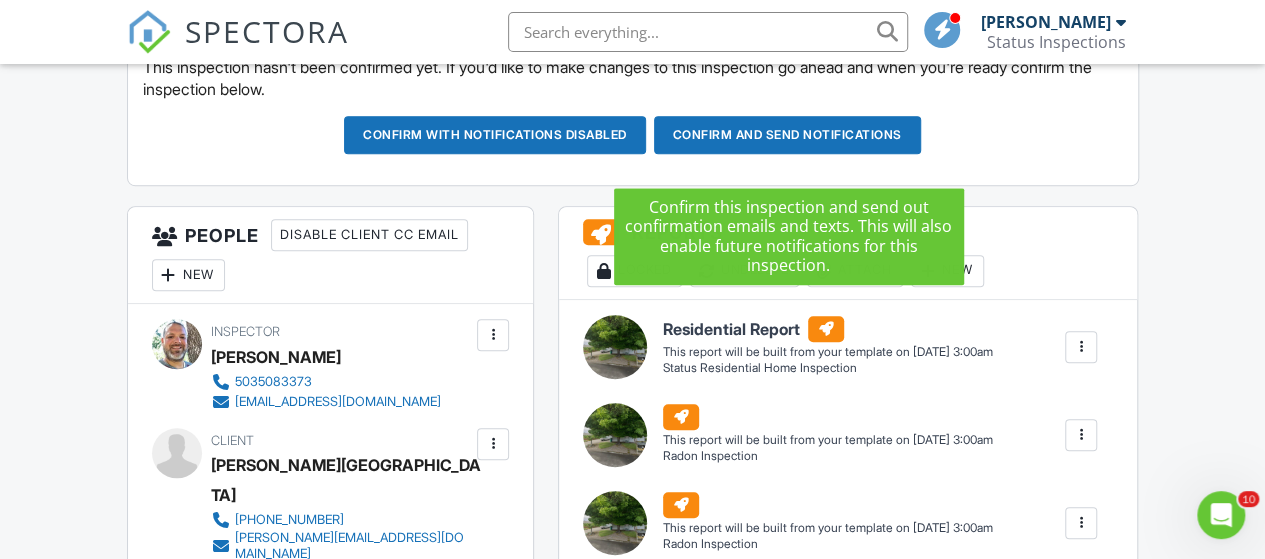 click on "Confirm and send notifications" at bounding box center [495, 135] 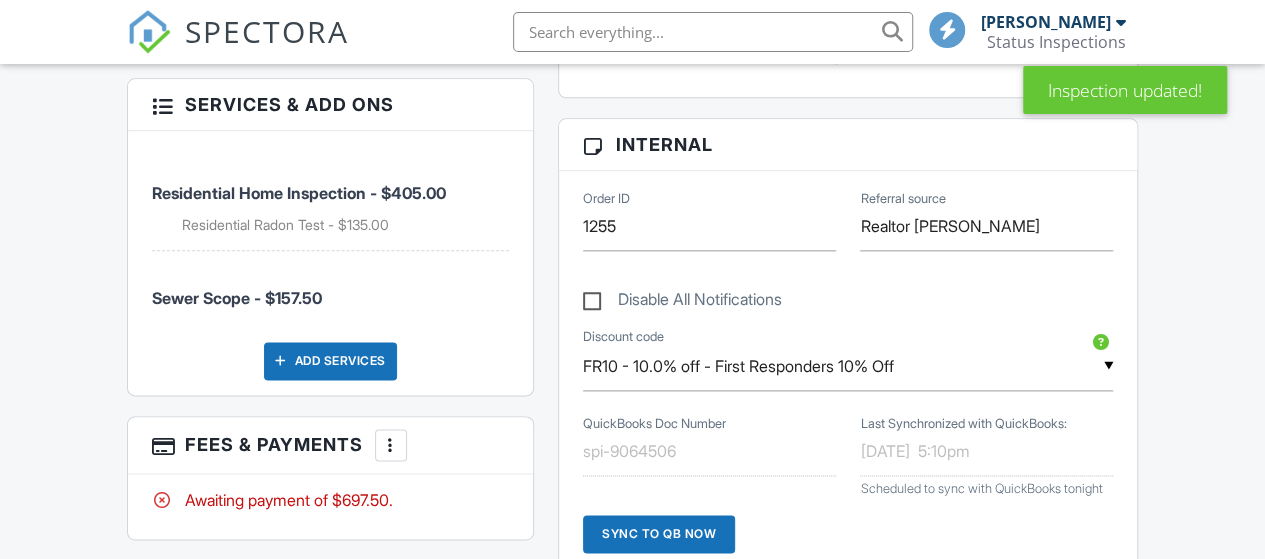 scroll, scrollTop: 0, scrollLeft: 0, axis: both 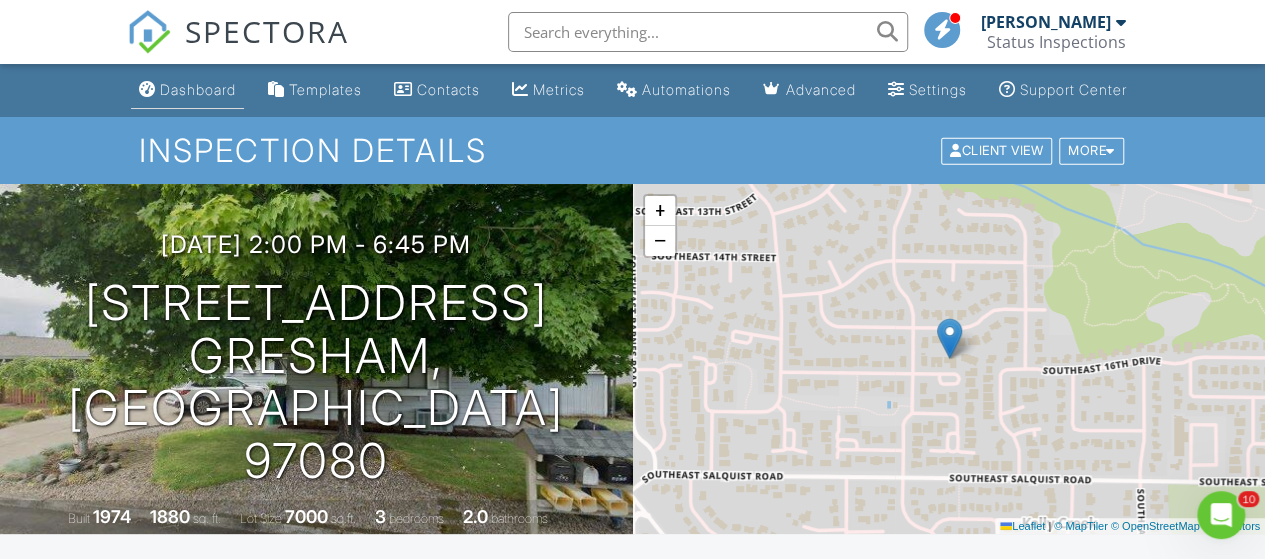 click on "Dashboard" at bounding box center (198, 89) 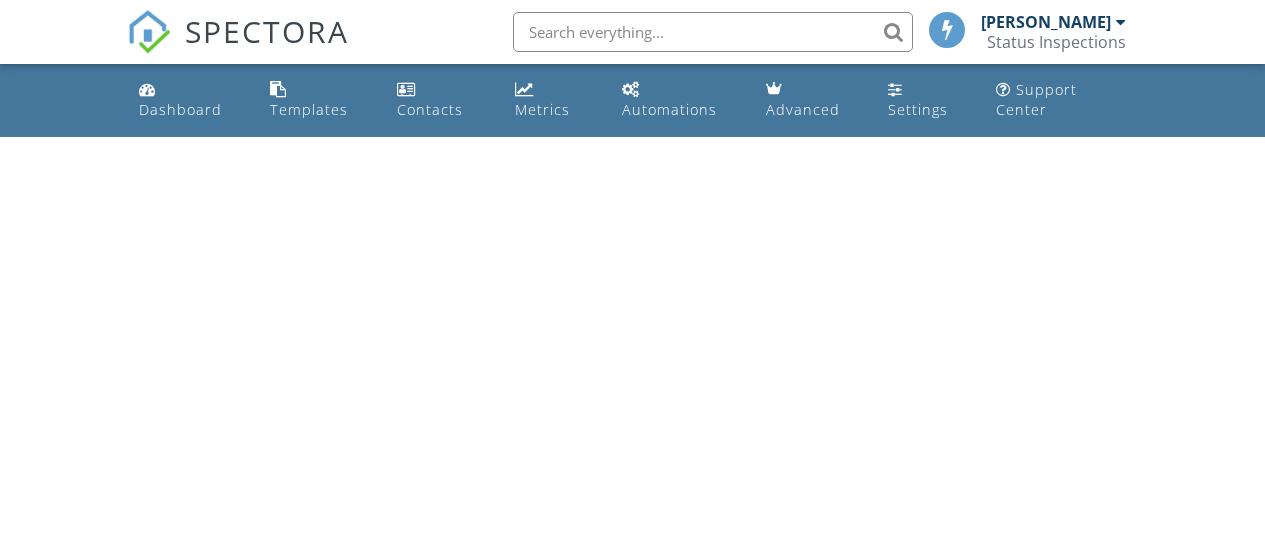 scroll, scrollTop: 0, scrollLeft: 0, axis: both 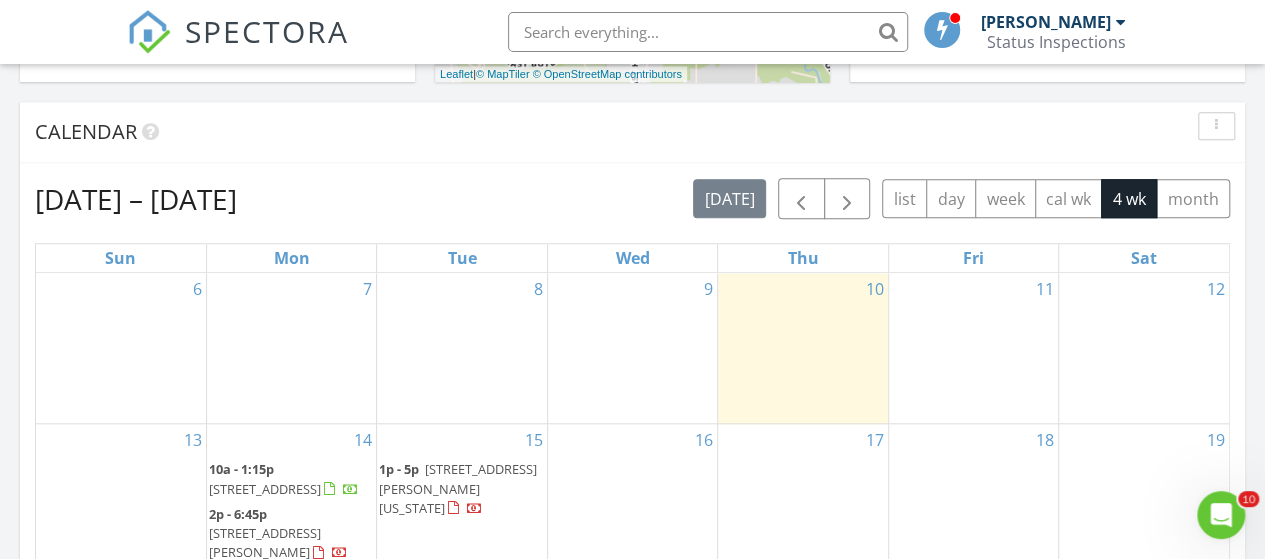 click on "16" at bounding box center [632, 589] 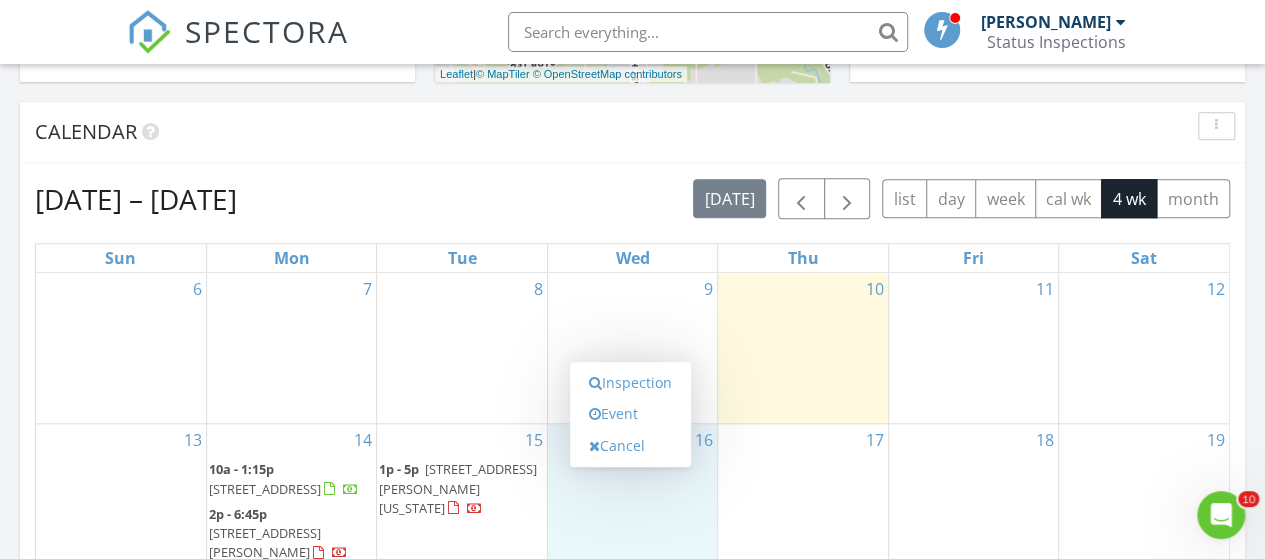 click on "11" at bounding box center [973, 348] 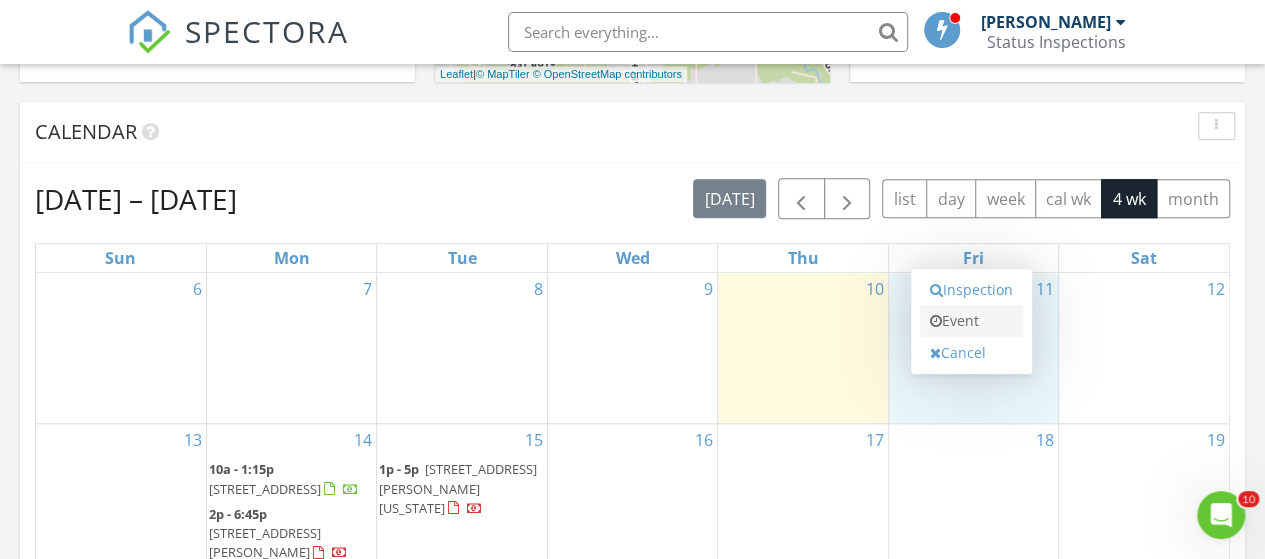 click on "Event" at bounding box center (971, 321) 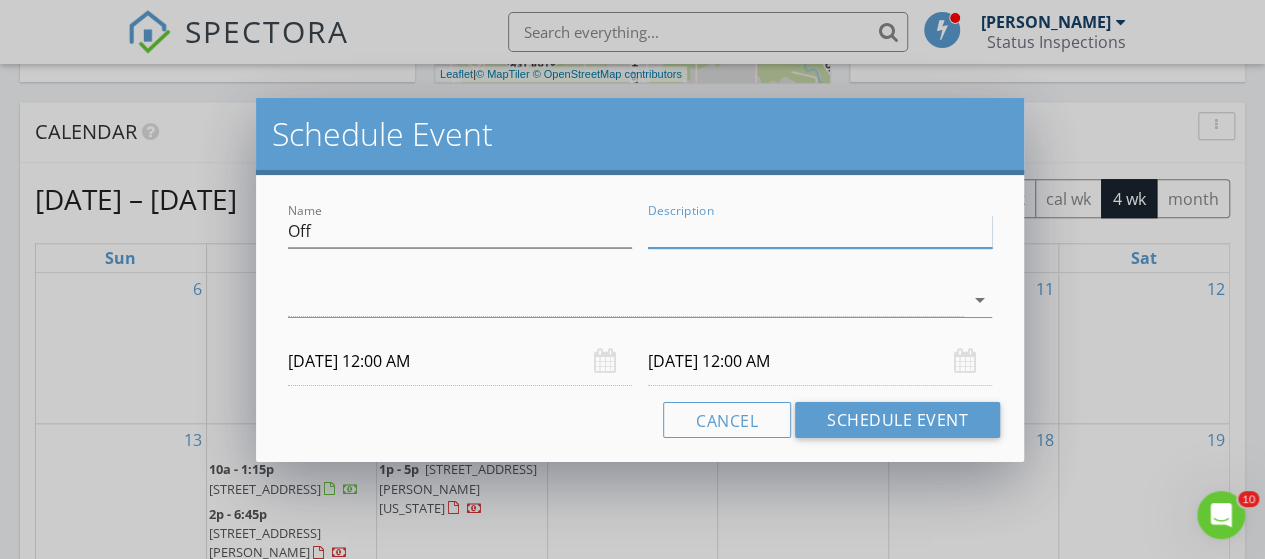 click on "Description" at bounding box center [820, 231] 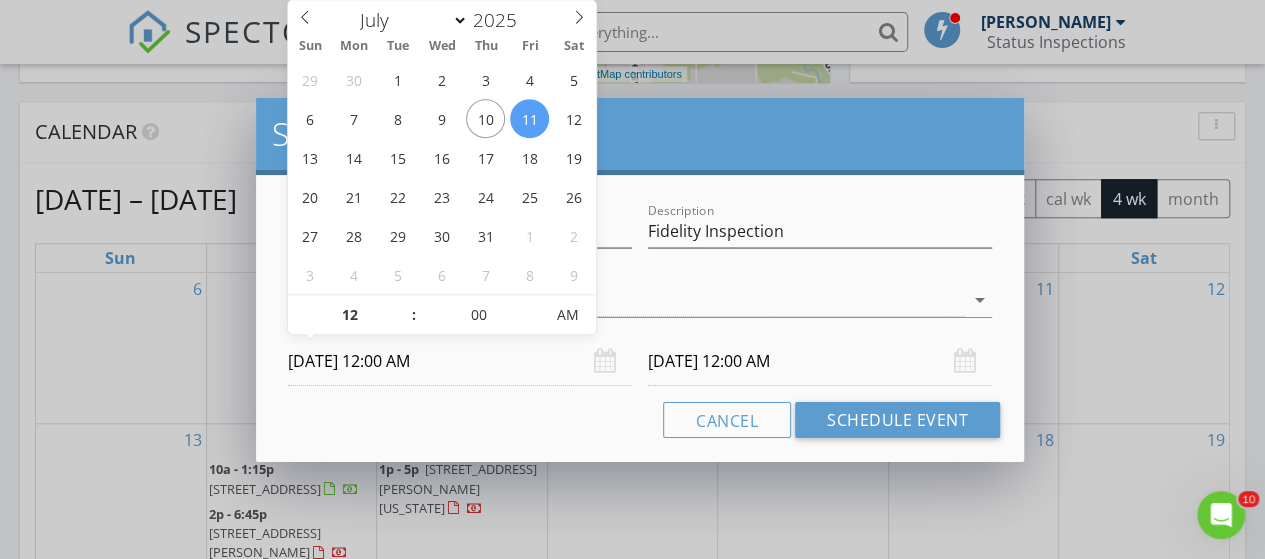 click on "[DATE] 12:00 AM" at bounding box center (460, 361) 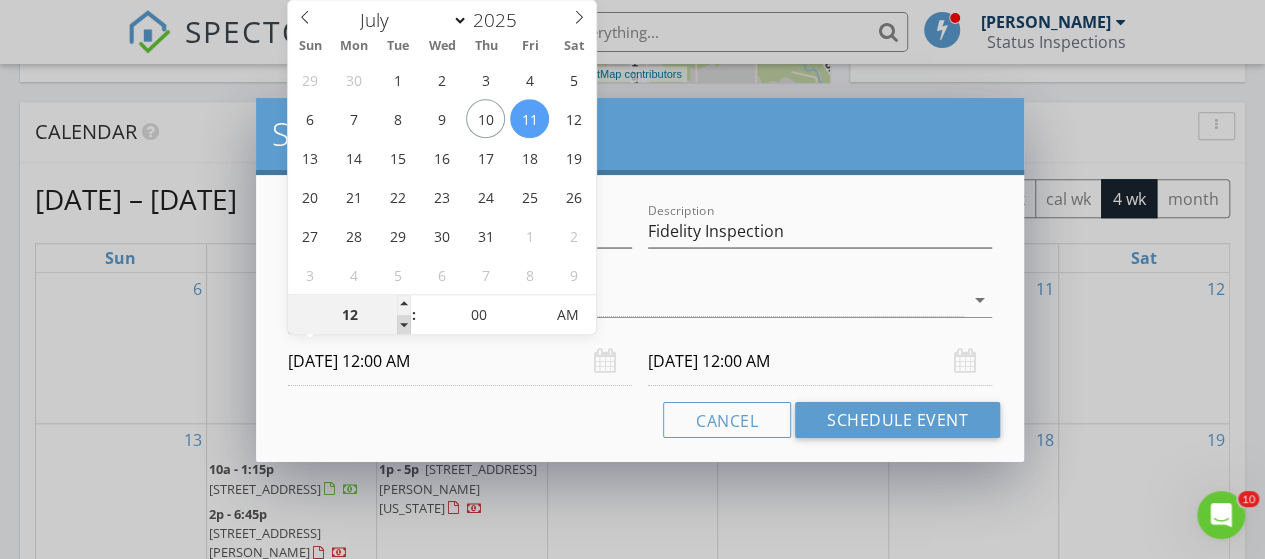type on "11" 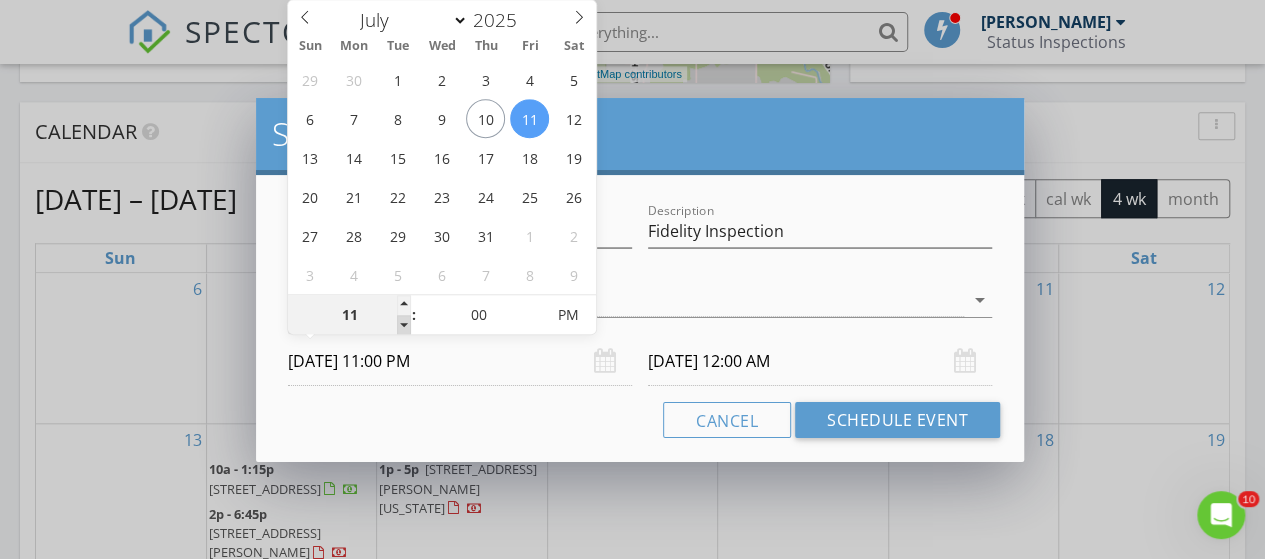click at bounding box center (404, 325) 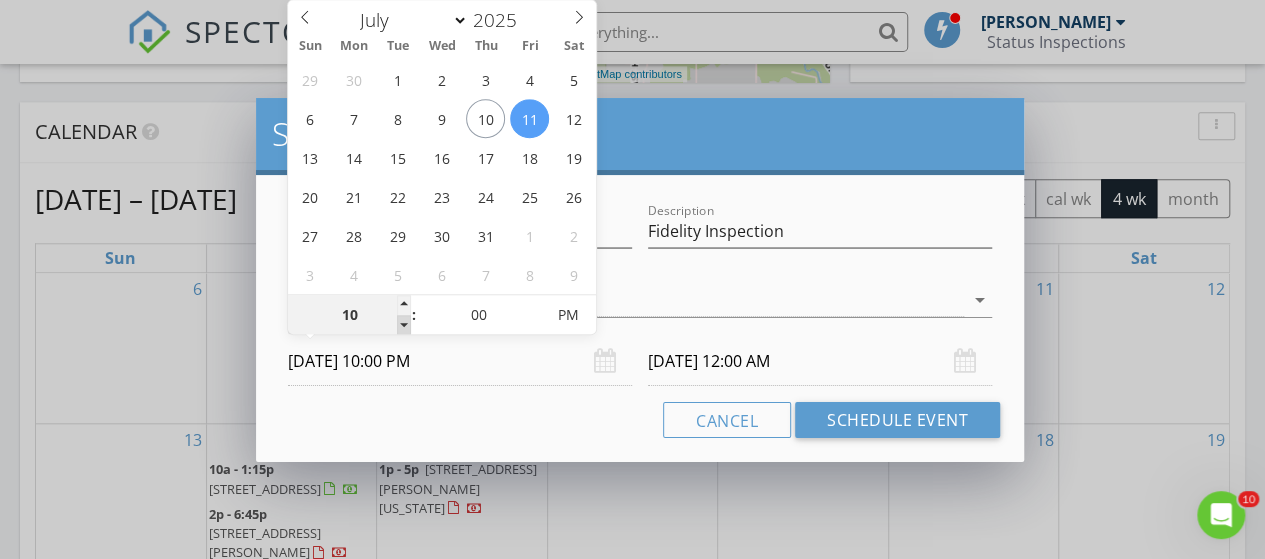 click at bounding box center (404, 325) 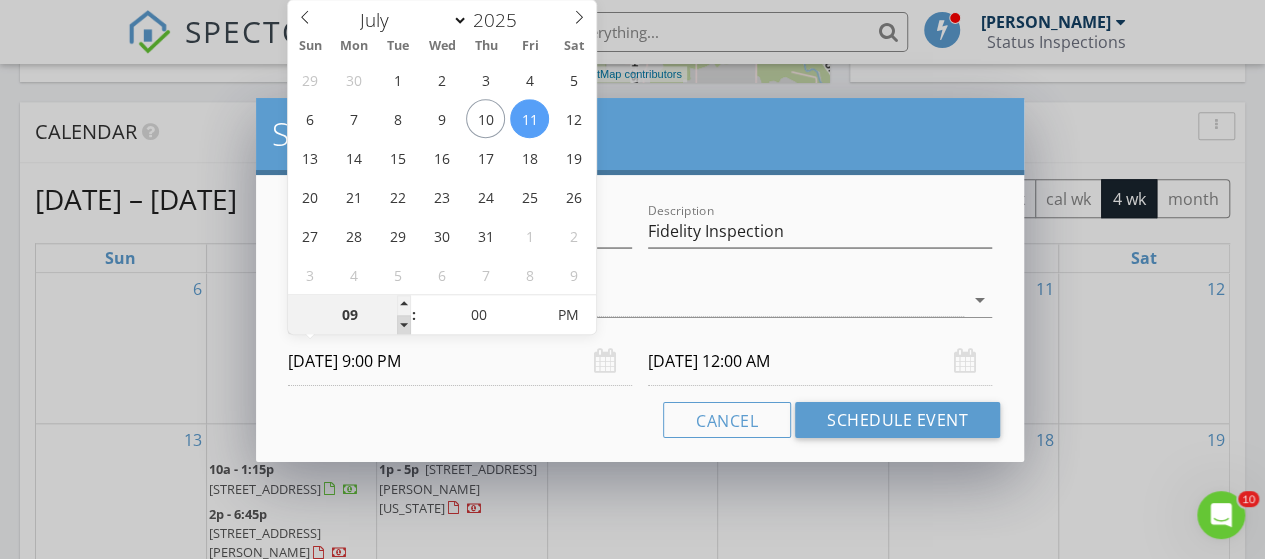 click at bounding box center [404, 325] 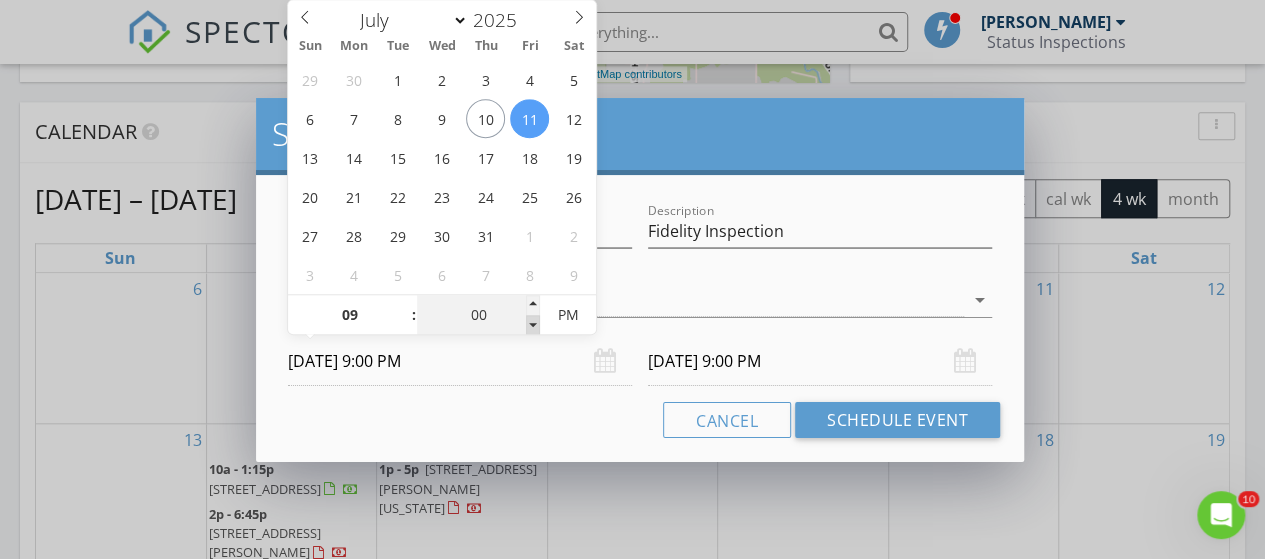 type on "08" 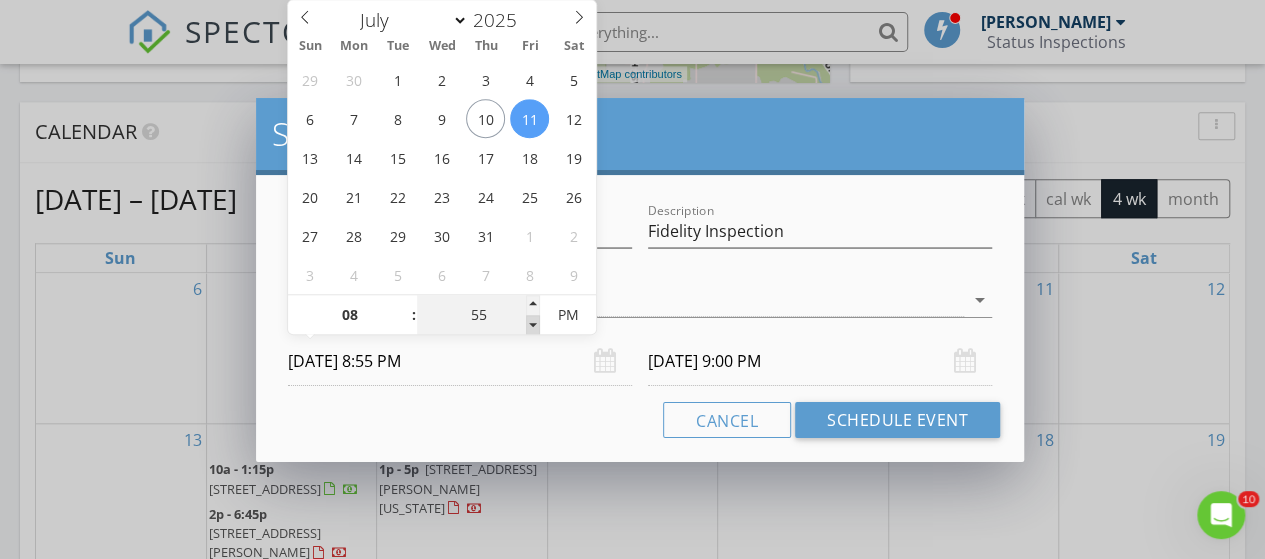 click at bounding box center (533, 325) 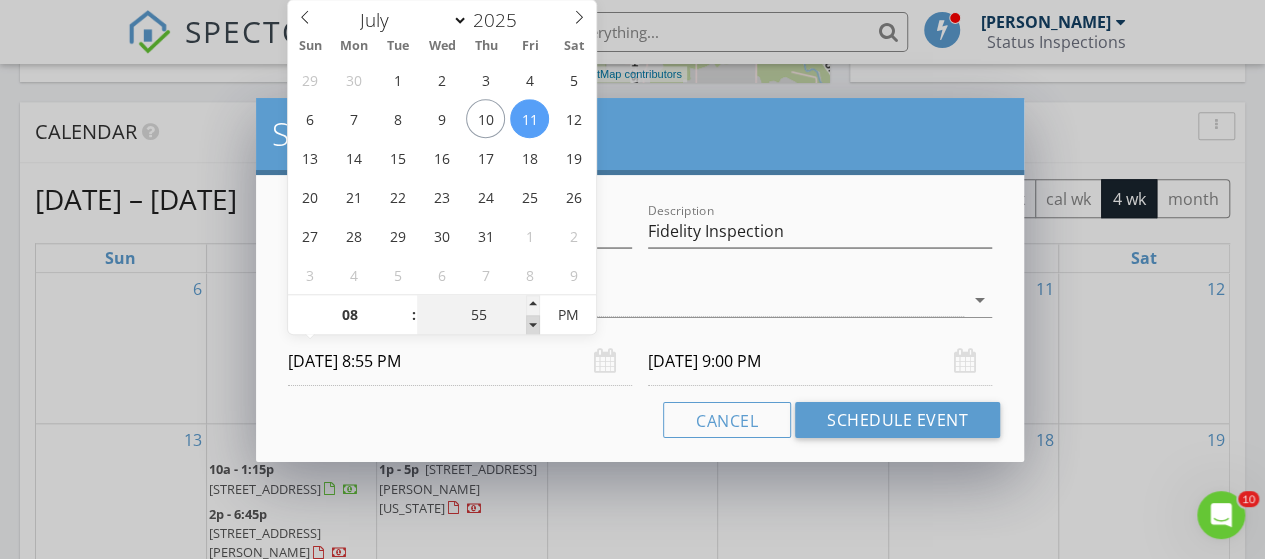 type on "07/12/2025 8:55 PM" 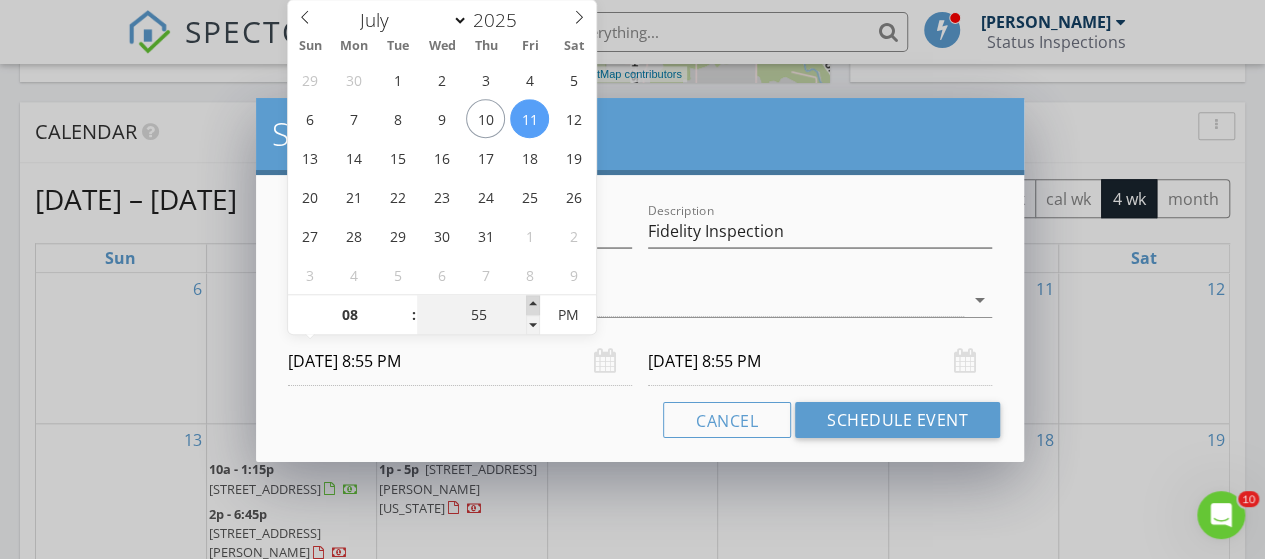 type on "09" 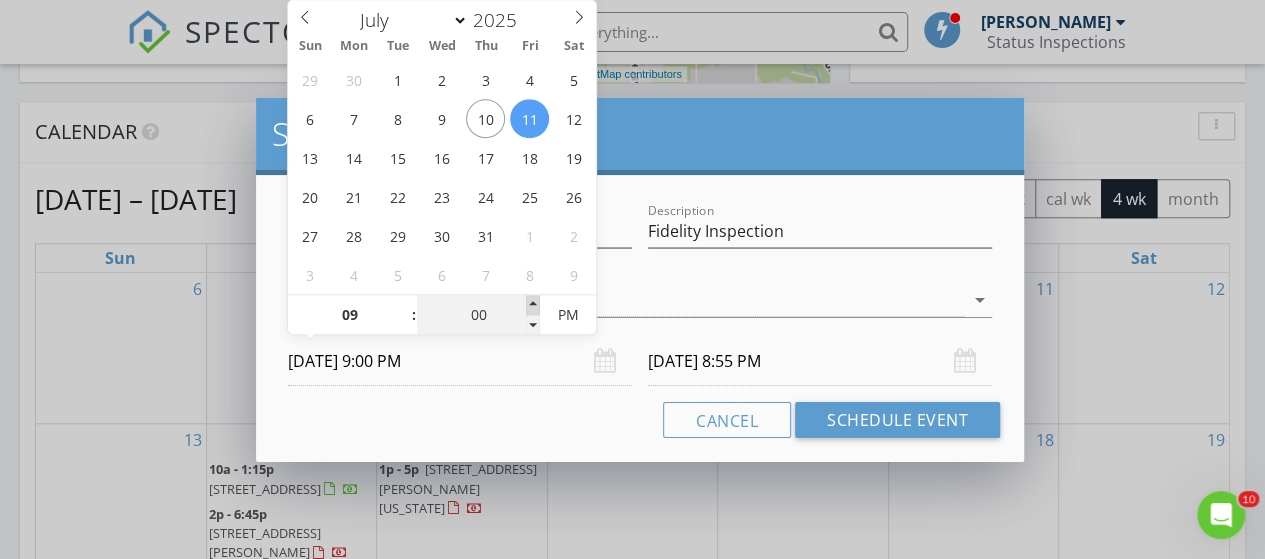 click at bounding box center (533, 305) 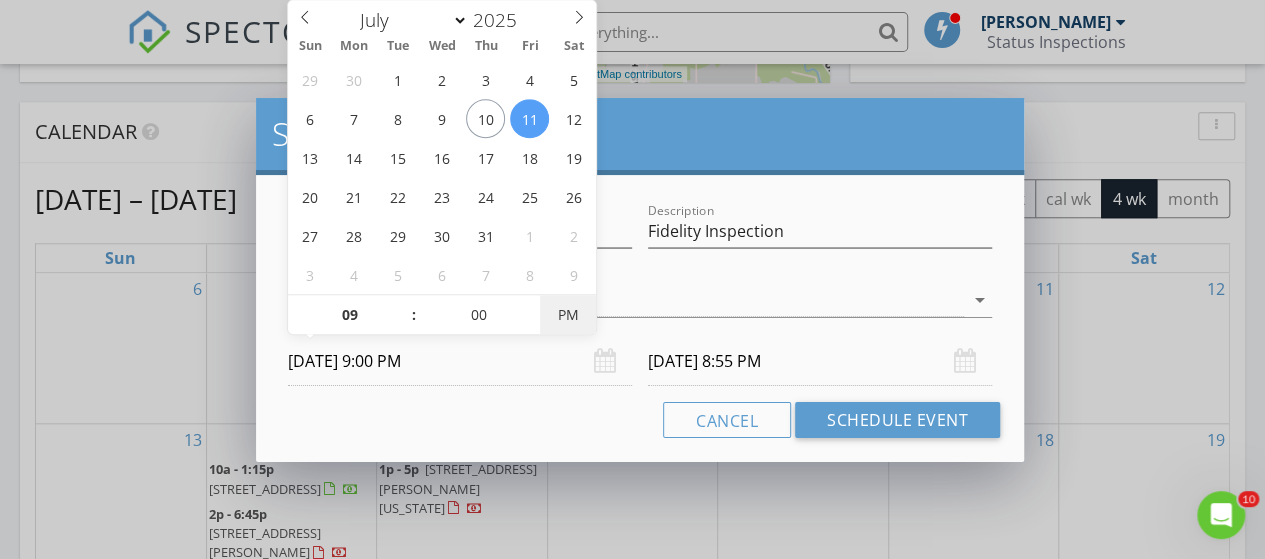 type on "07/12/2025 9:00 PM" 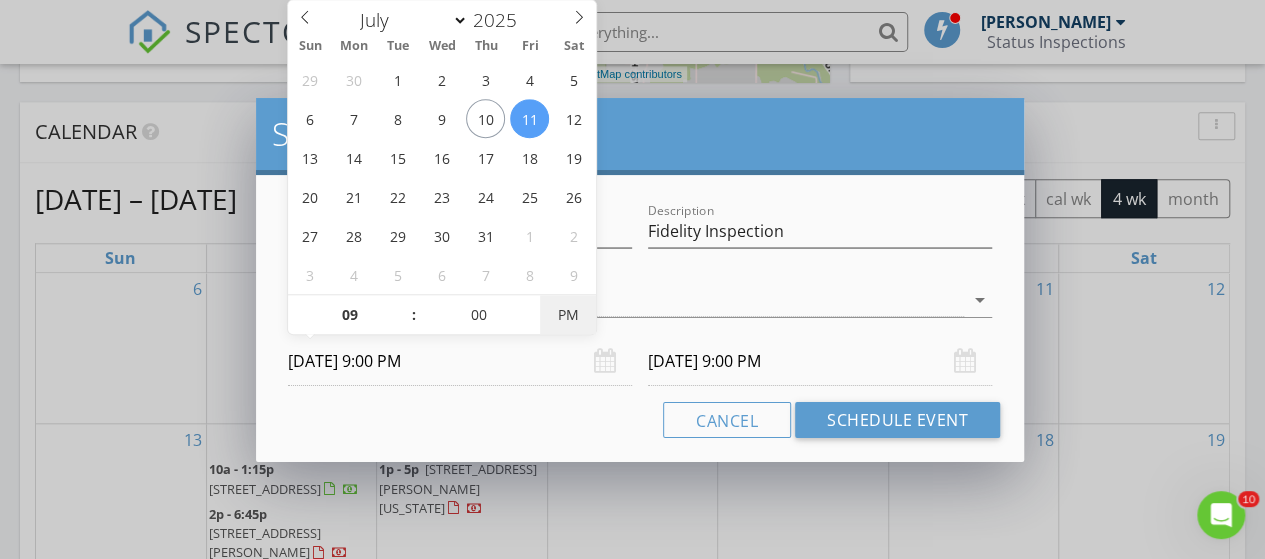 type on "07/11/2025 9:00 AM" 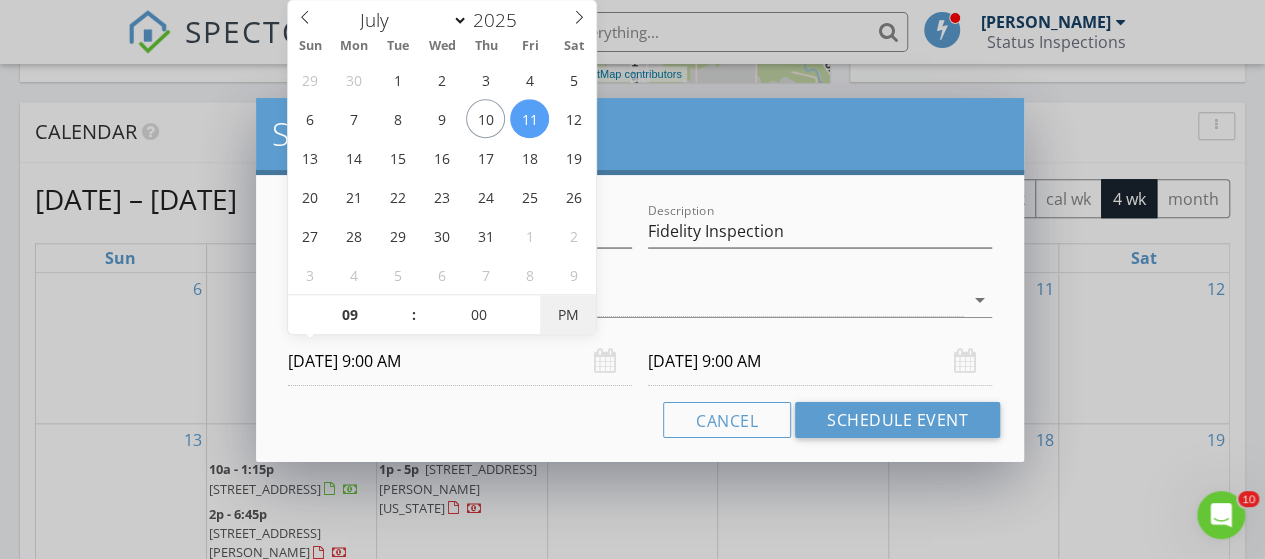 click on "PM" at bounding box center [567, 315] 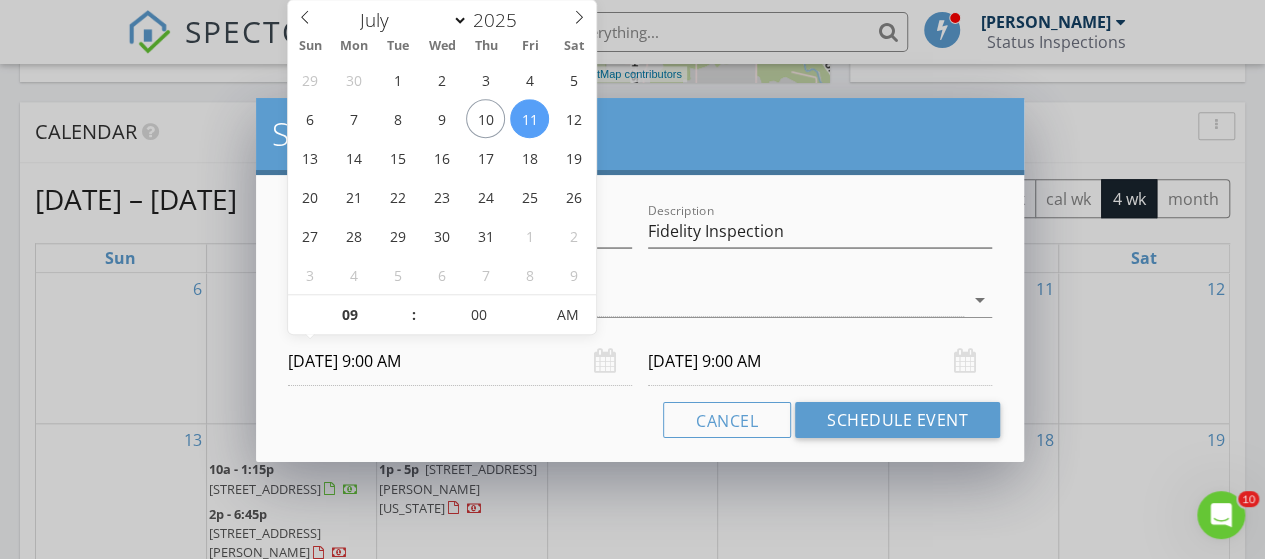 click on "07/12/2025 9:00 AM" at bounding box center [820, 361] 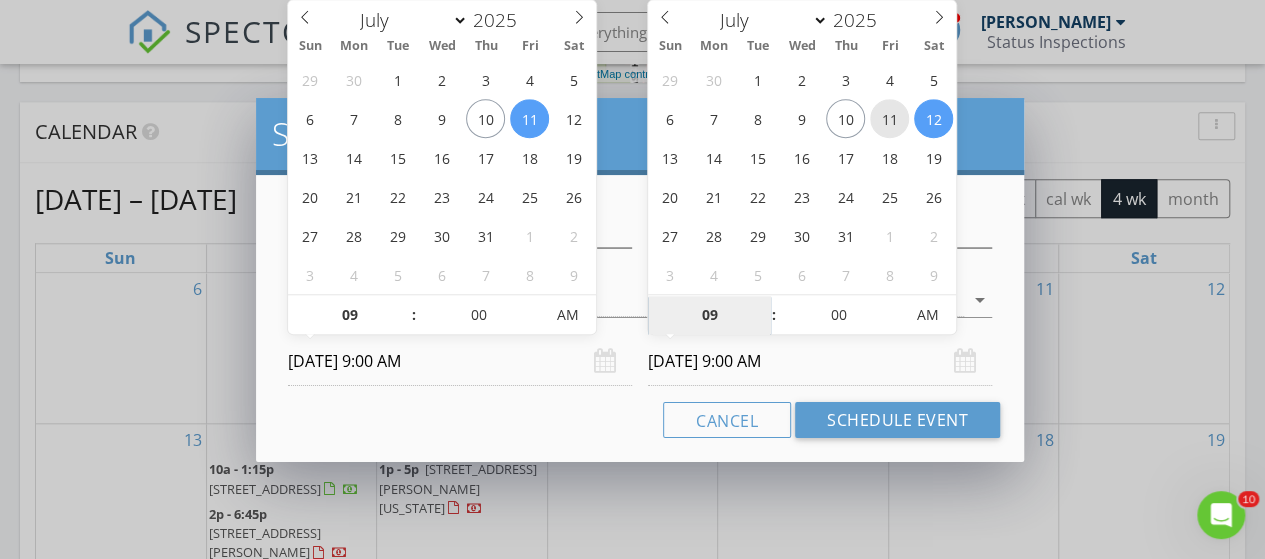 type on "07/11/2025 9:00 AM" 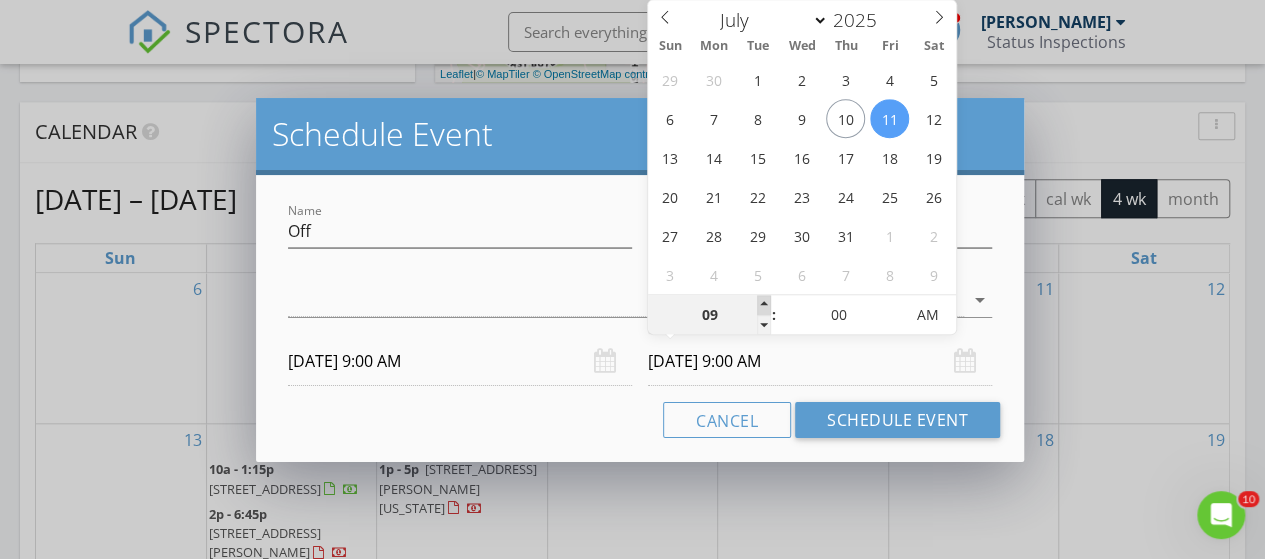 type on "10" 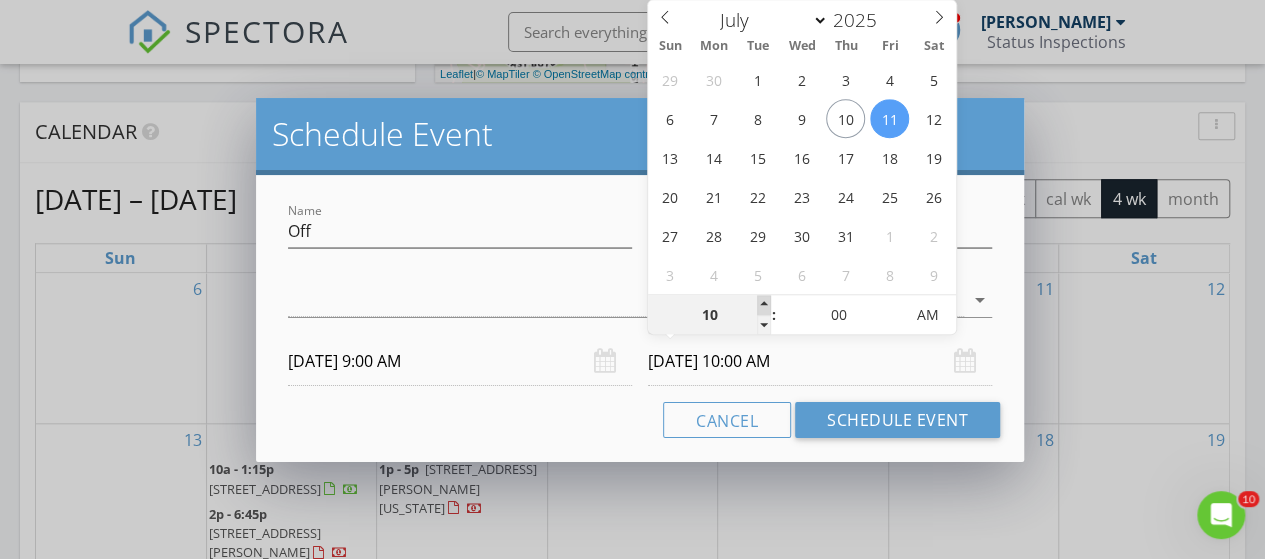 click at bounding box center [764, 305] 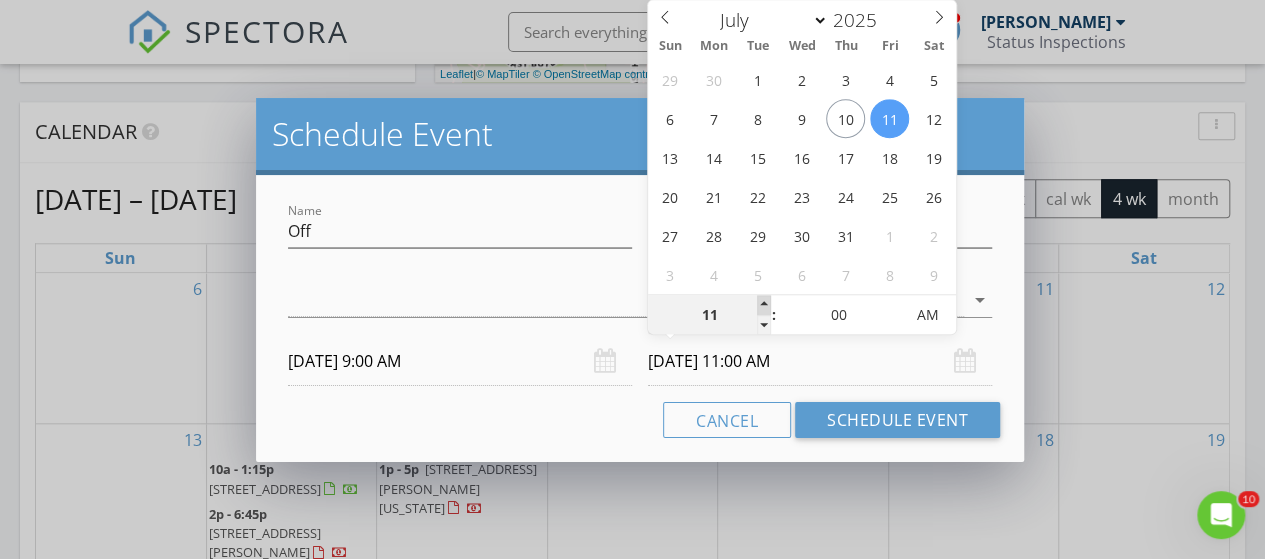 click at bounding box center (764, 305) 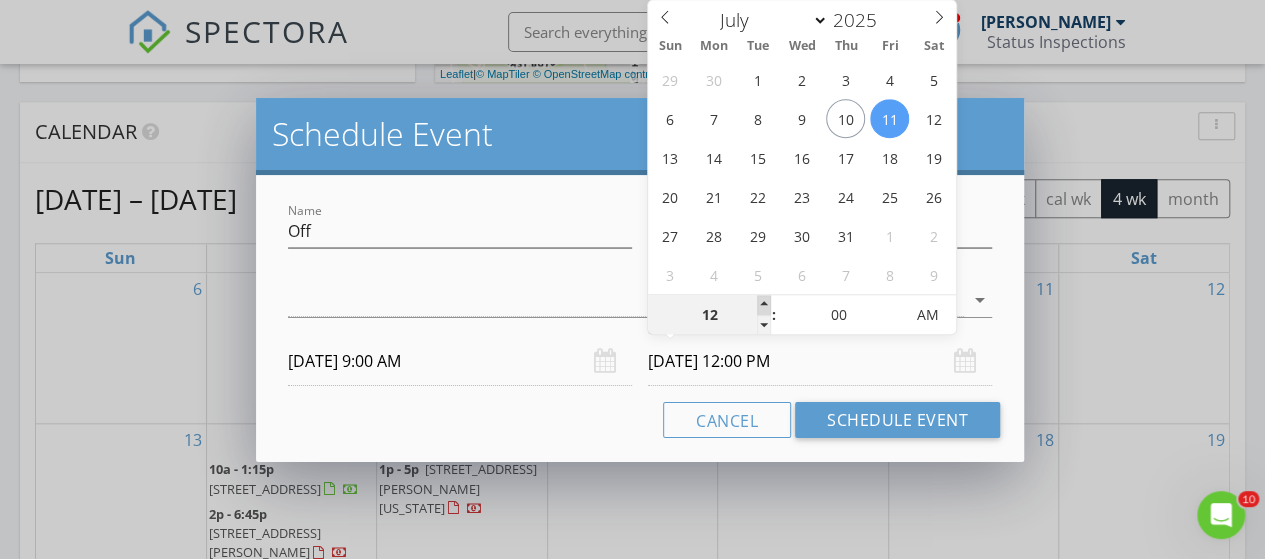click at bounding box center [764, 305] 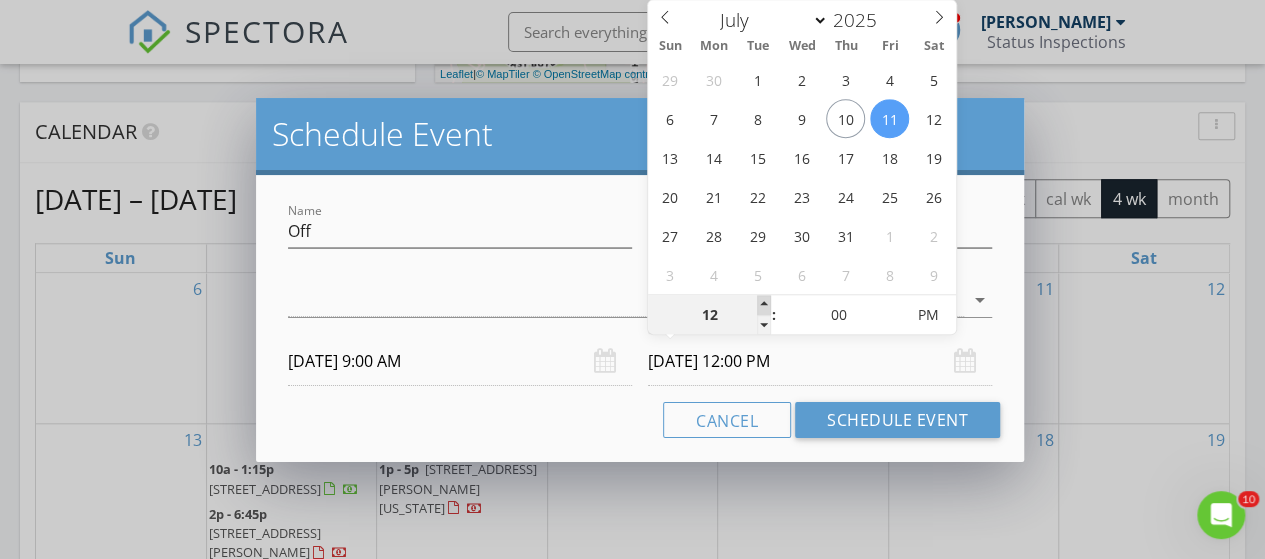 type on "01" 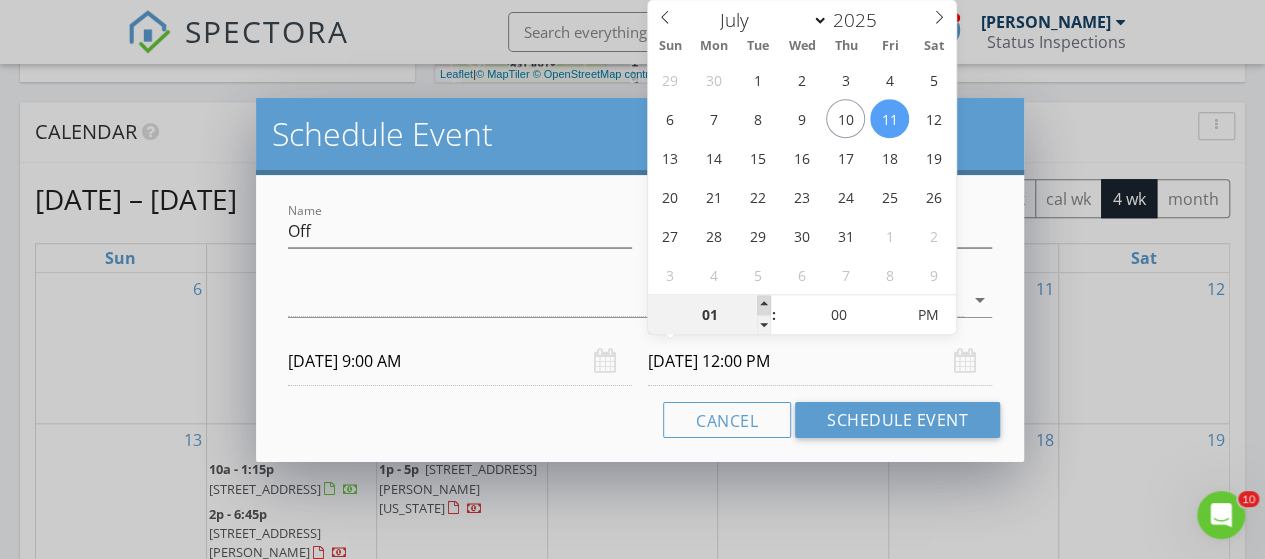 type on "07/11/2025 1:00 PM" 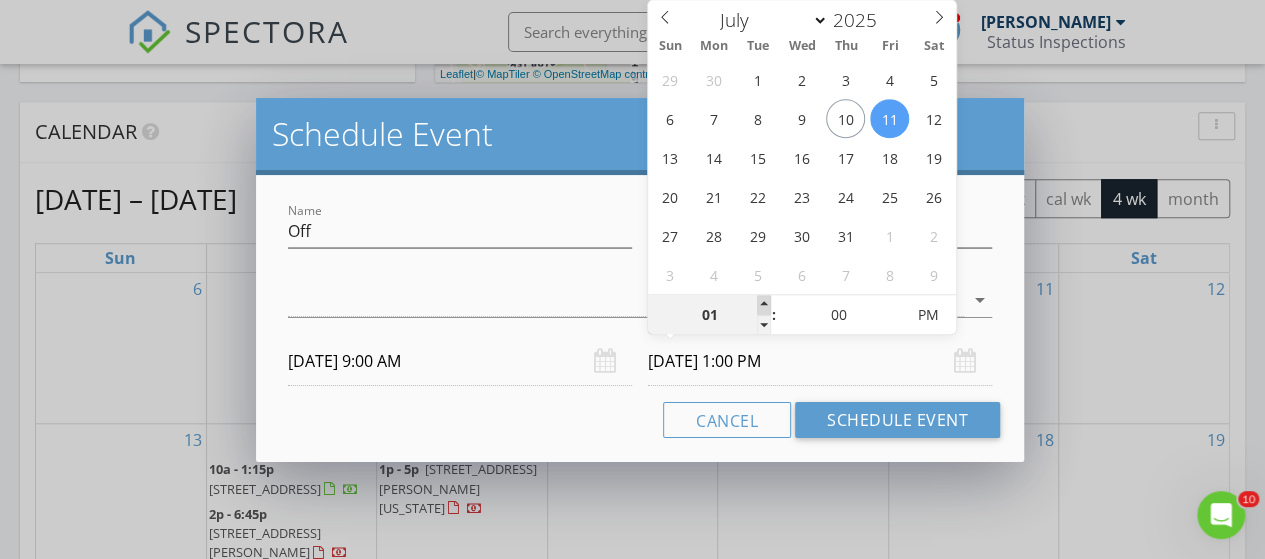 click at bounding box center [764, 305] 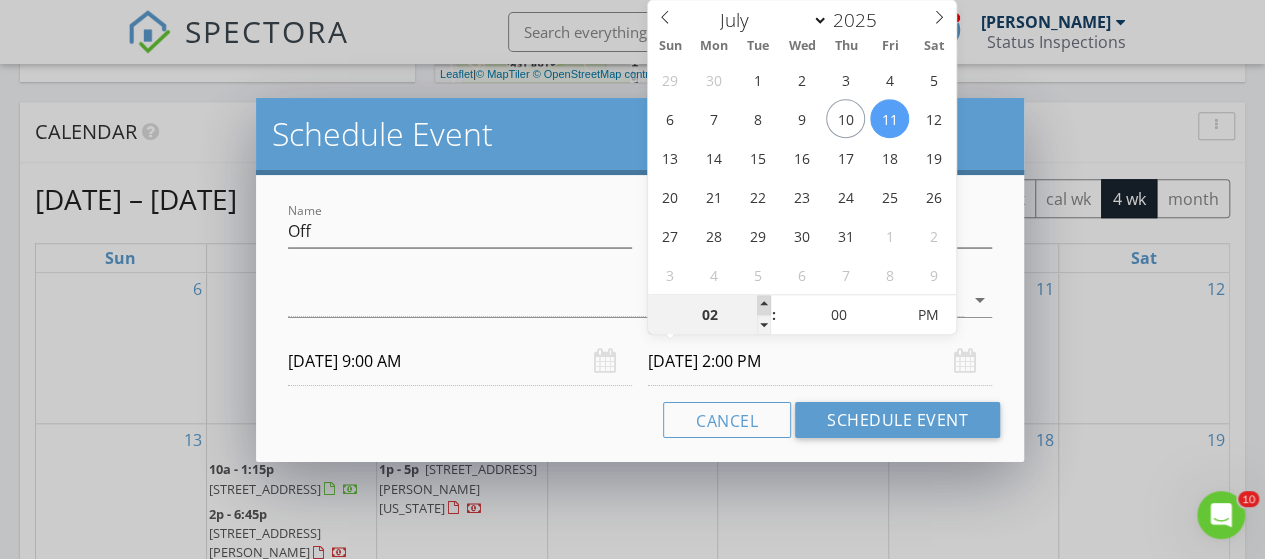 click at bounding box center [764, 305] 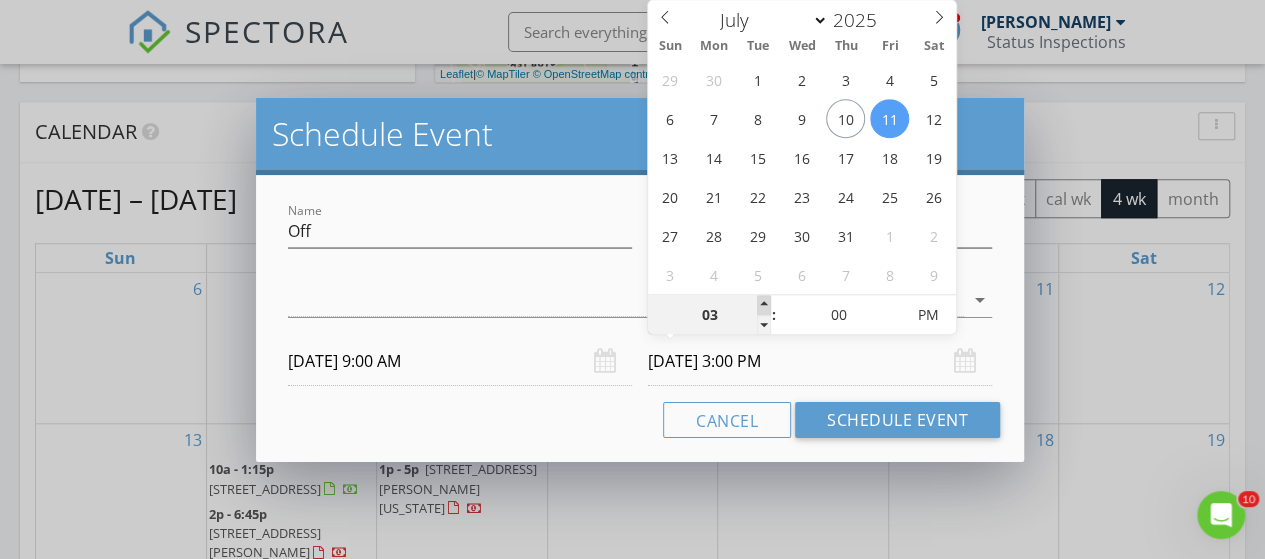 click at bounding box center [764, 305] 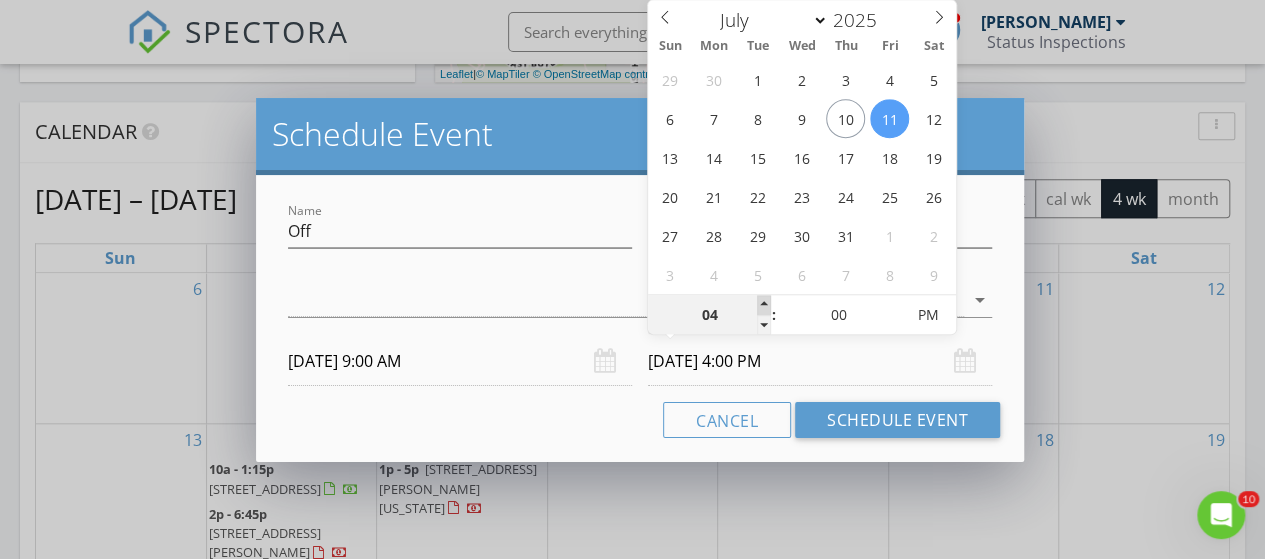 click at bounding box center (764, 305) 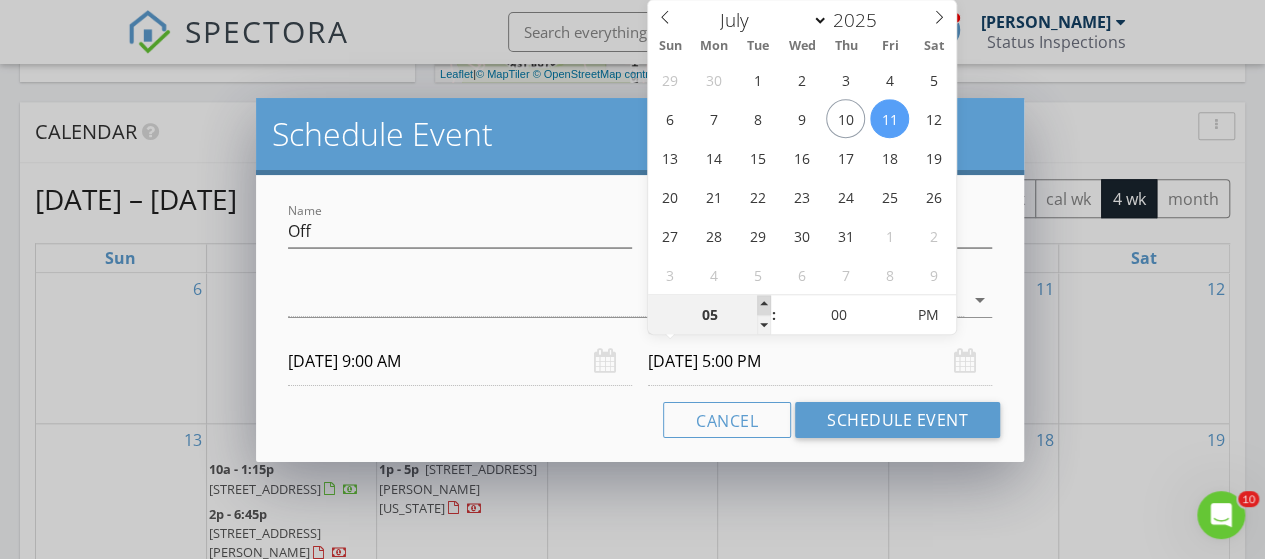 click at bounding box center [764, 305] 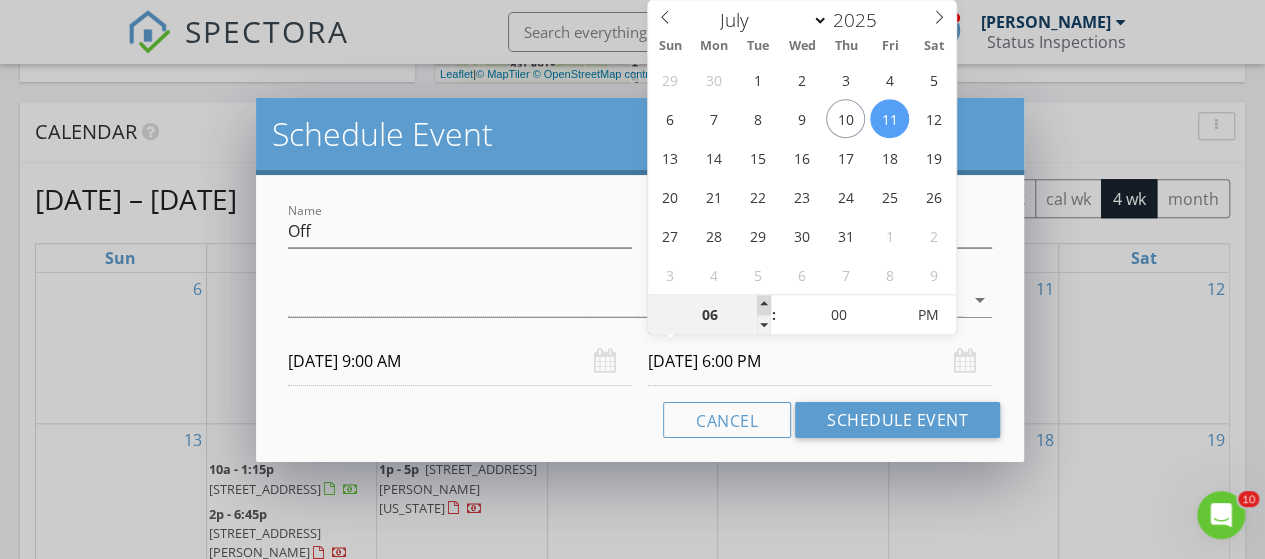 click at bounding box center (764, 305) 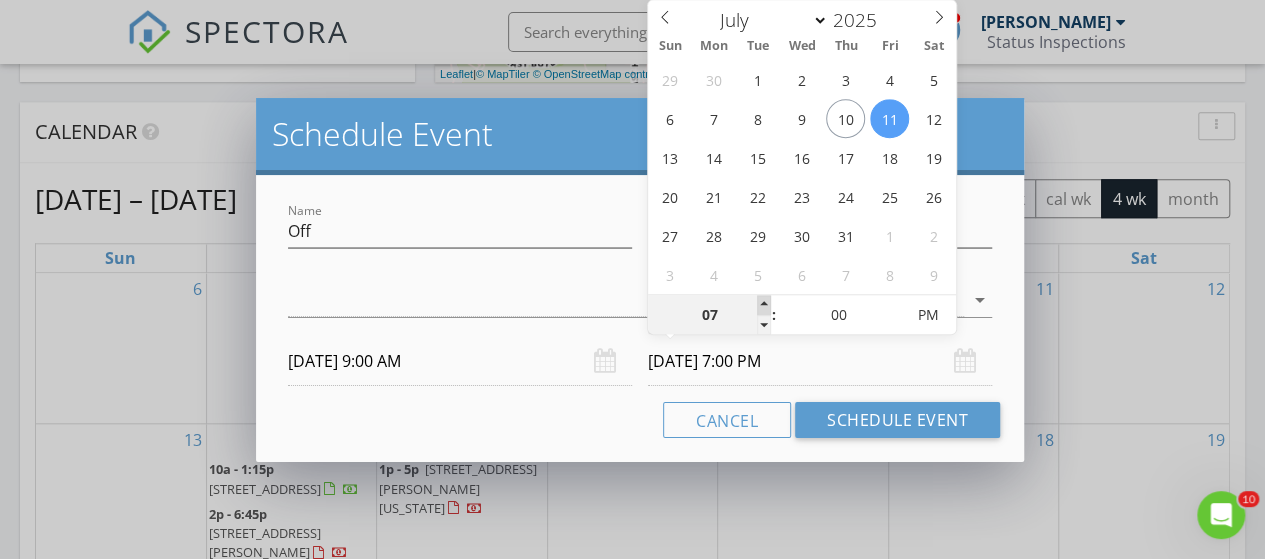 click at bounding box center [764, 305] 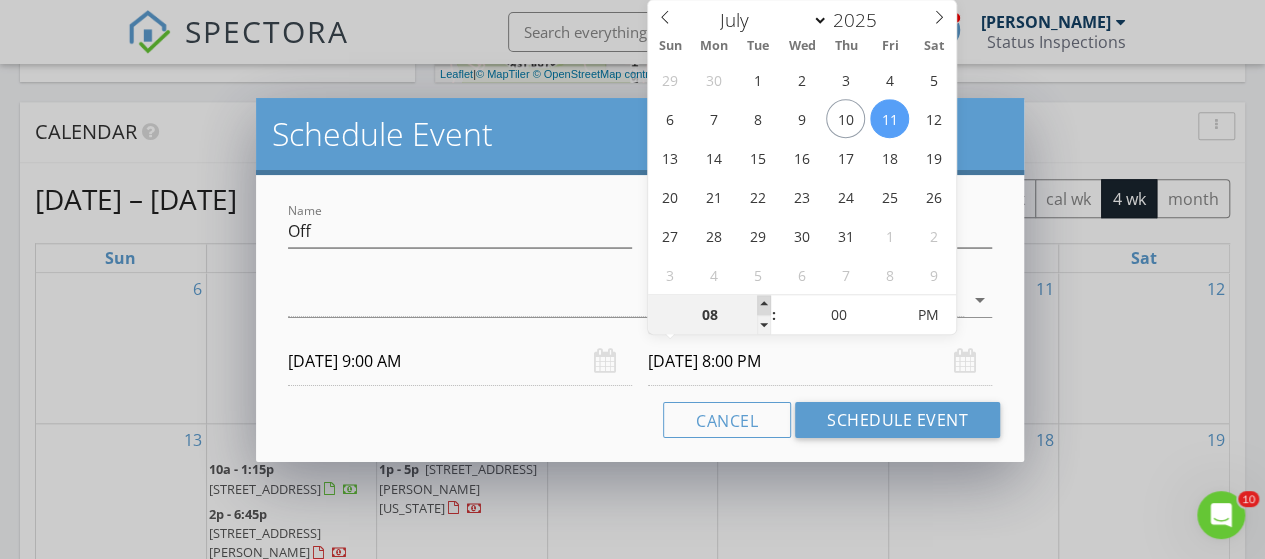 click at bounding box center [764, 305] 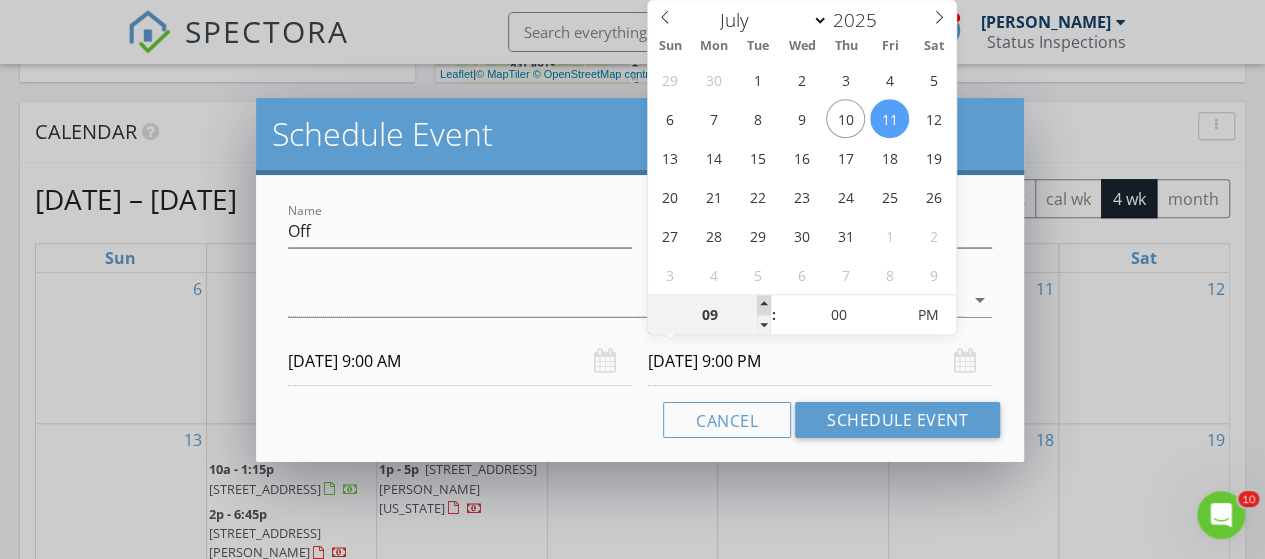 click at bounding box center [764, 305] 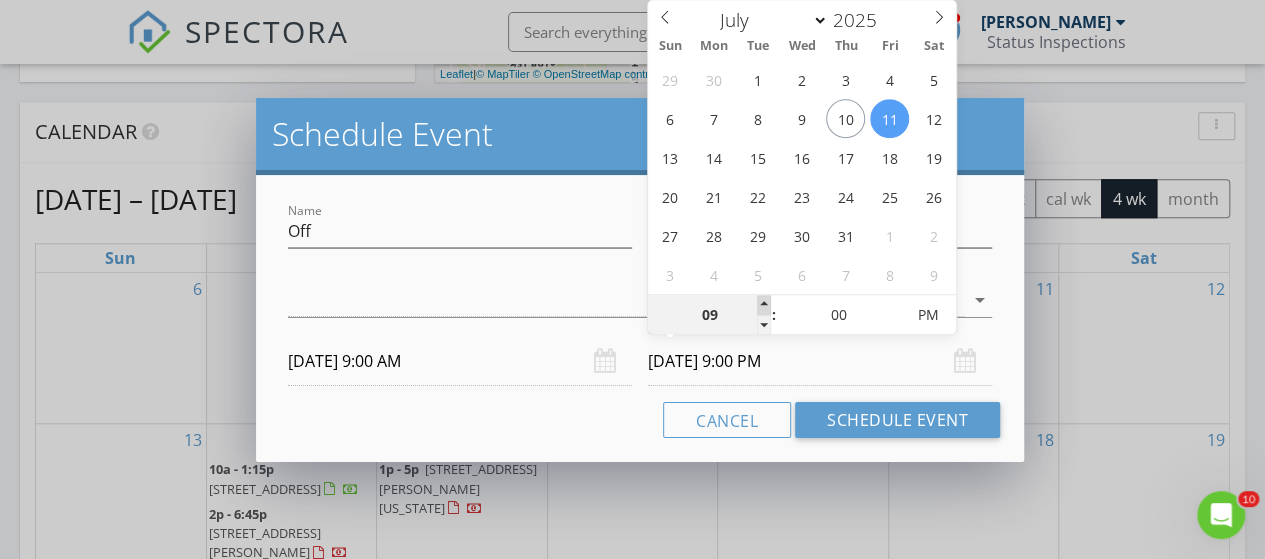 type on "10" 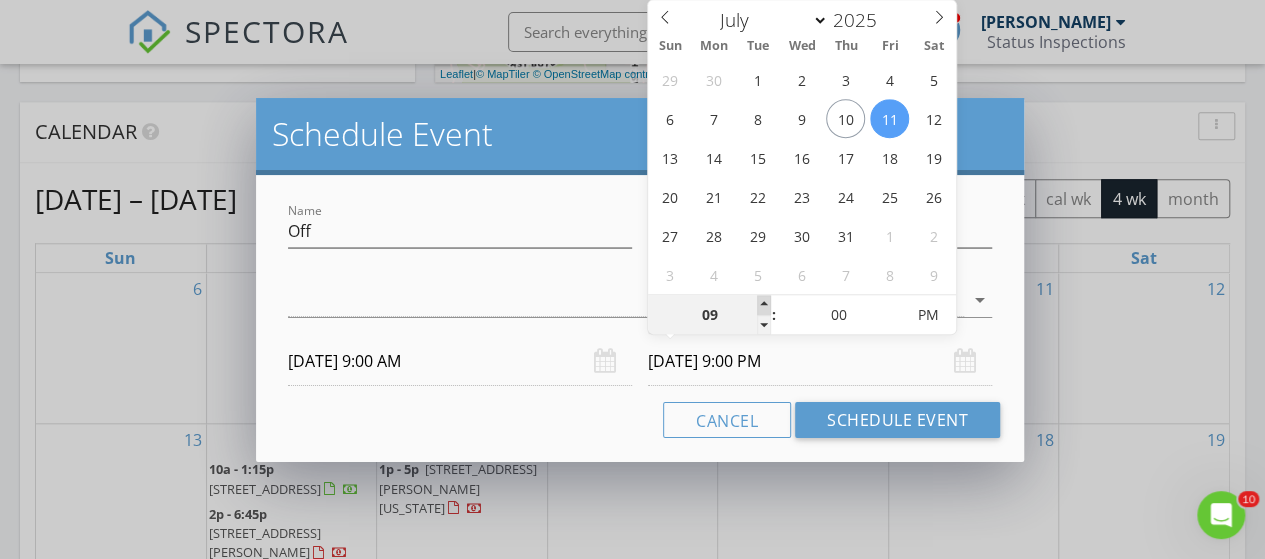 type on "07/11/2025 10:00 PM" 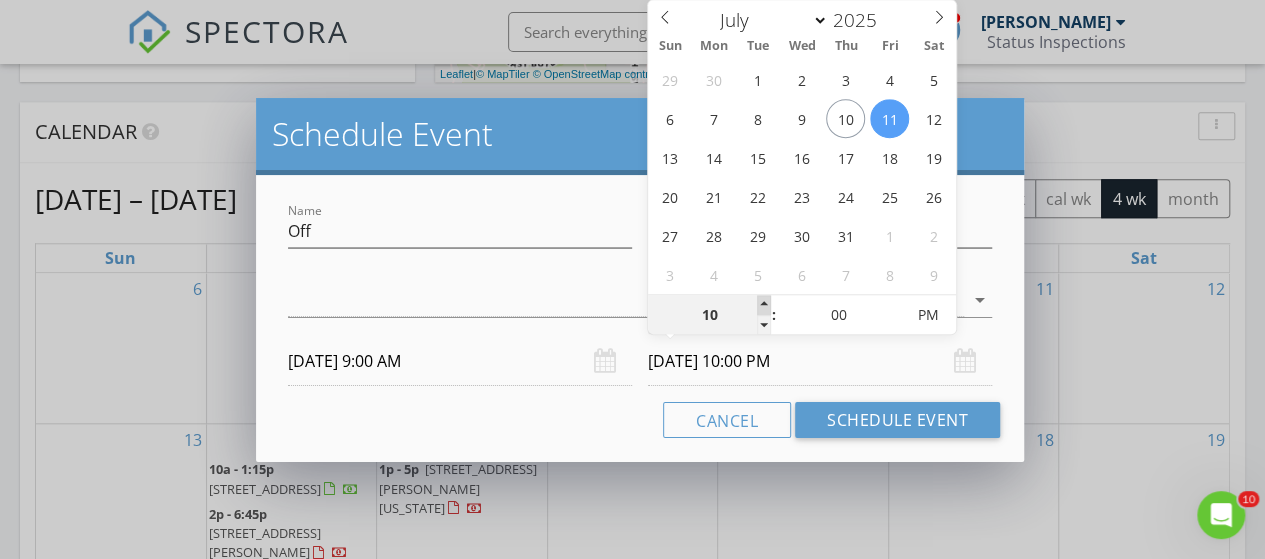 click at bounding box center (764, 305) 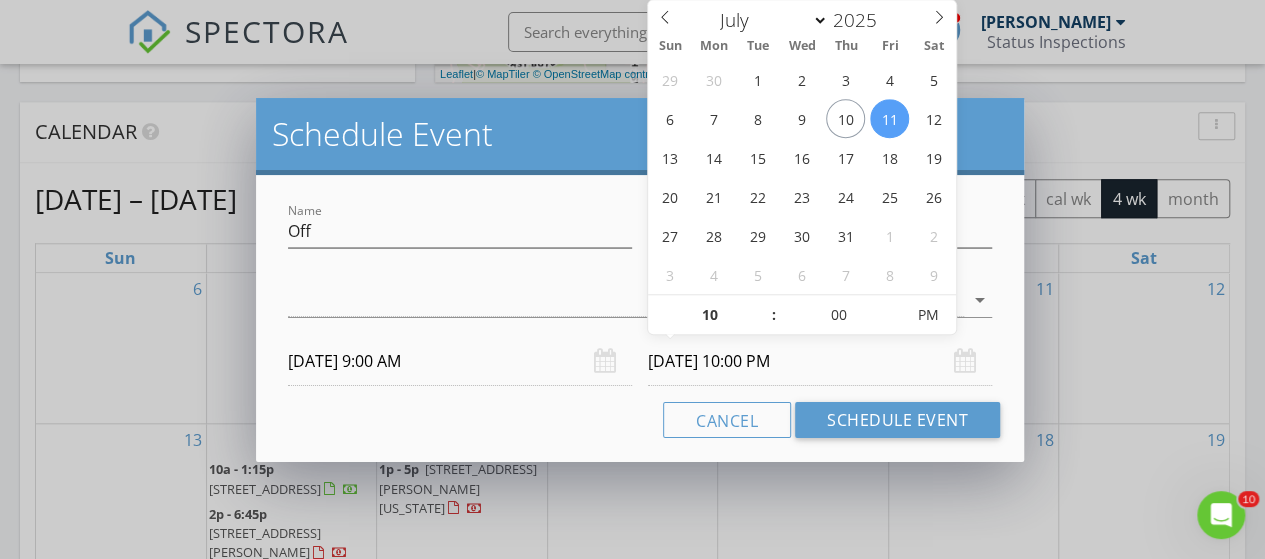 click on "07/11/2025 10:00 PM" at bounding box center [820, 361] 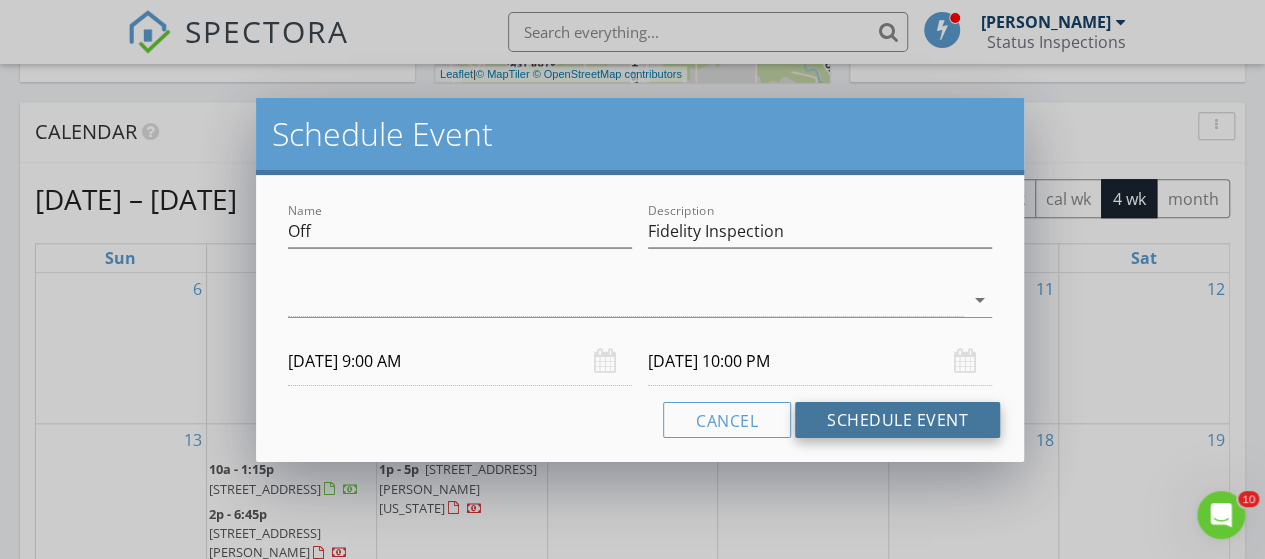 click on "Schedule Event" at bounding box center (897, 420) 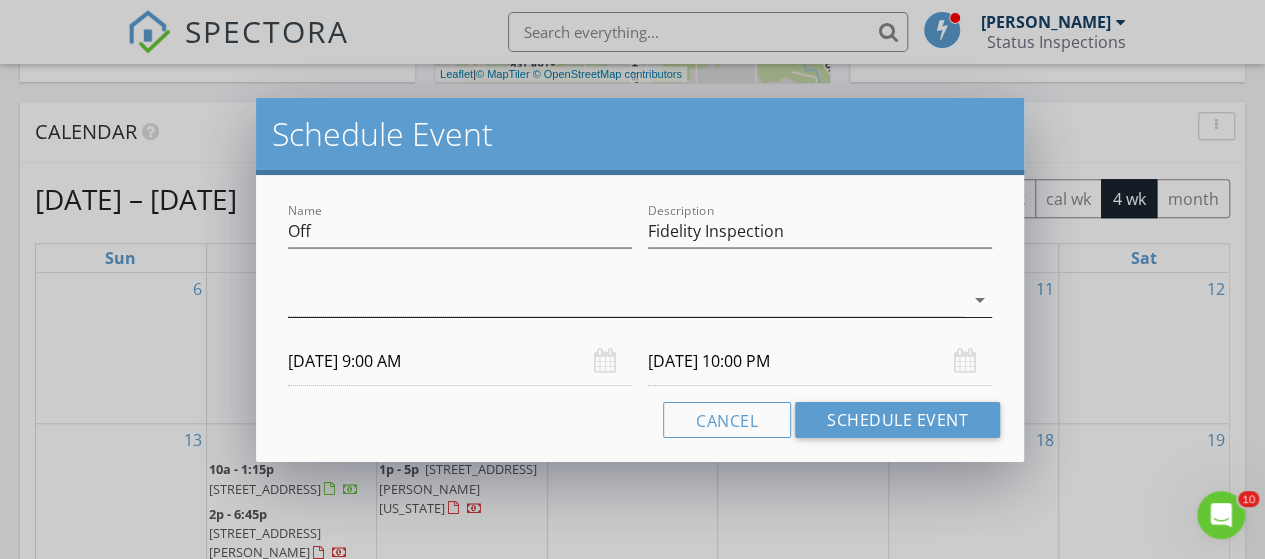 click on "arrow_drop_down" at bounding box center (980, 300) 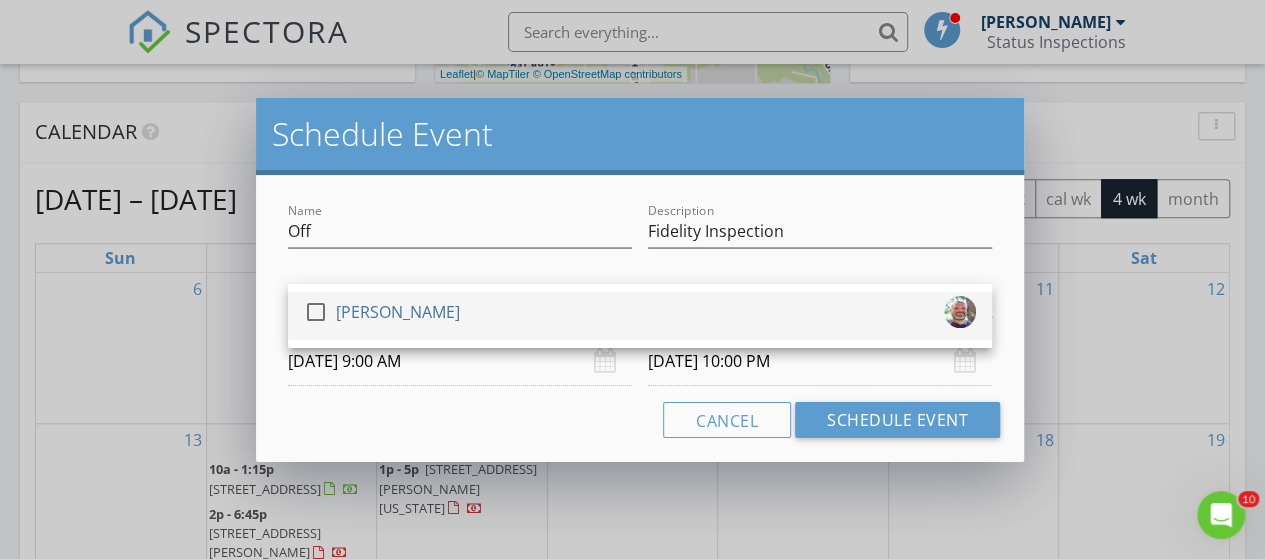 click on "check_box_outline_blank   Charles Kent" at bounding box center [640, 316] 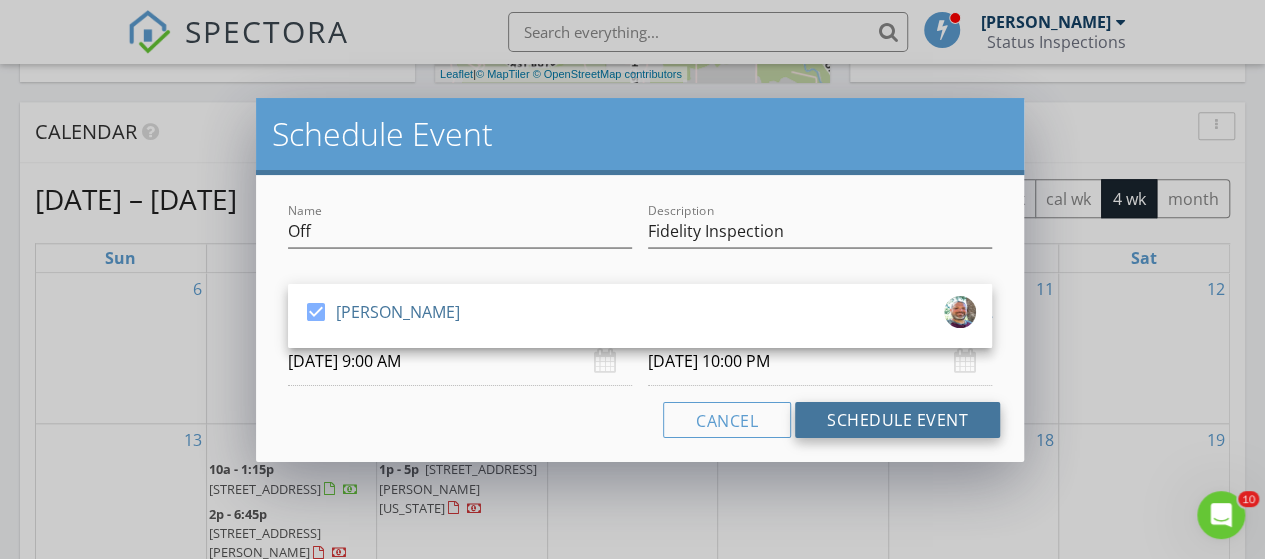 click on "Schedule Event" at bounding box center [897, 420] 